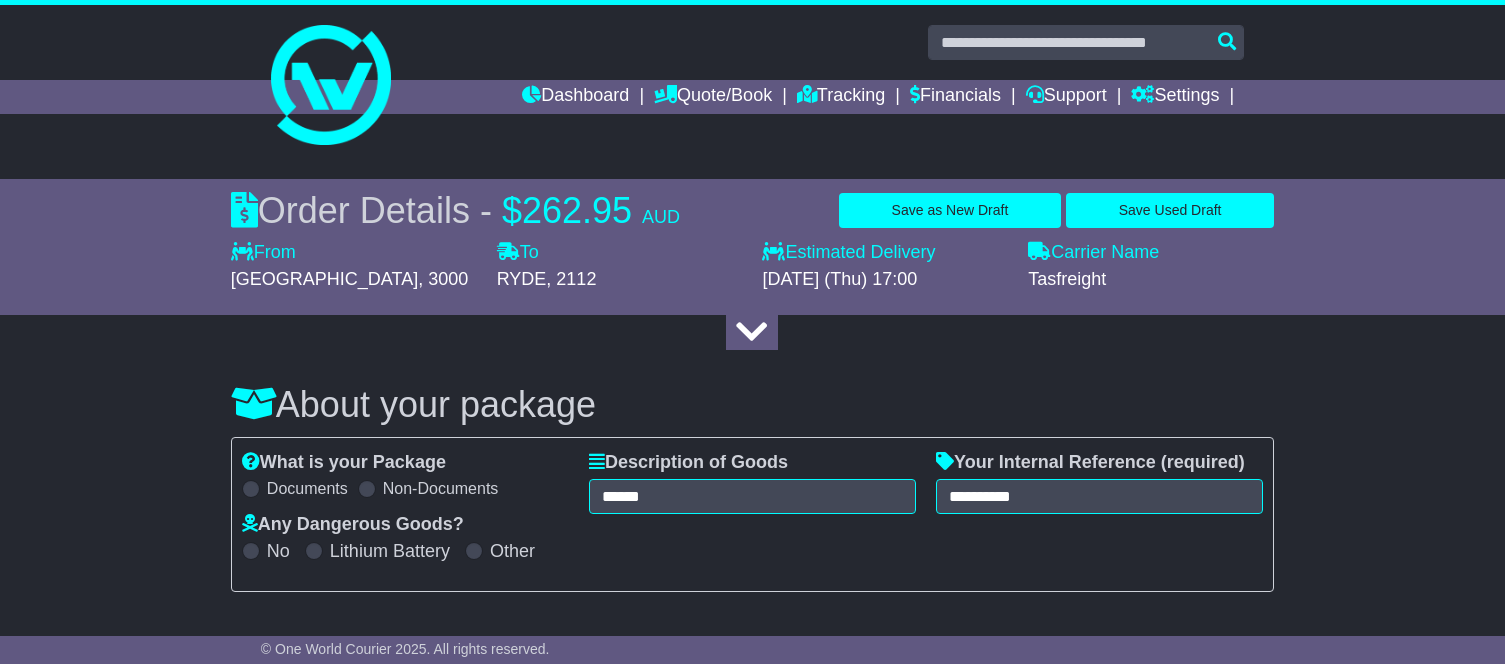select on "**********" 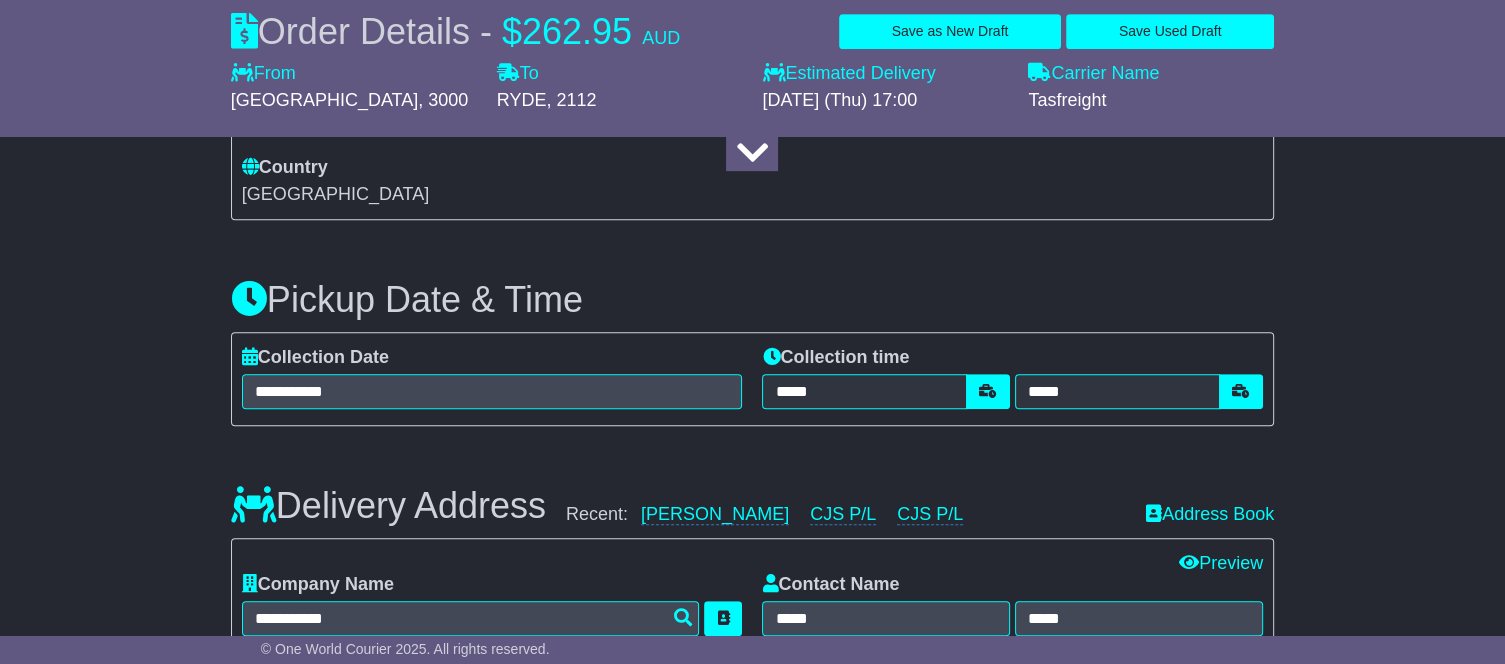 scroll, scrollTop: 0, scrollLeft: 0, axis: both 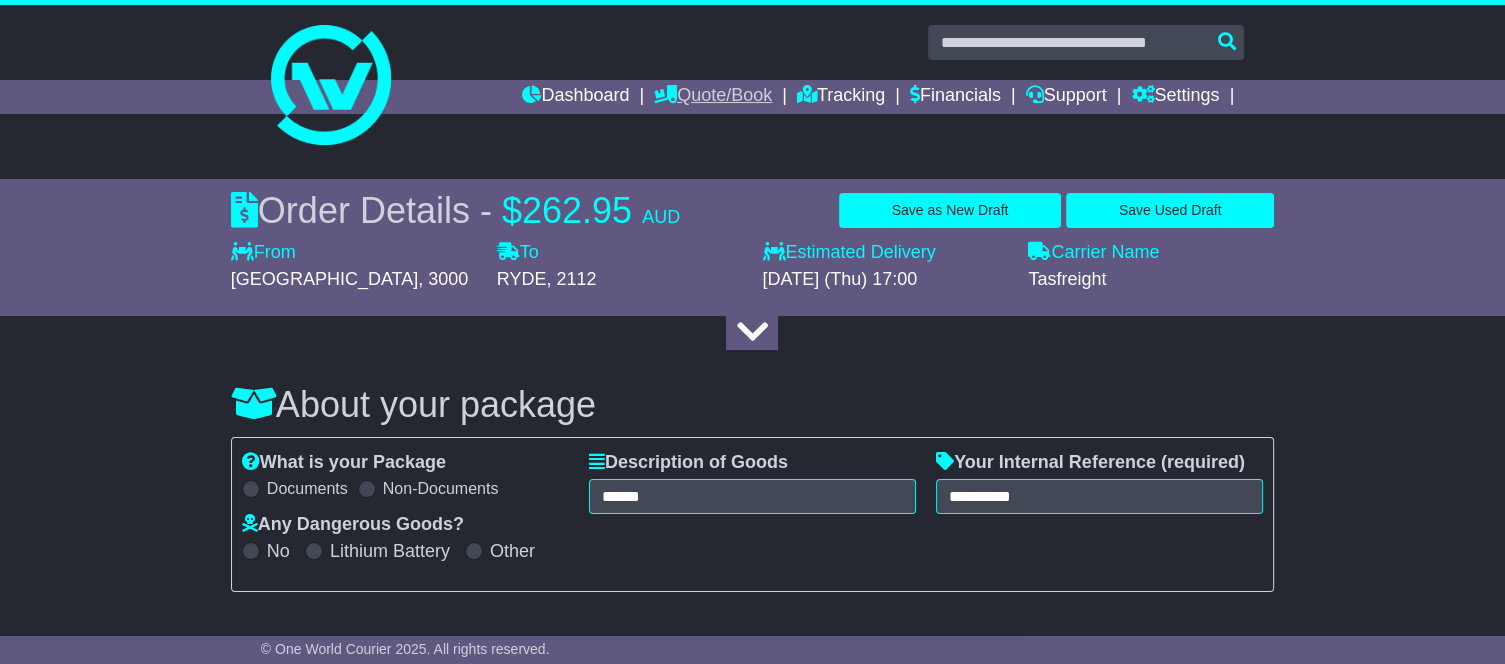 click on "Quote/Book" at bounding box center (713, 97) 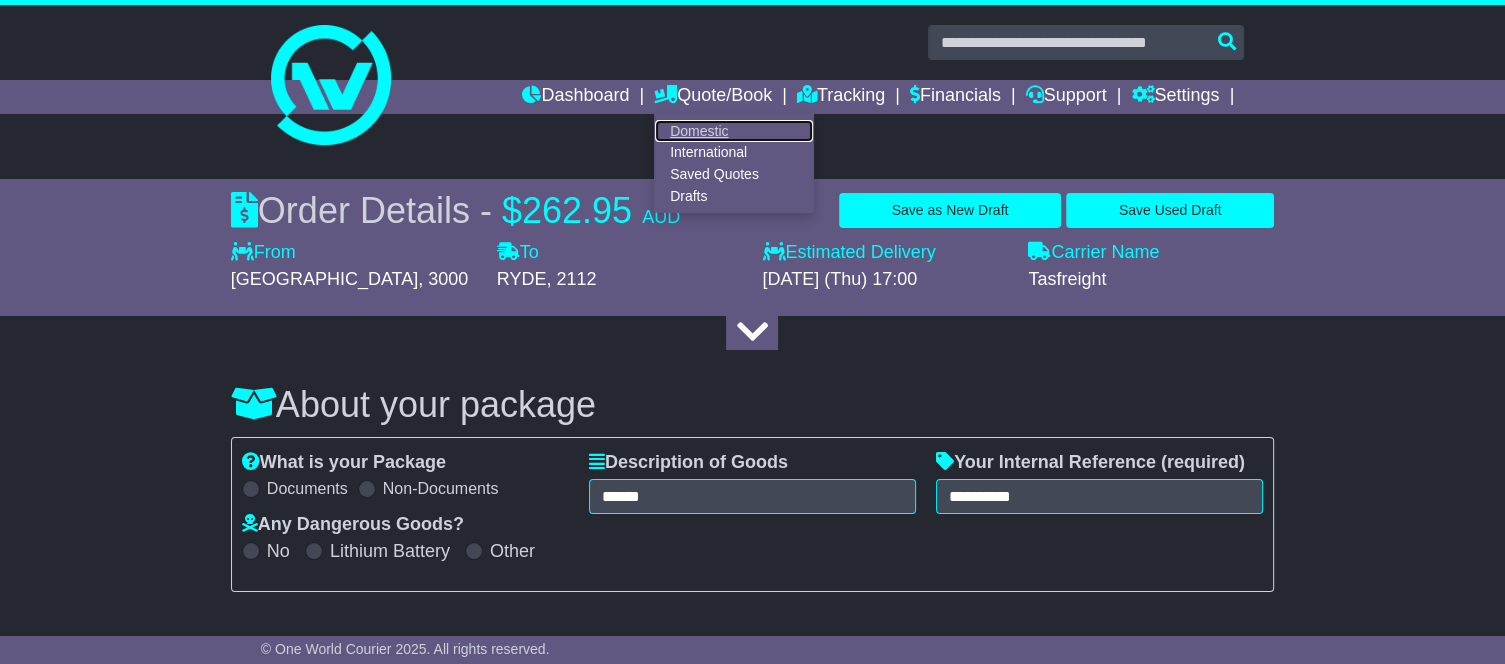 click on "Domestic" at bounding box center (734, 131) 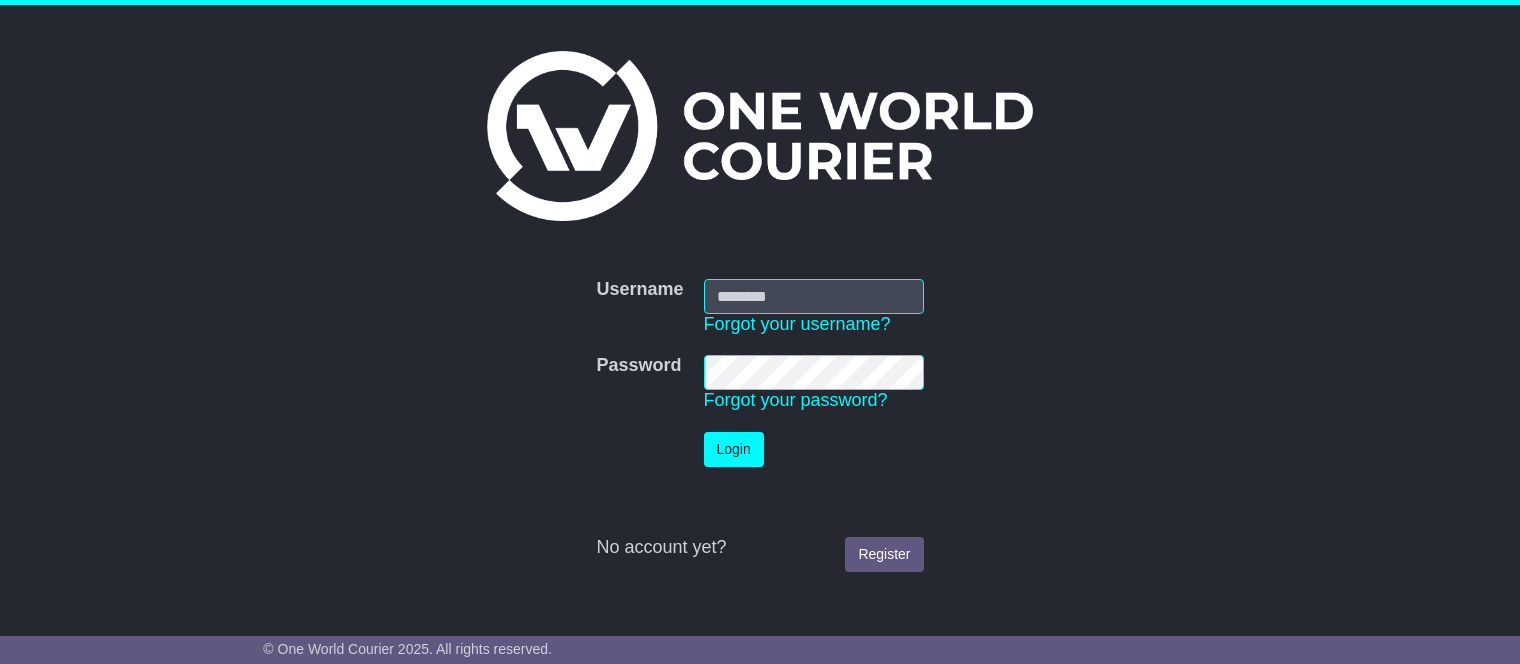 scroll, scrollTop: 0, scrollLeft: 0, axis: both 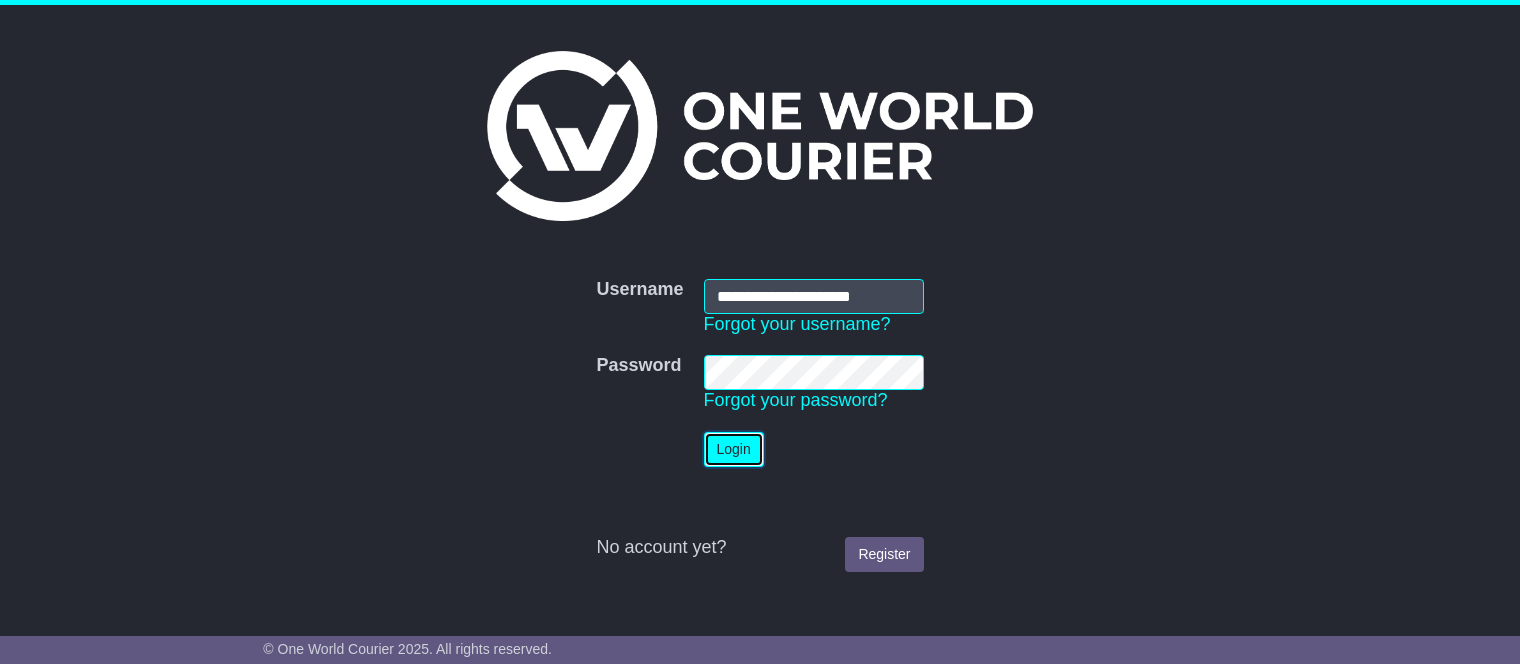 click on "Login" at bounding box center [734, 449] 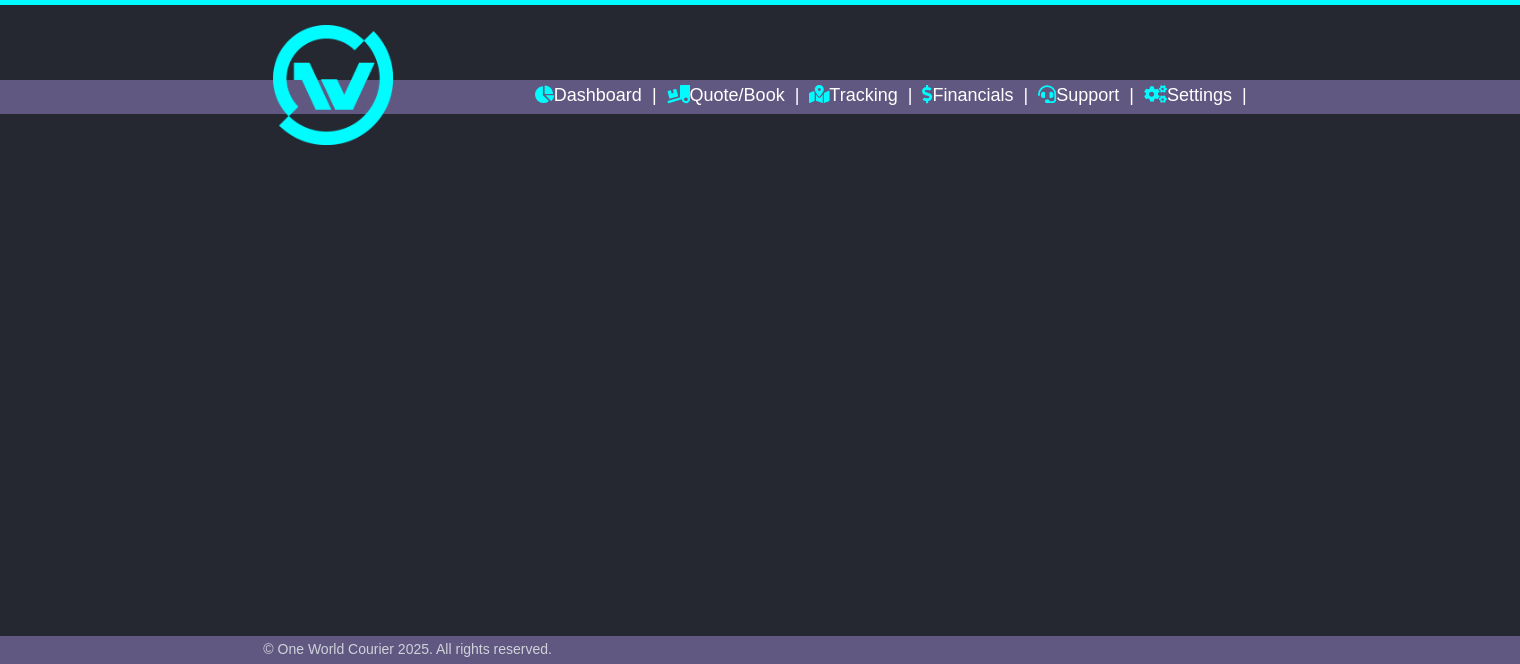 scroll, scrollTop: 0, scrollLeft: 0, axis: both 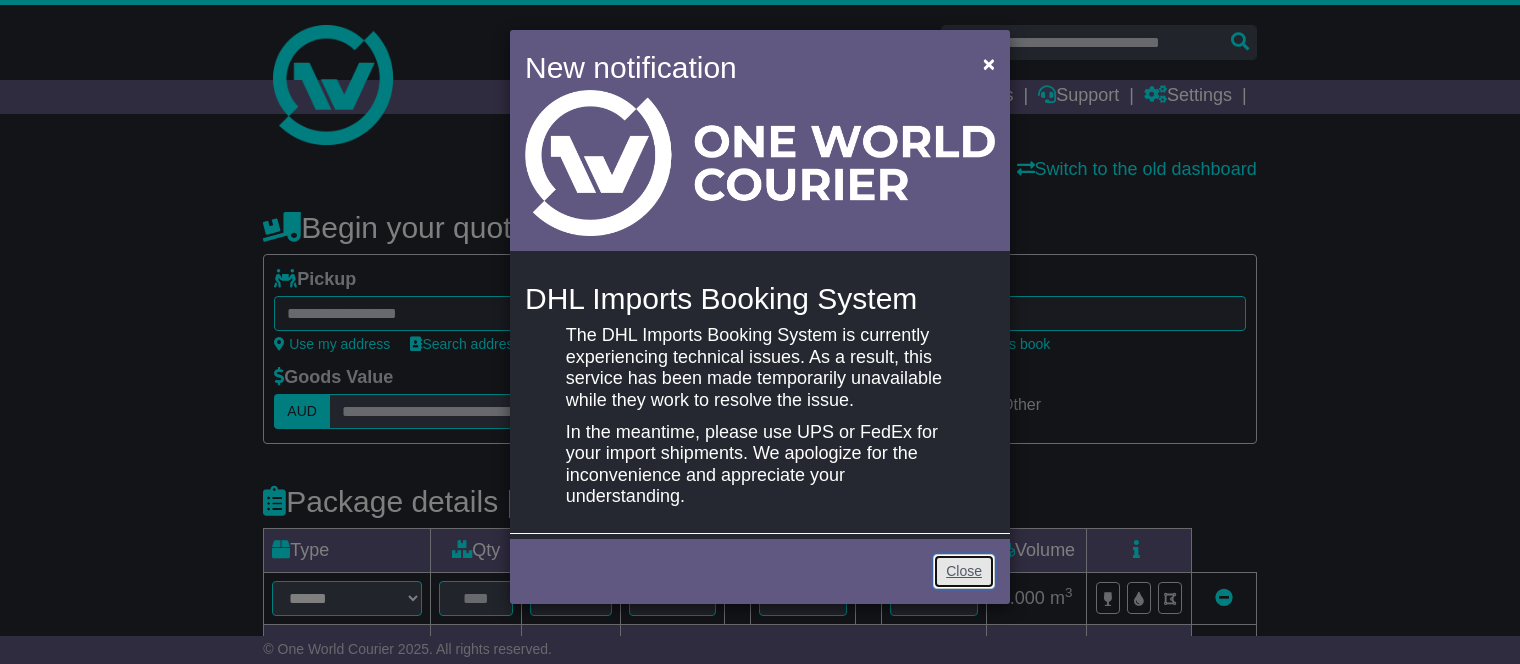 click on "Close" at bounding box center (964, 571) 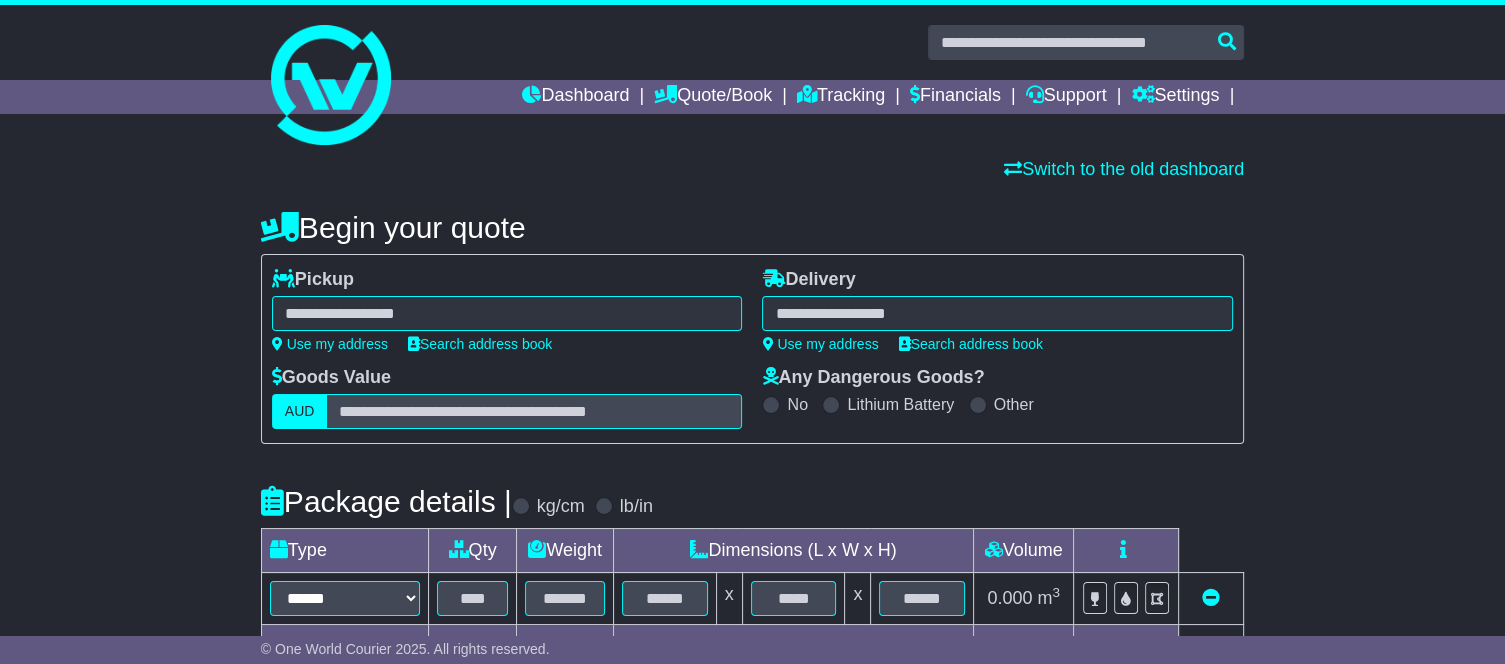 click at bounding box center [507, 313] 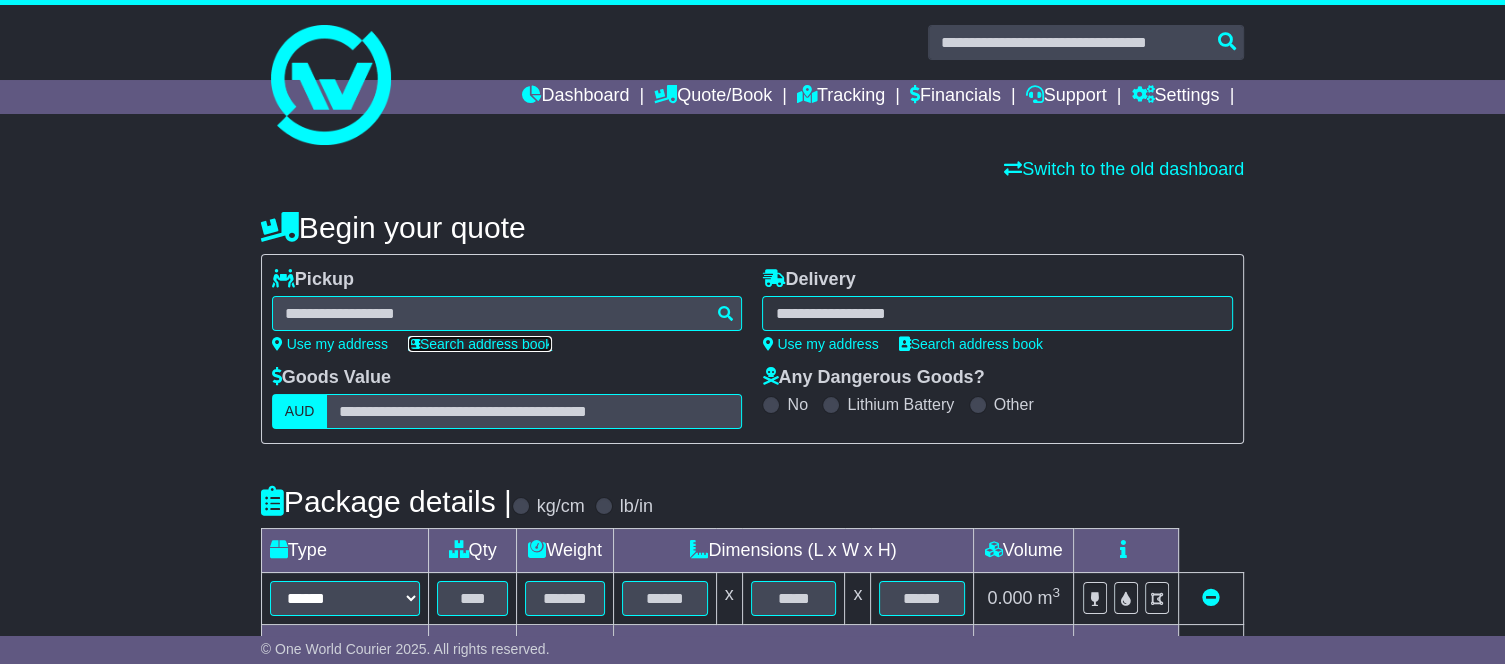 click on "Search address book" at bounding box center (480, 344) 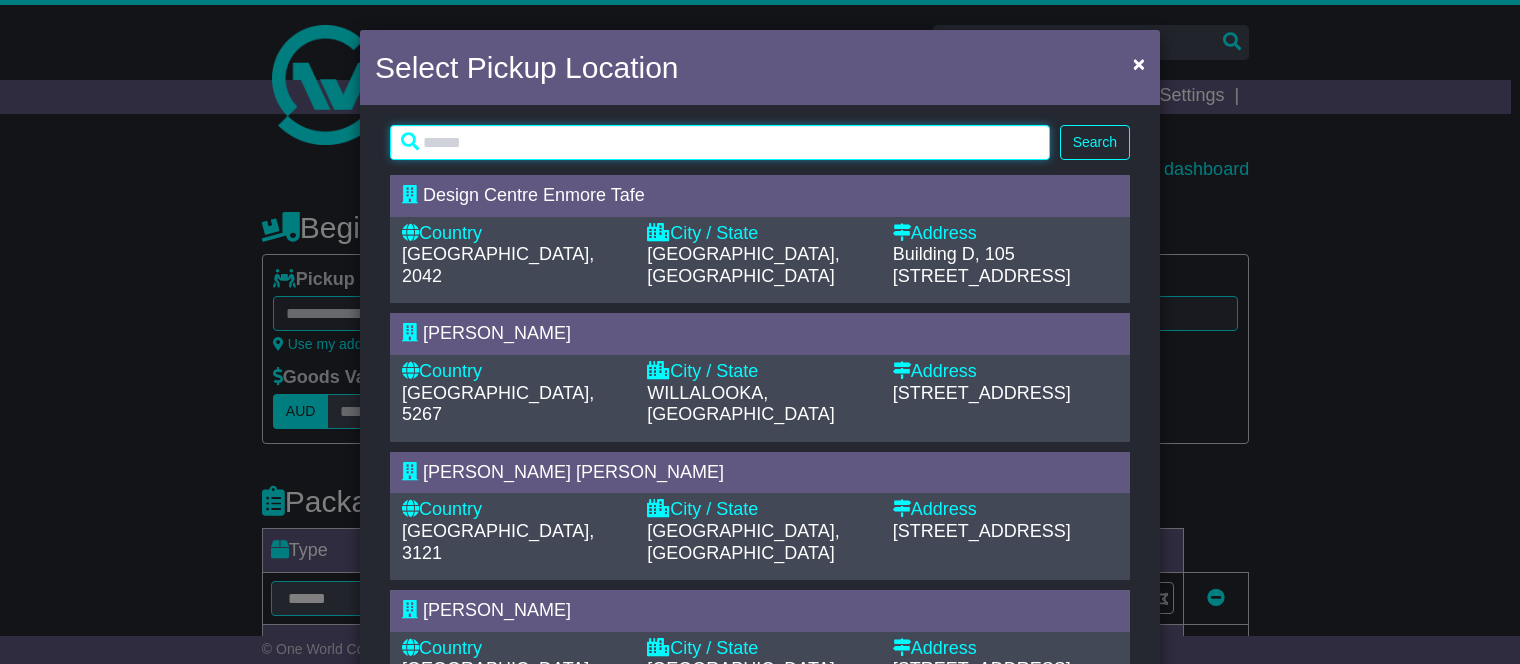 click at bounding box center (720, 142) 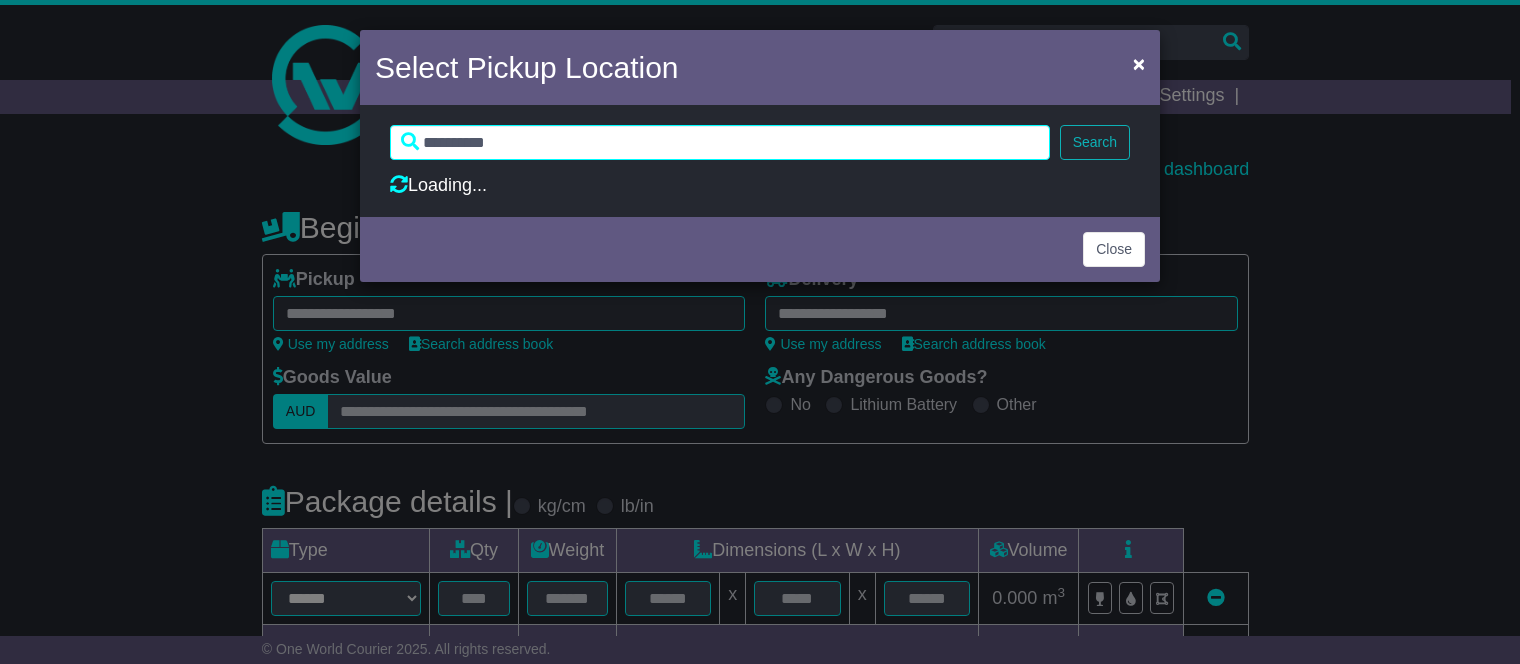 click on "Search" at bounding box center [1095, 142] 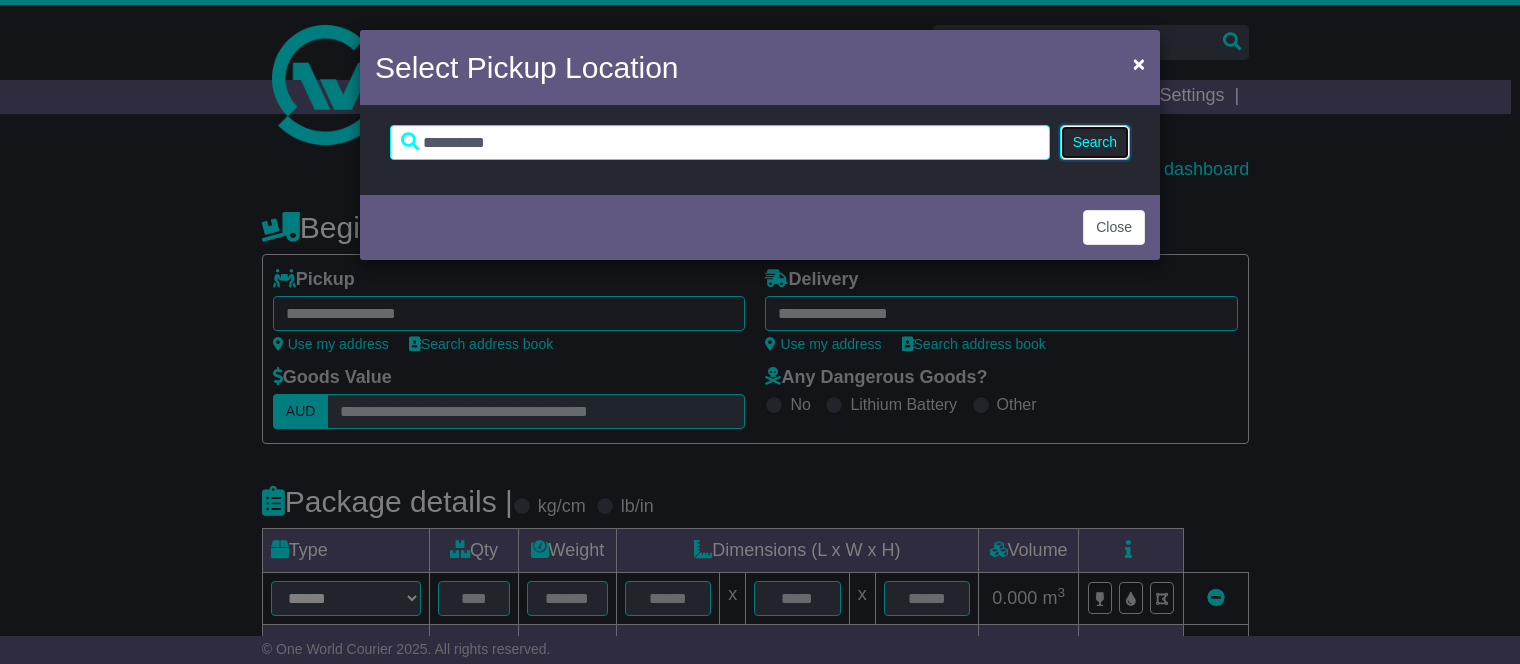 click on "Search" at bounding box center (1095, 142) 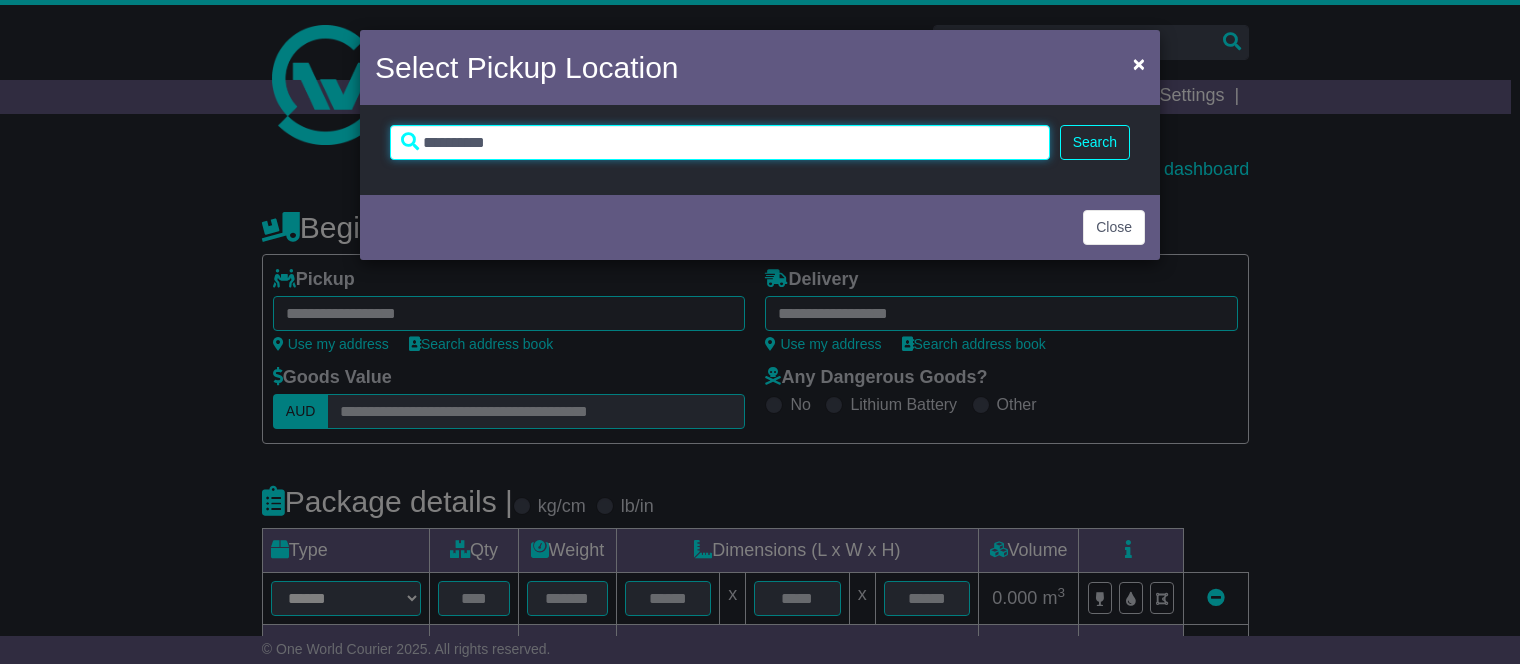 click on "**********" at bounding box center [720, 142] 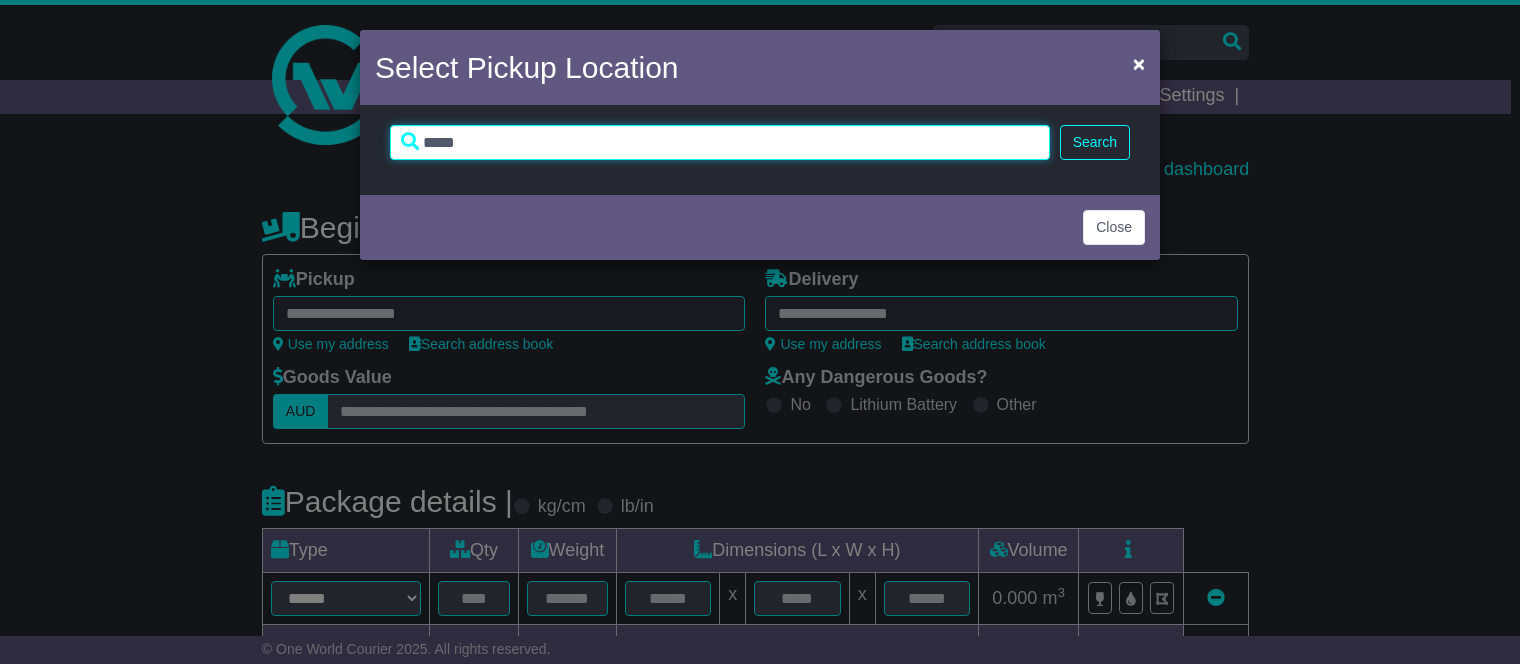type on "*****" 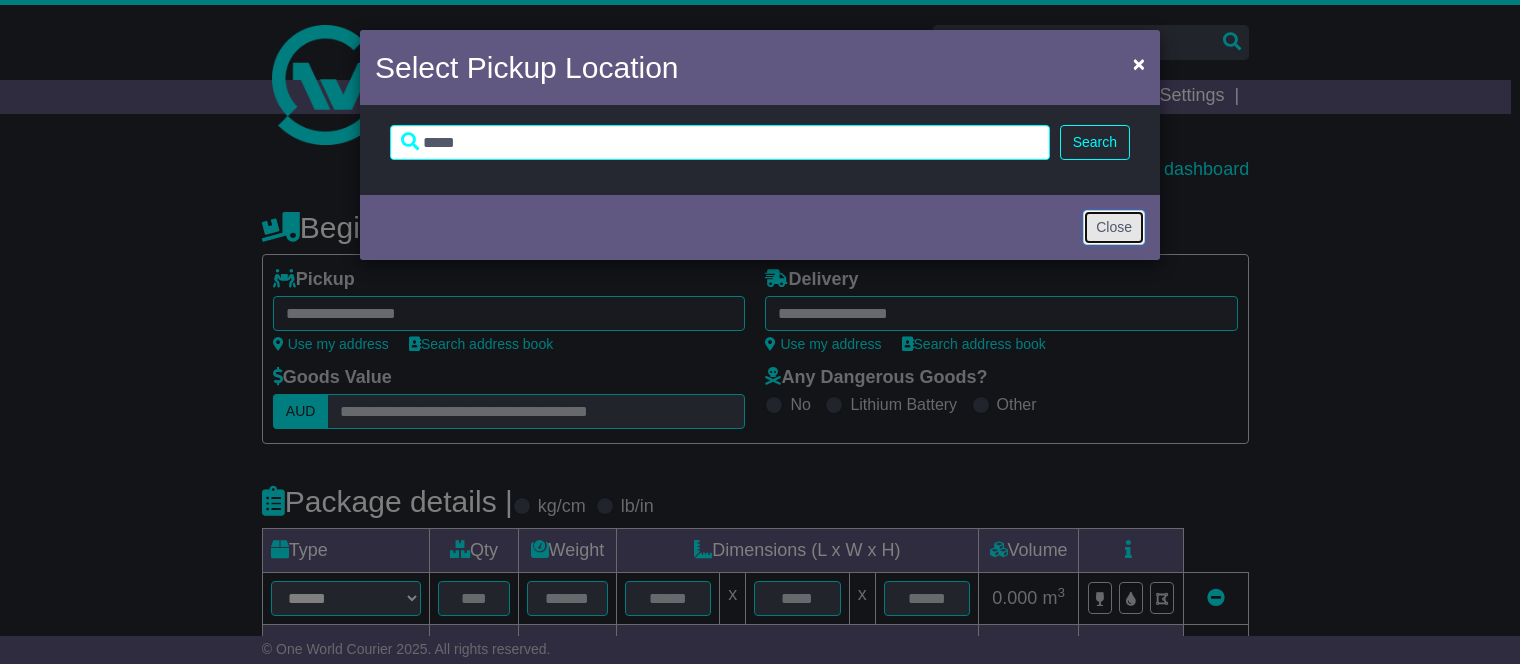 click on "Close" at bounding box center [1114, 227] 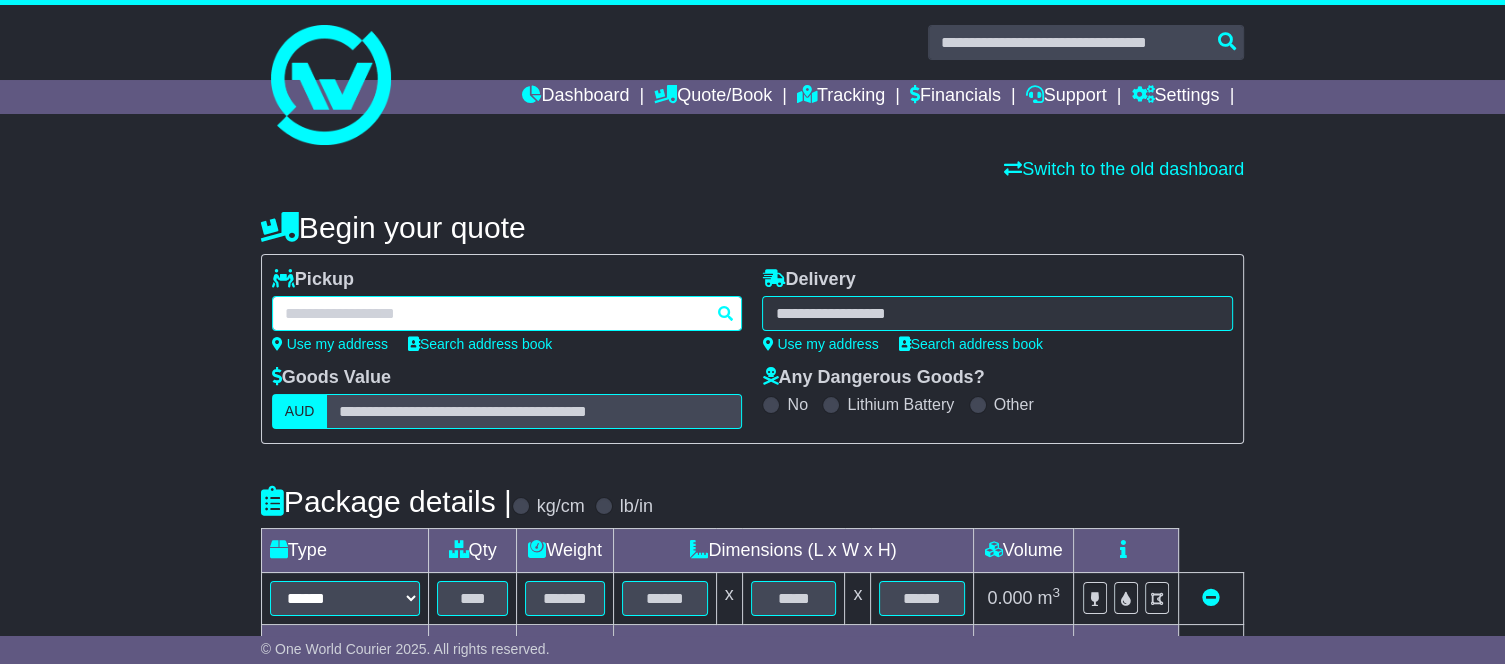 click at bounding box center [507, 313] 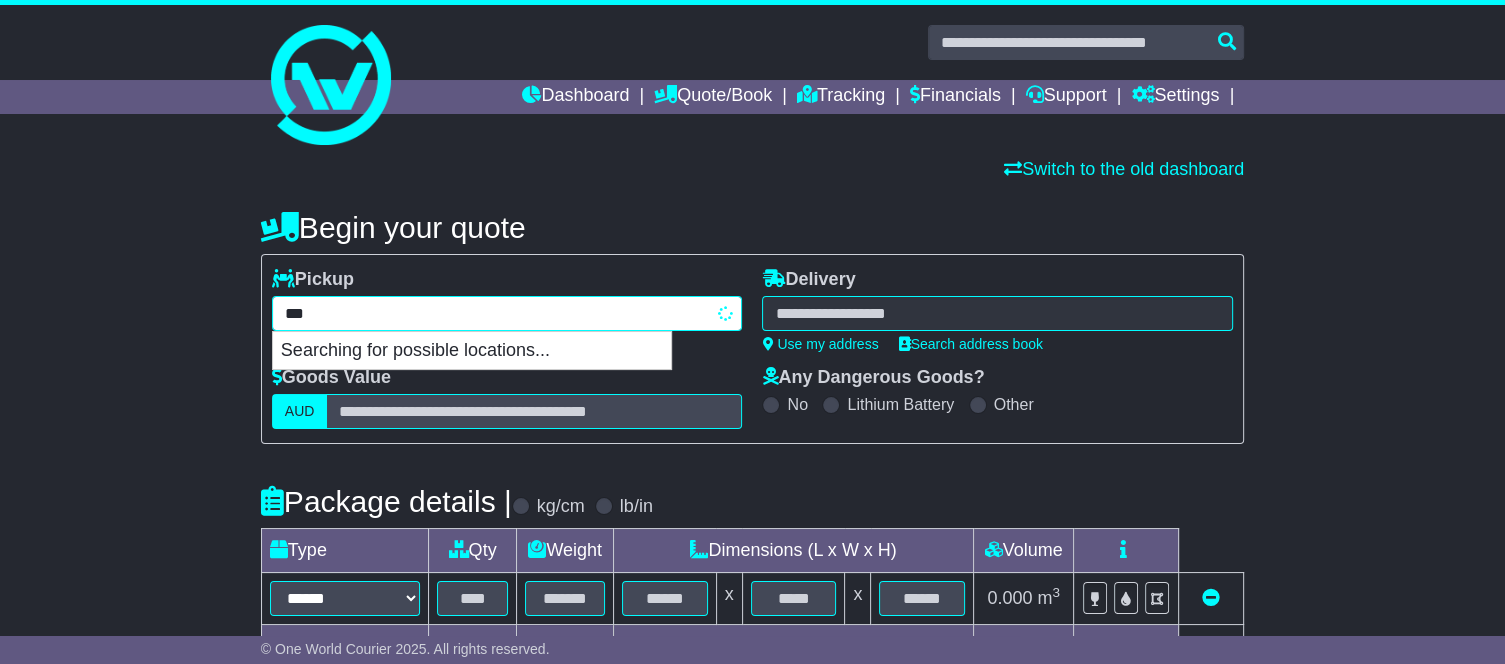 type on "****" 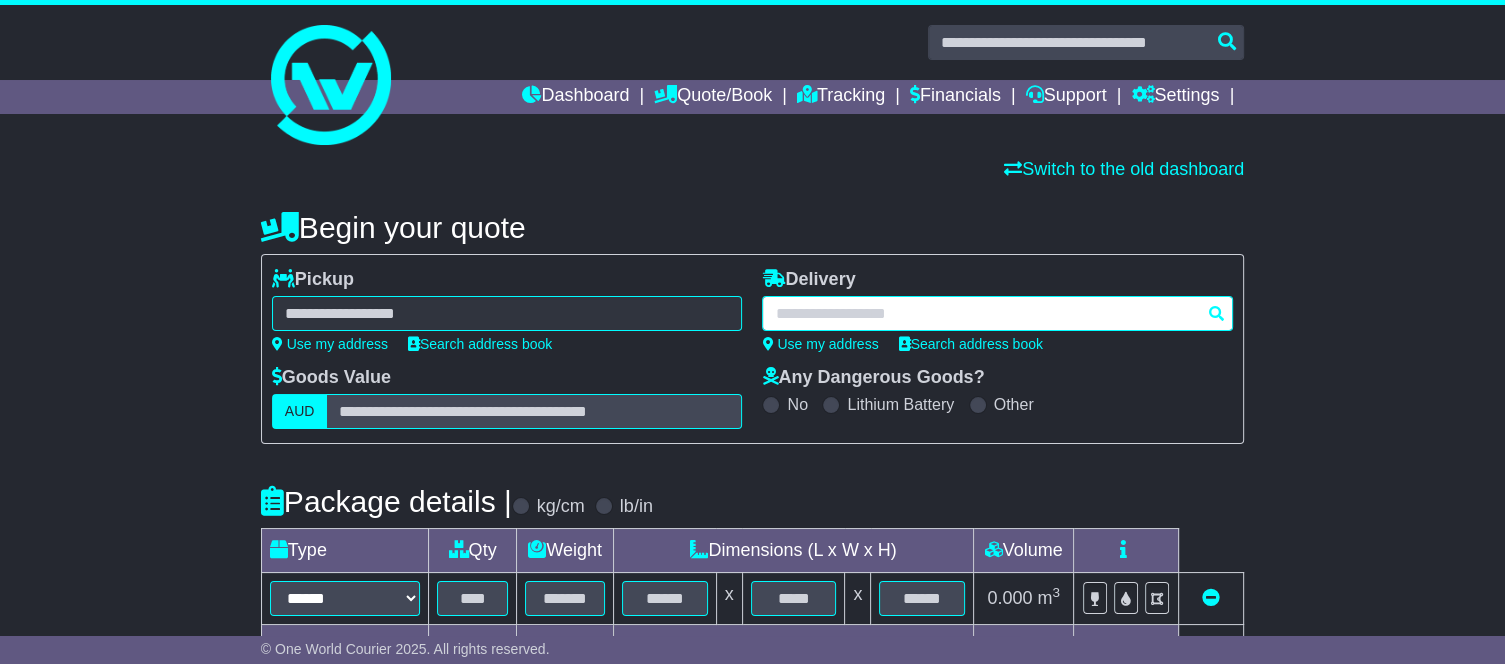 click at bounding box center [997, 313] 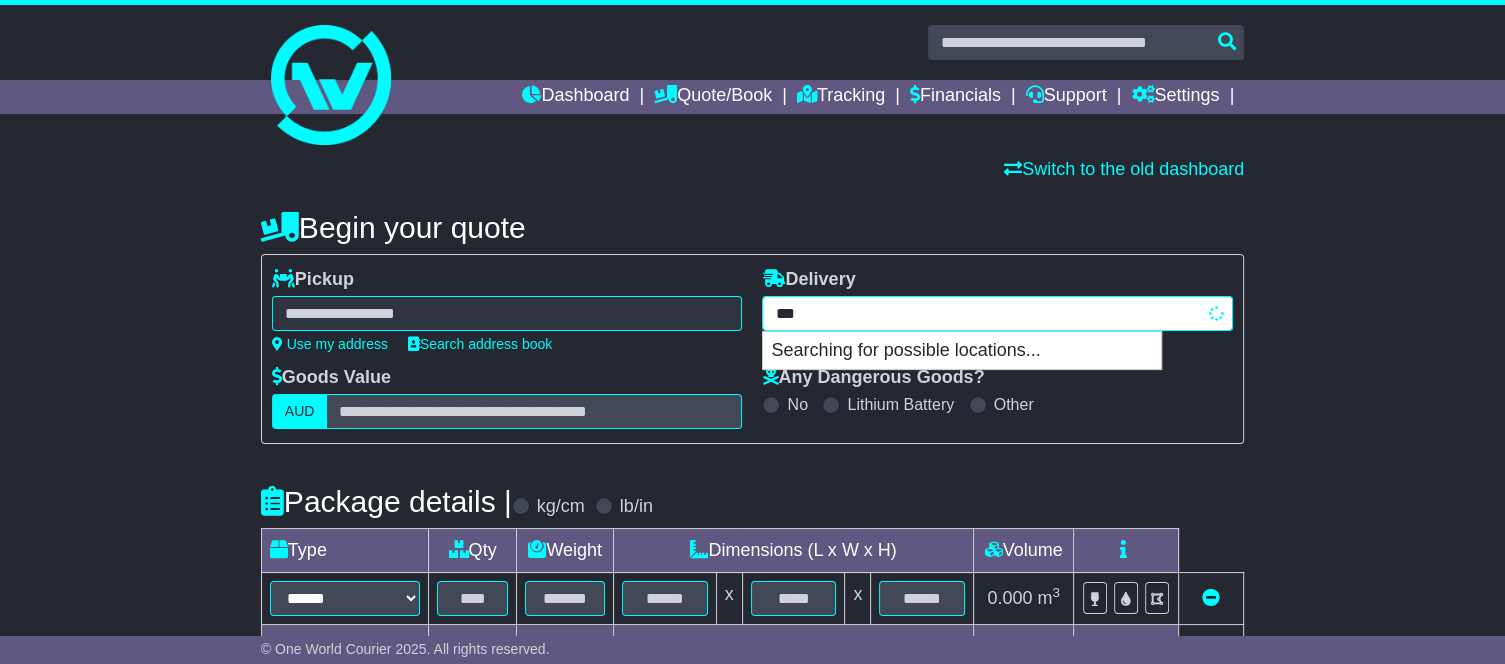 type on "****" 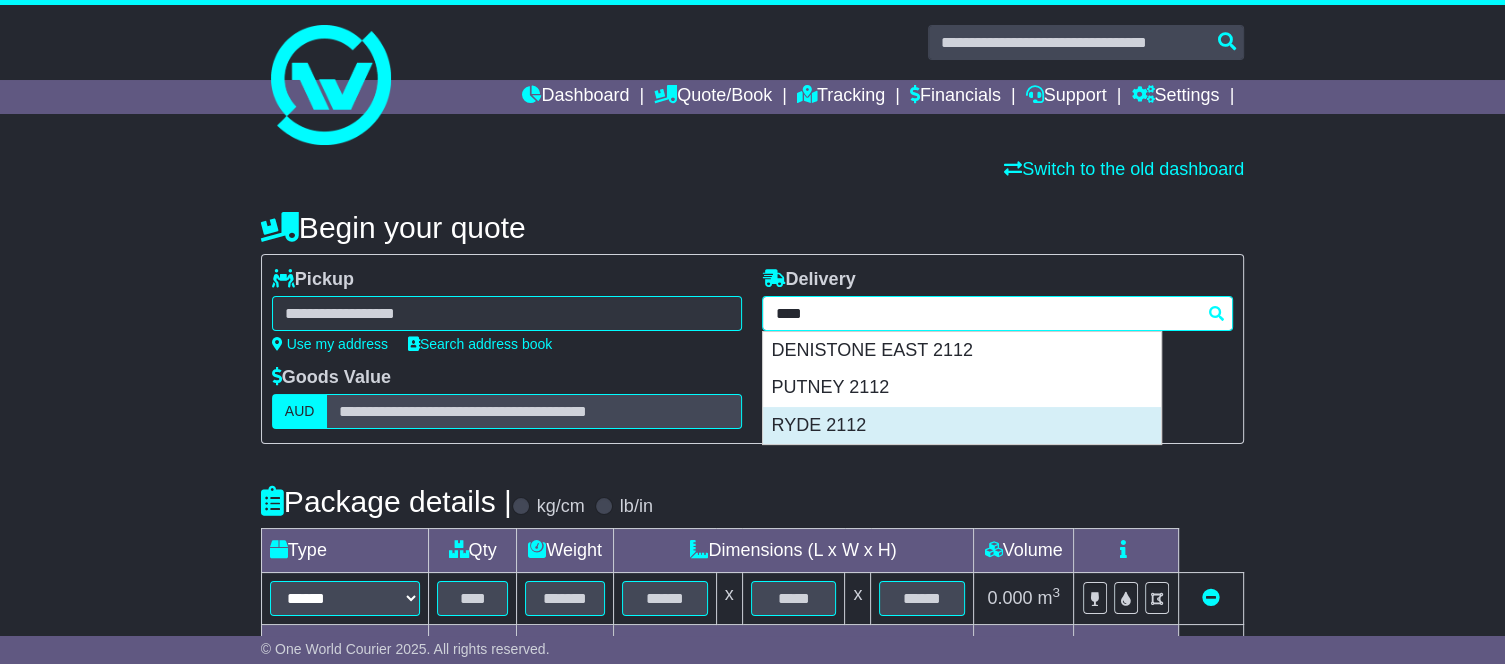 click on "RYDE 2112" at bounding box center (962, 426) 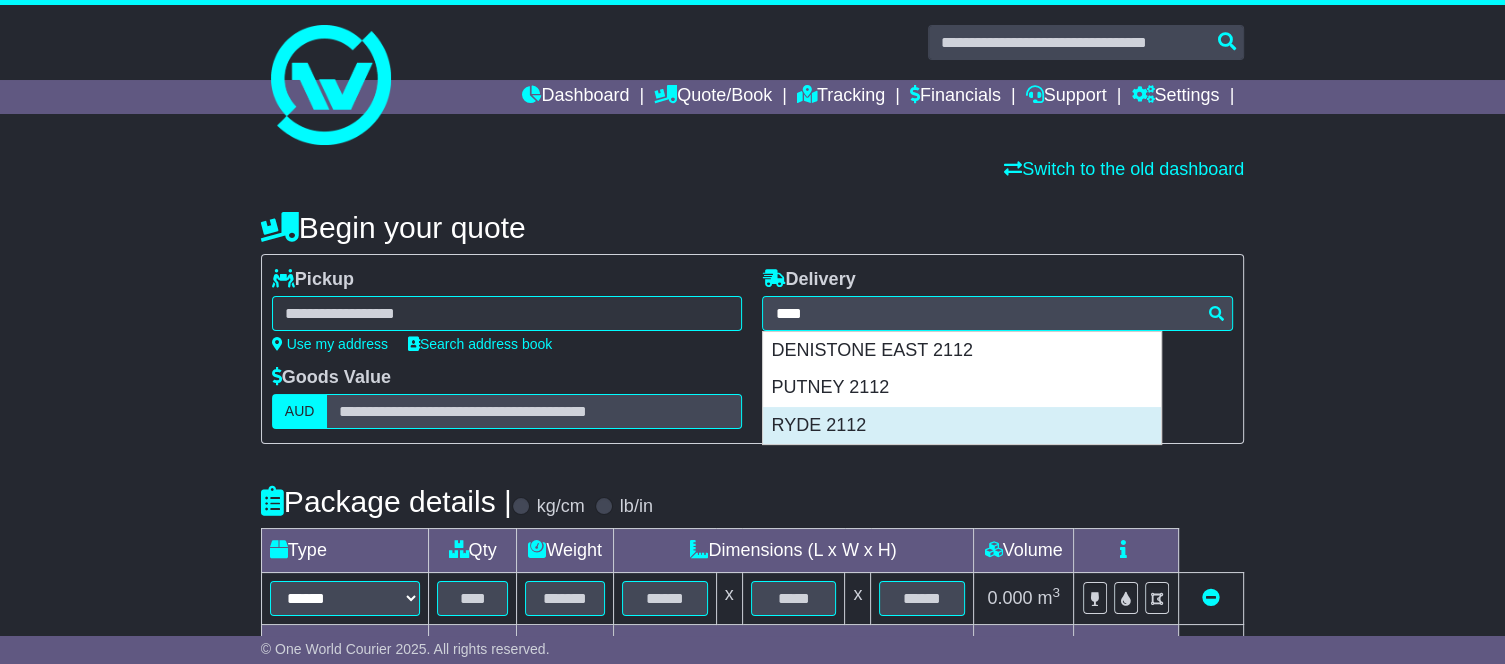 type on "**********" 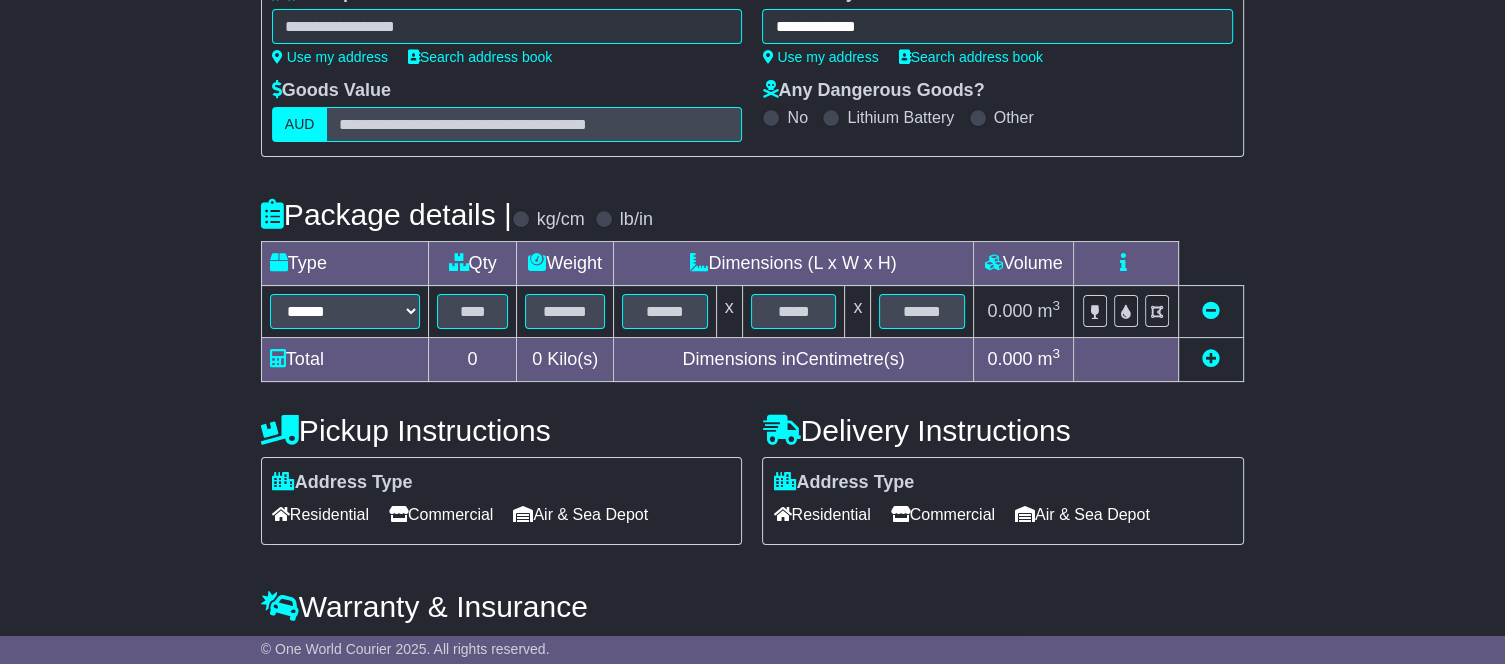 scroll, scrollTop: 290, scrollLeft: 0, axis: vertical 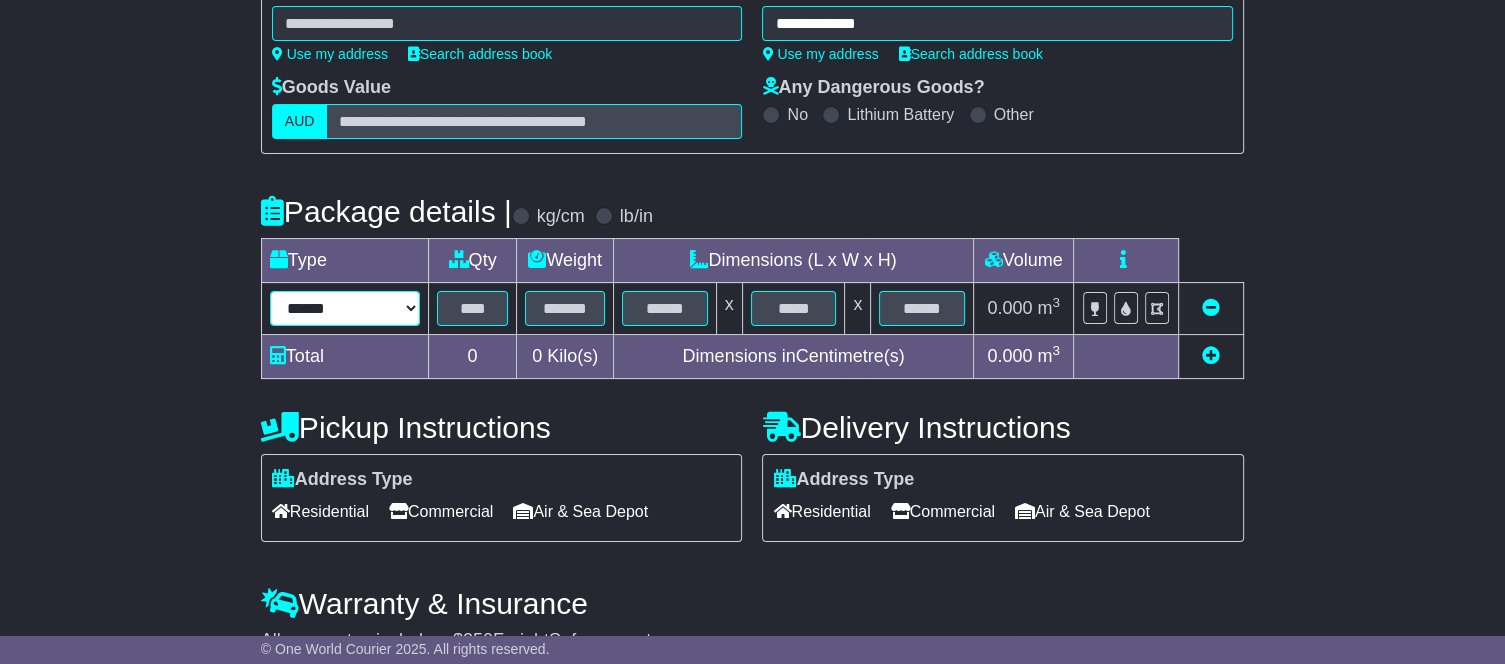 click on "****** ****** *** ******** ***** **** **** ****** *** *******" at bounding box center (345, 308) 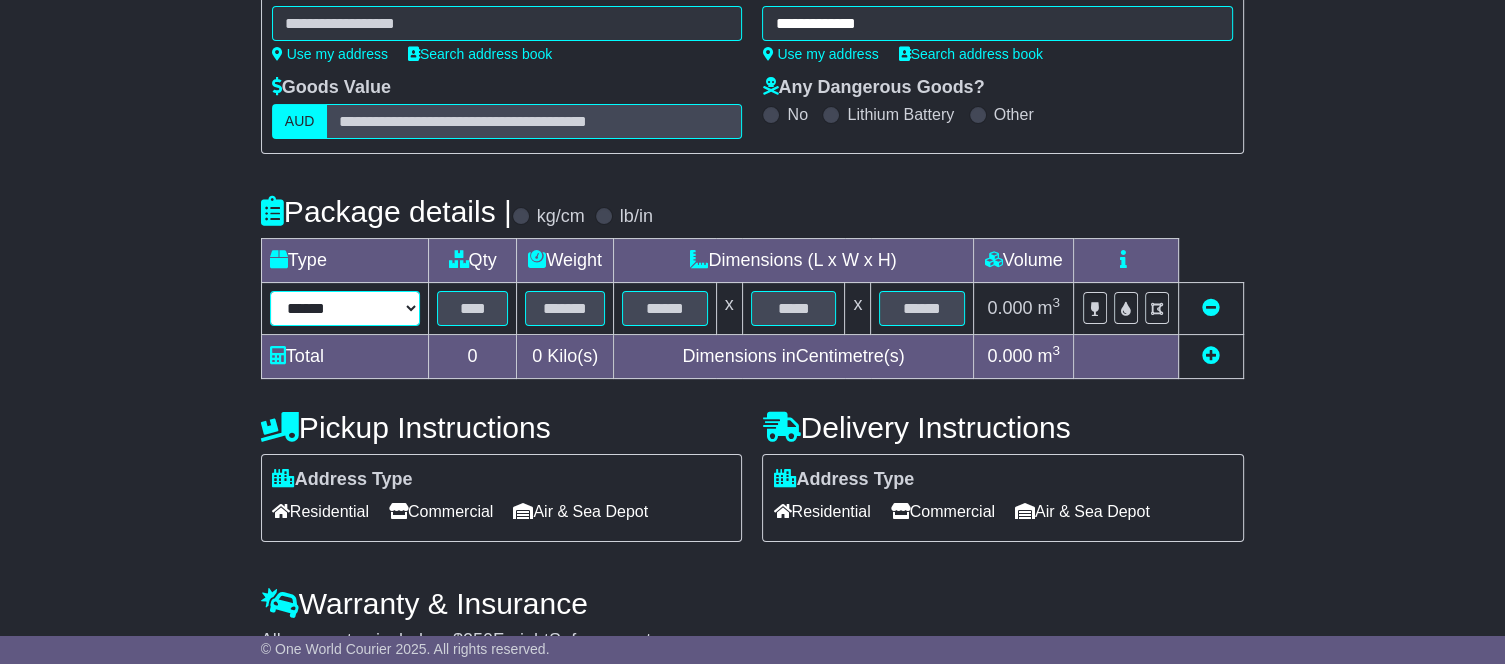 select on "*****" 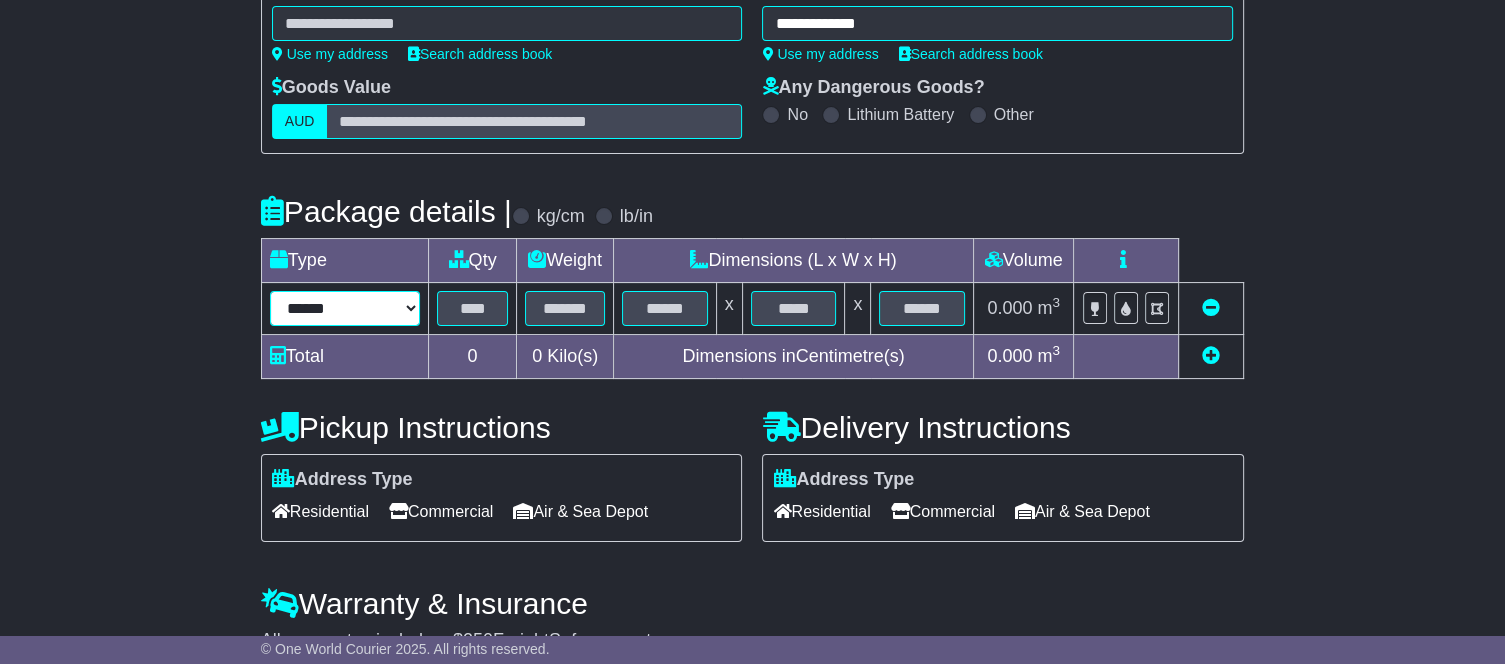 click on "****** ****** *** ******** ***** **** **** ****** *** *******" at bounding box center (345, 308) 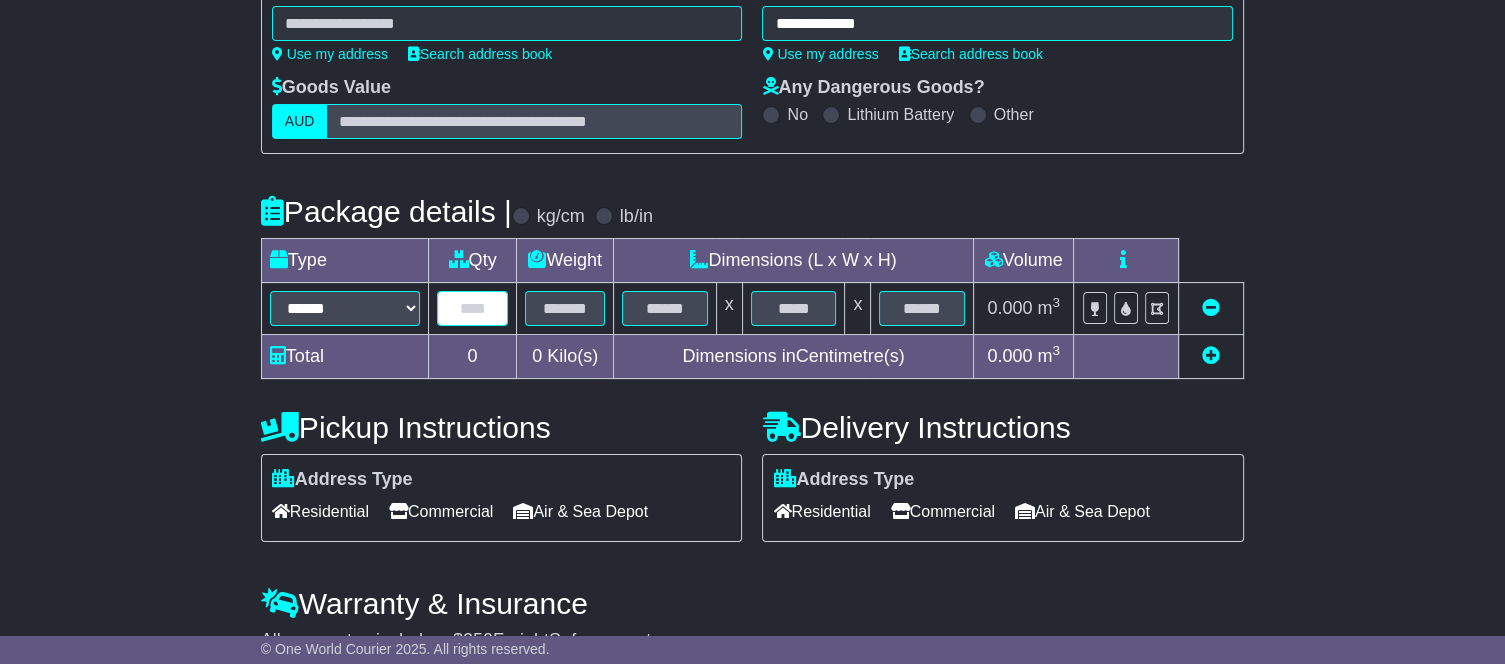 click at bounding box center [472, 308] 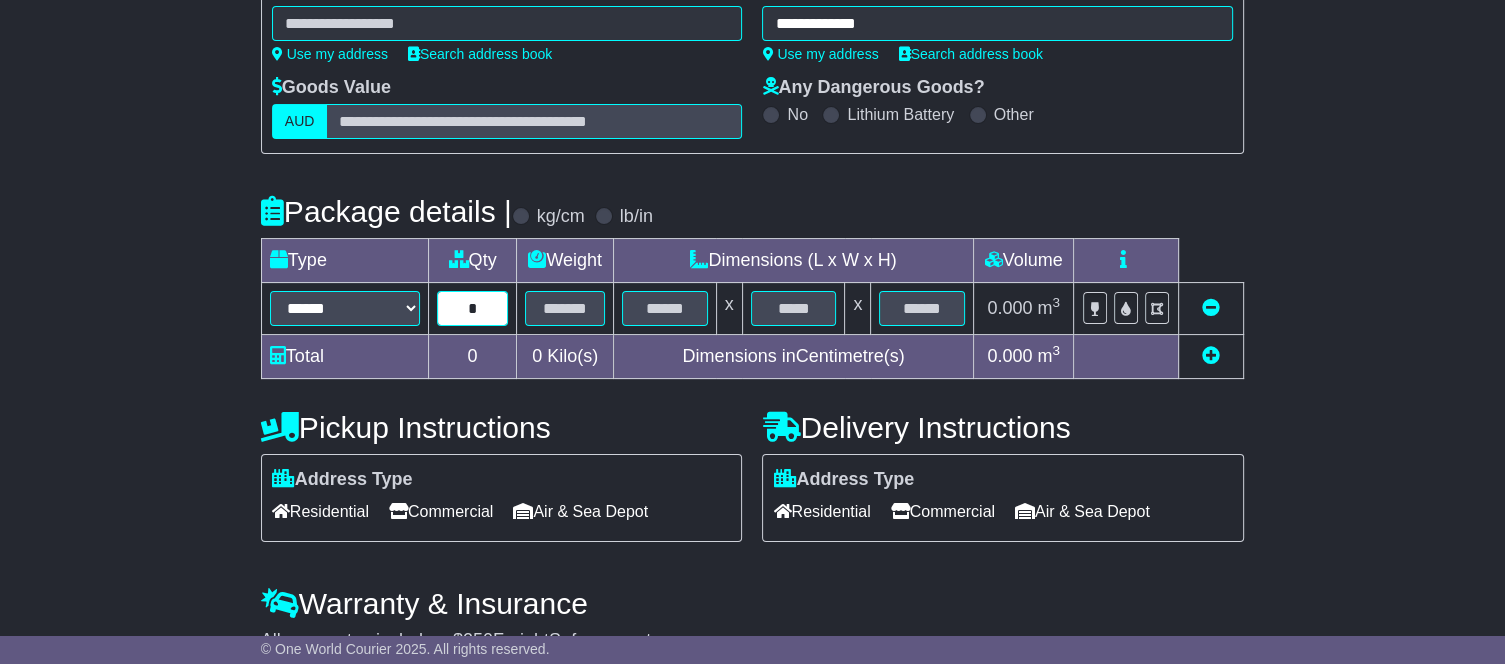 type on "*" 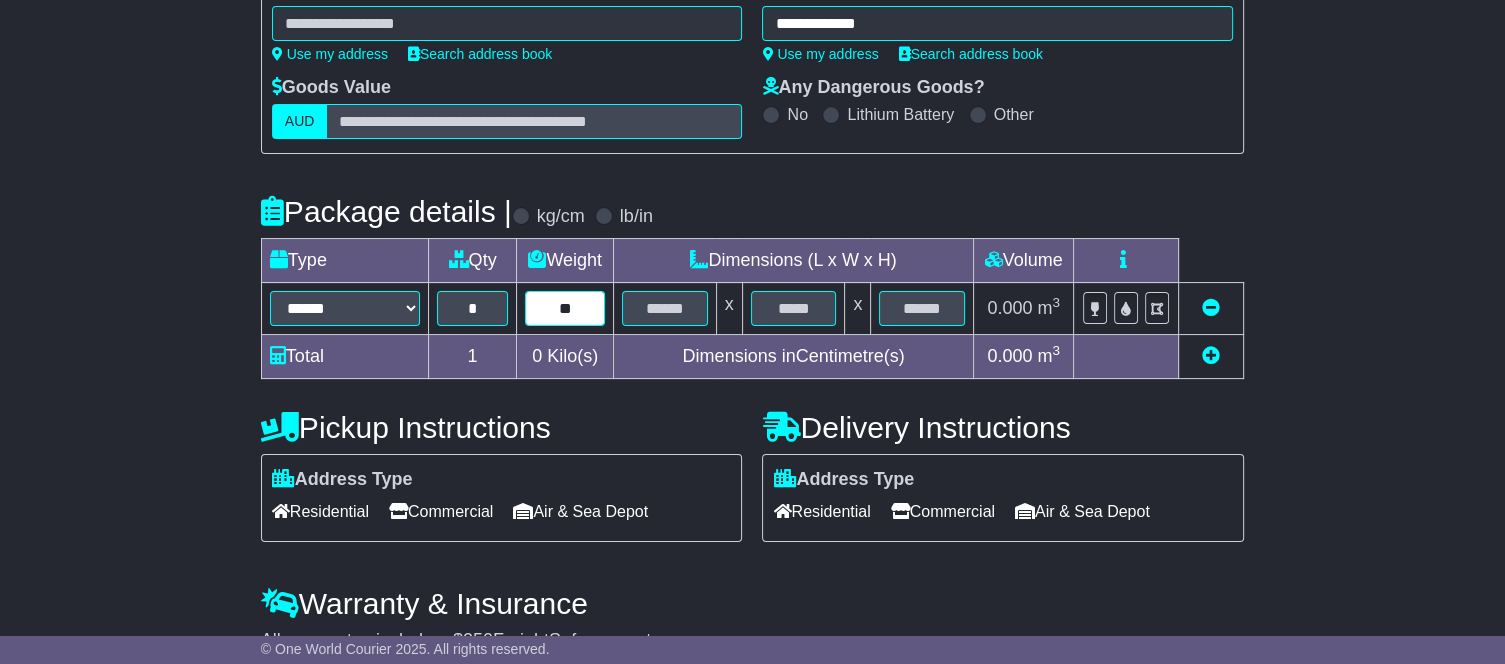type on "**" 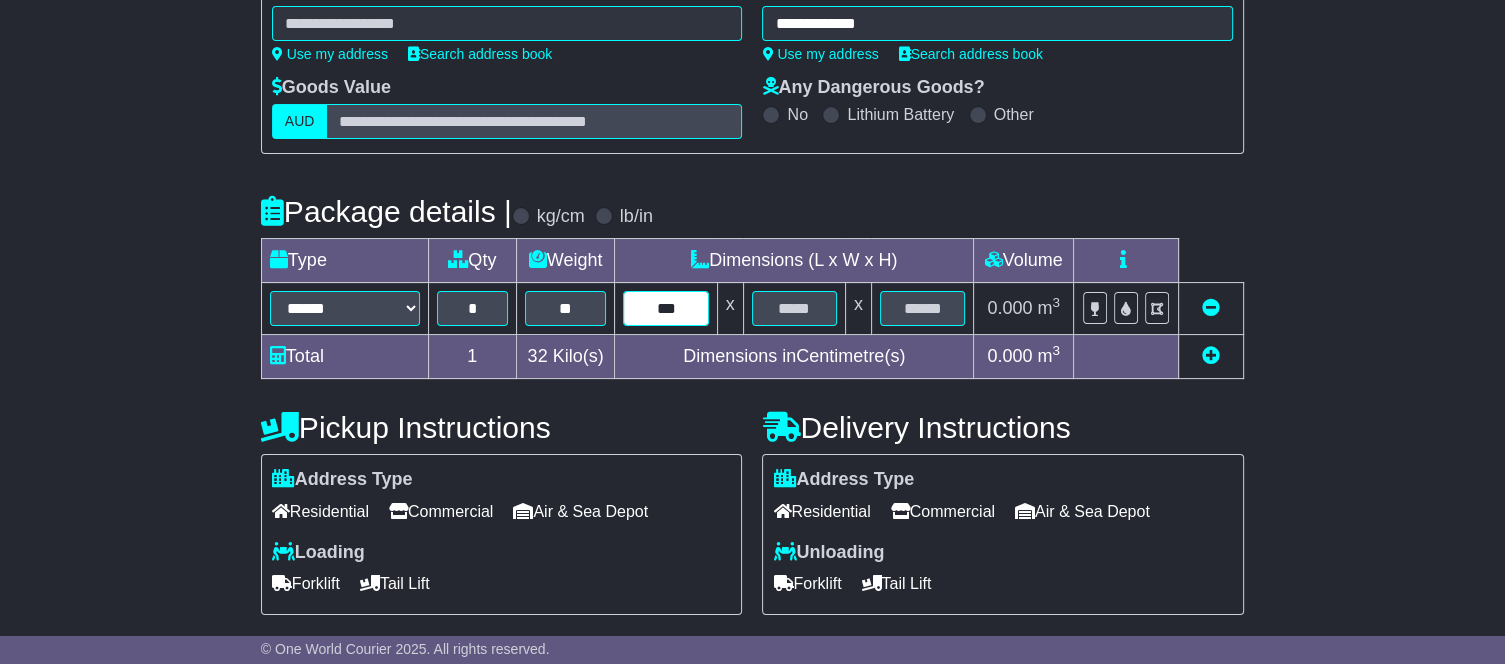 type on "***" 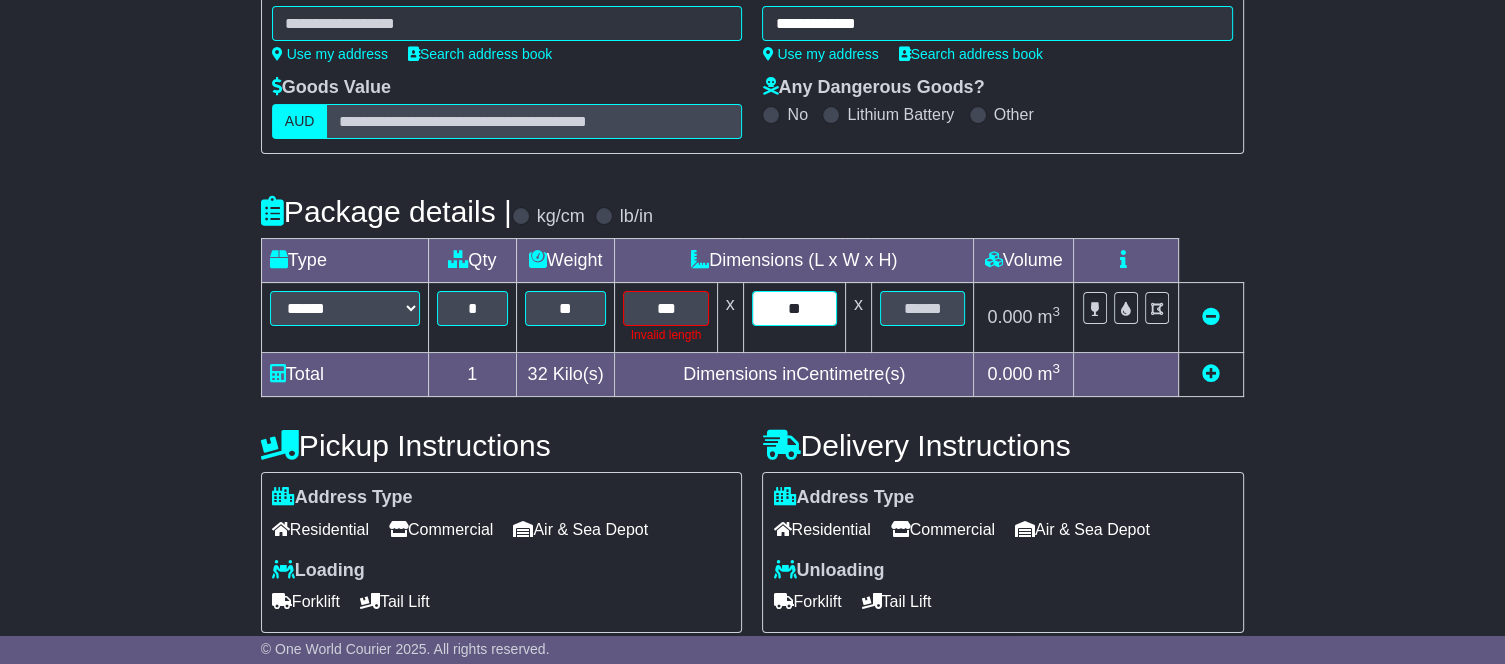 type on "**" 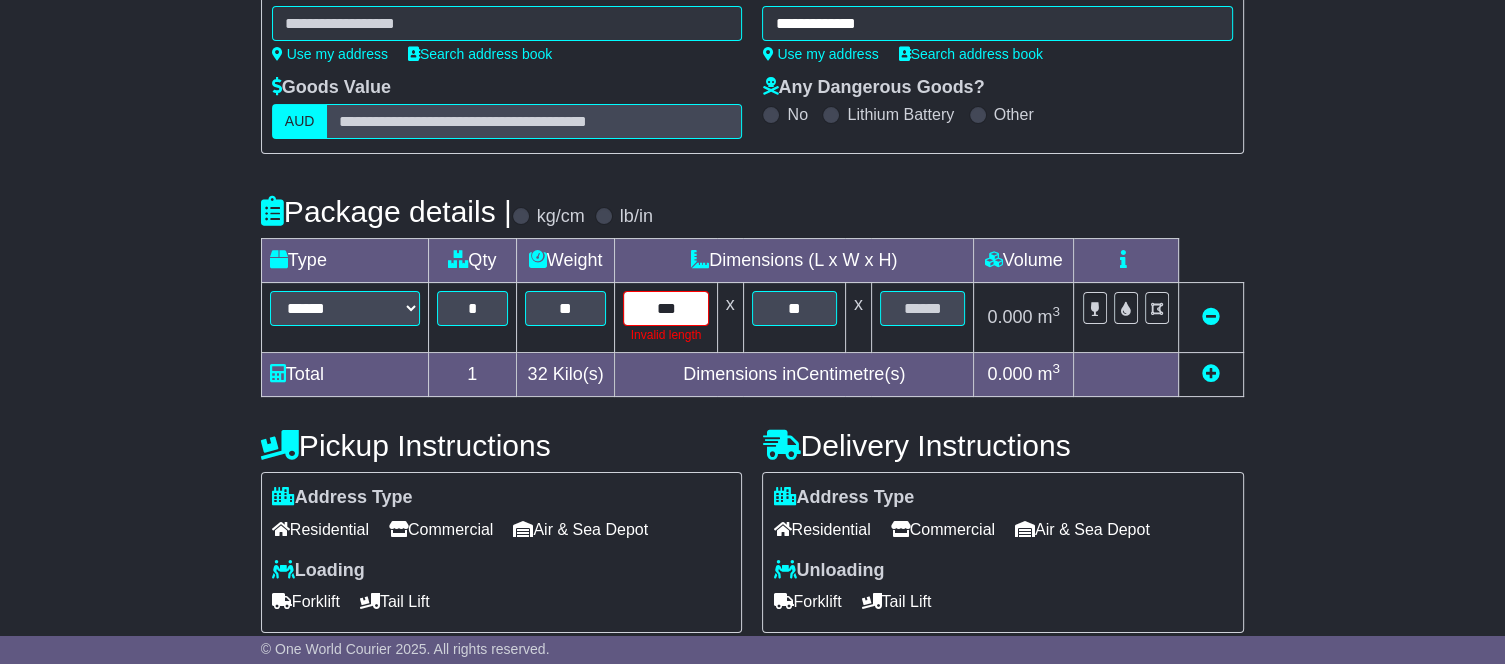 click on "***" at bounding box center (665, 308) 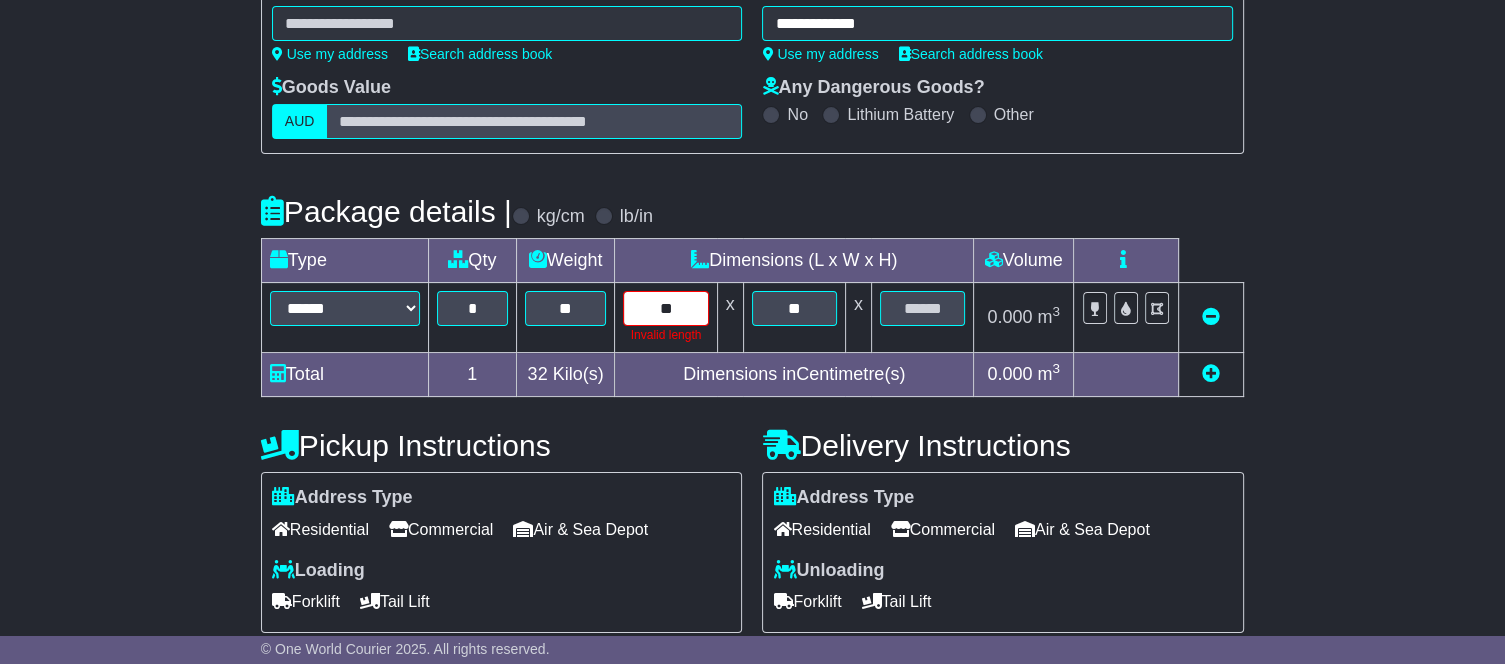 type on "**" 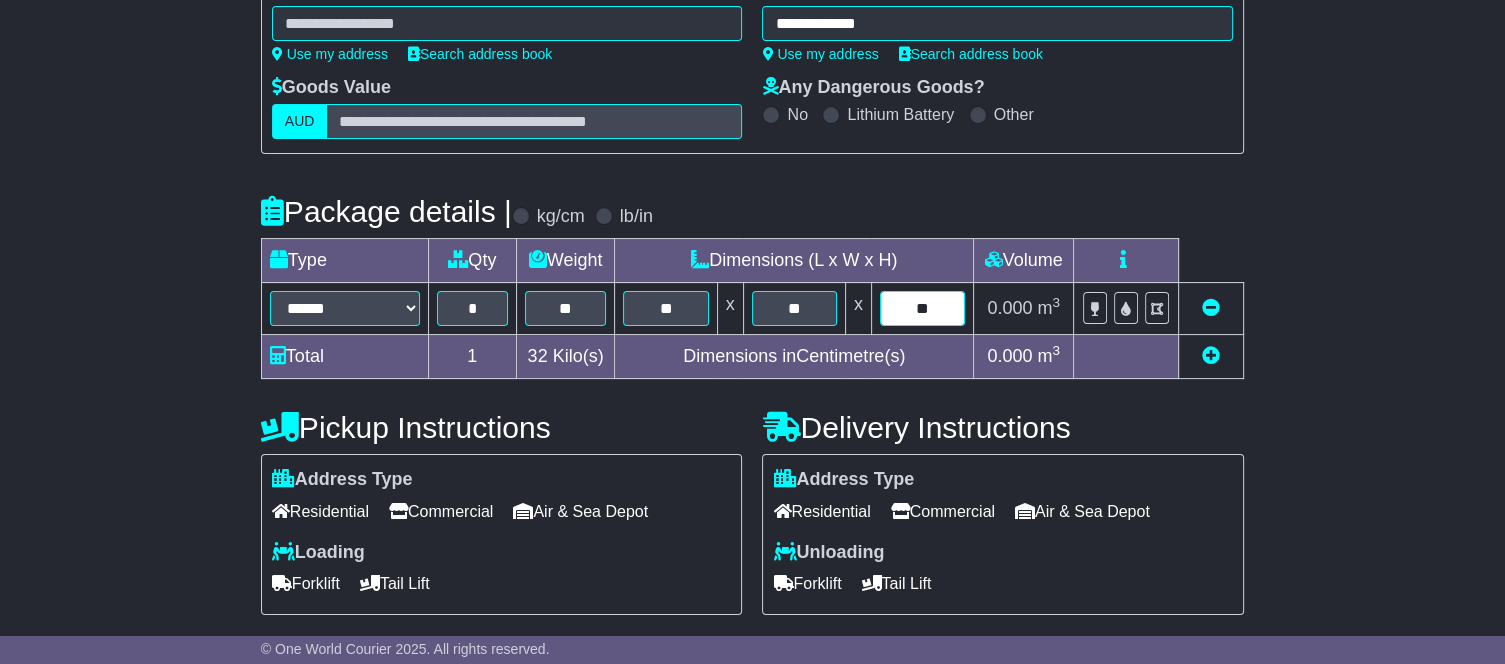 type on "**" 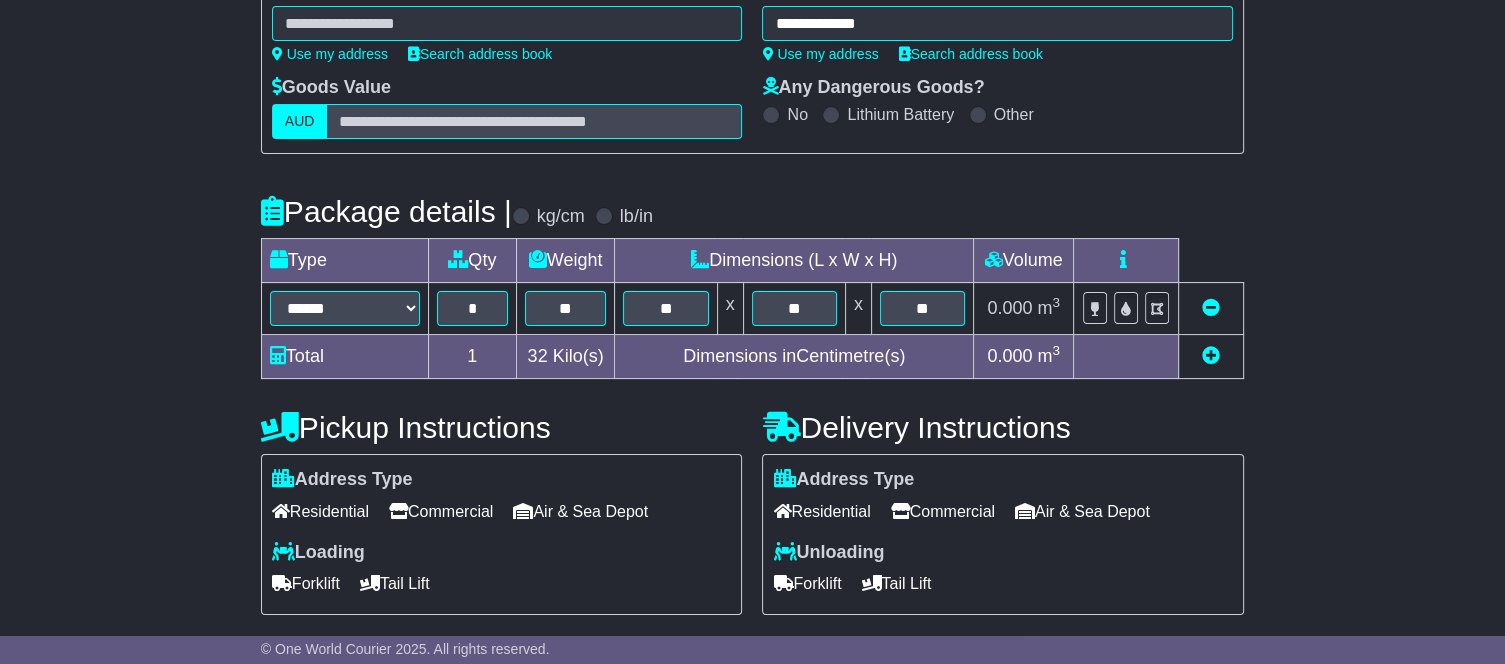 scroll, scrollTop: 464, scrollLeft: 0, axis: vertical 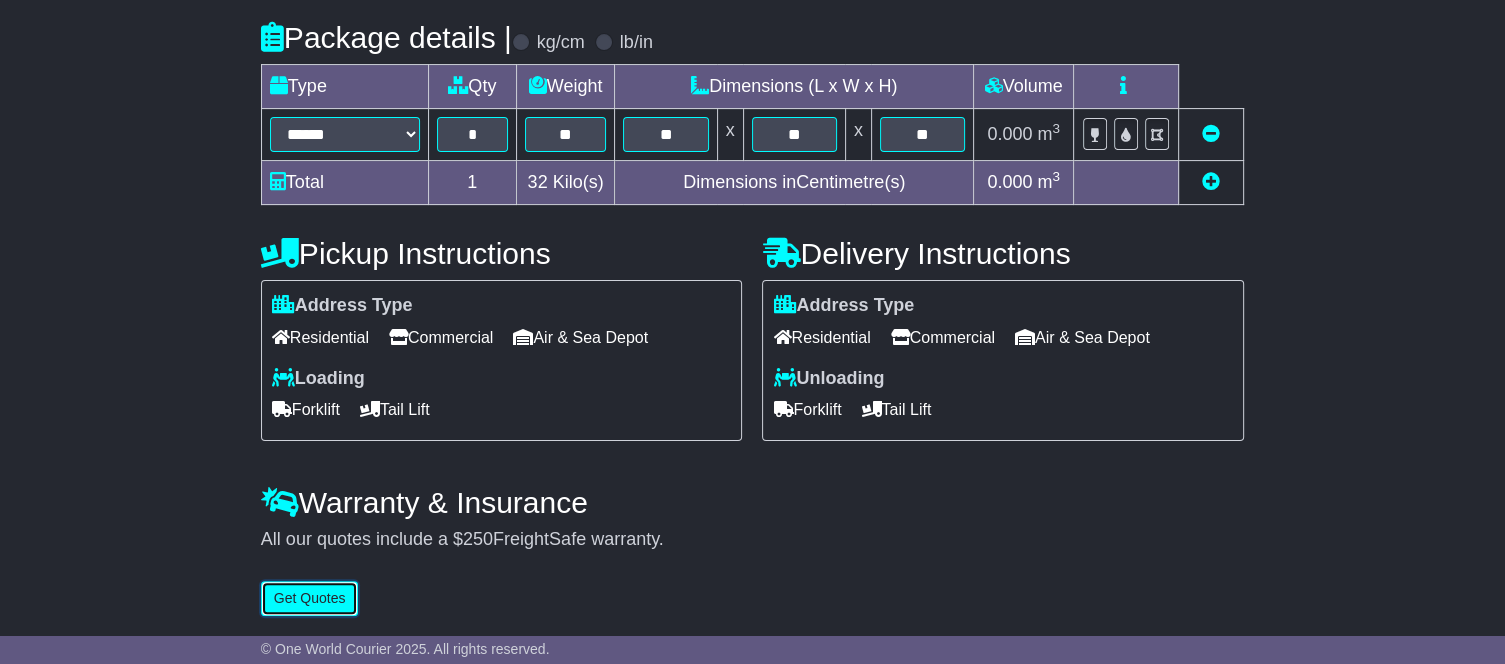 type 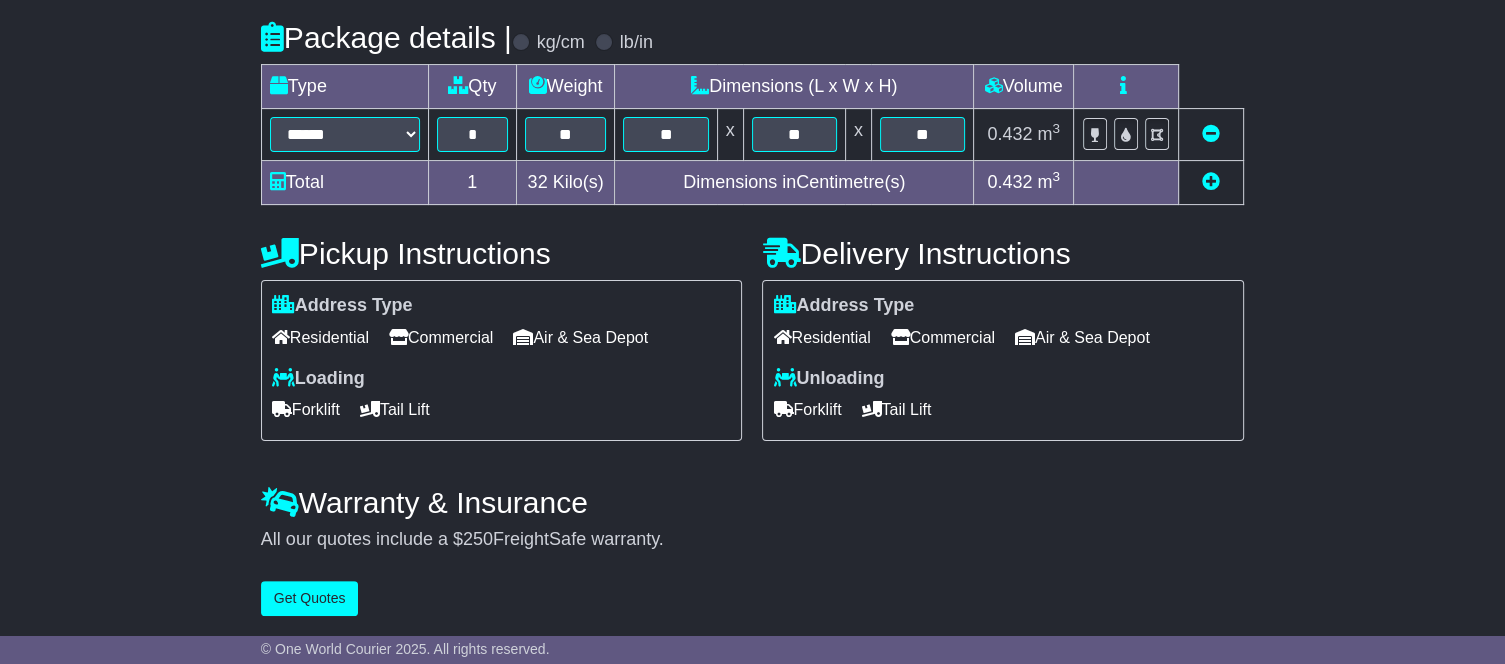 click on "Commercial" at bounding box center (441, 337) 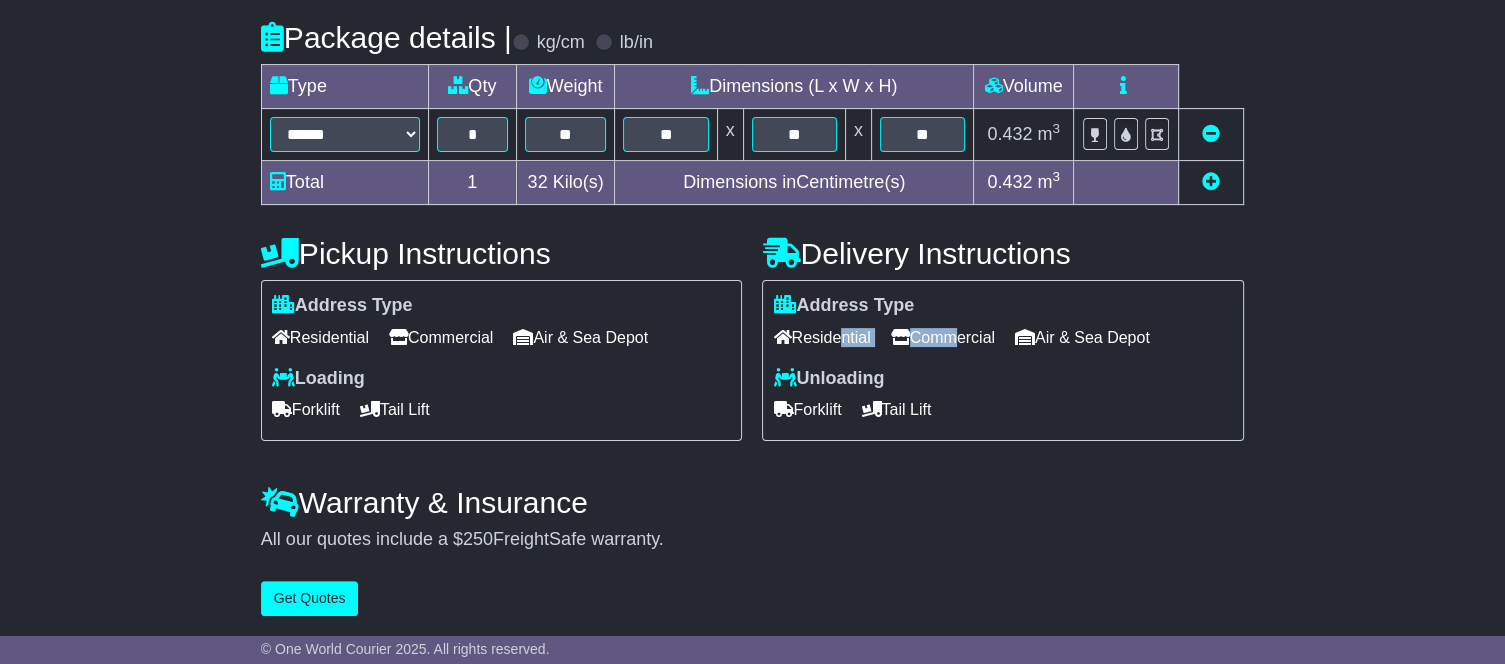 drag, startPoint x: 948, startPoint y: 331, endPoint x: 840, endPoint y: 336, distance: 108.11568 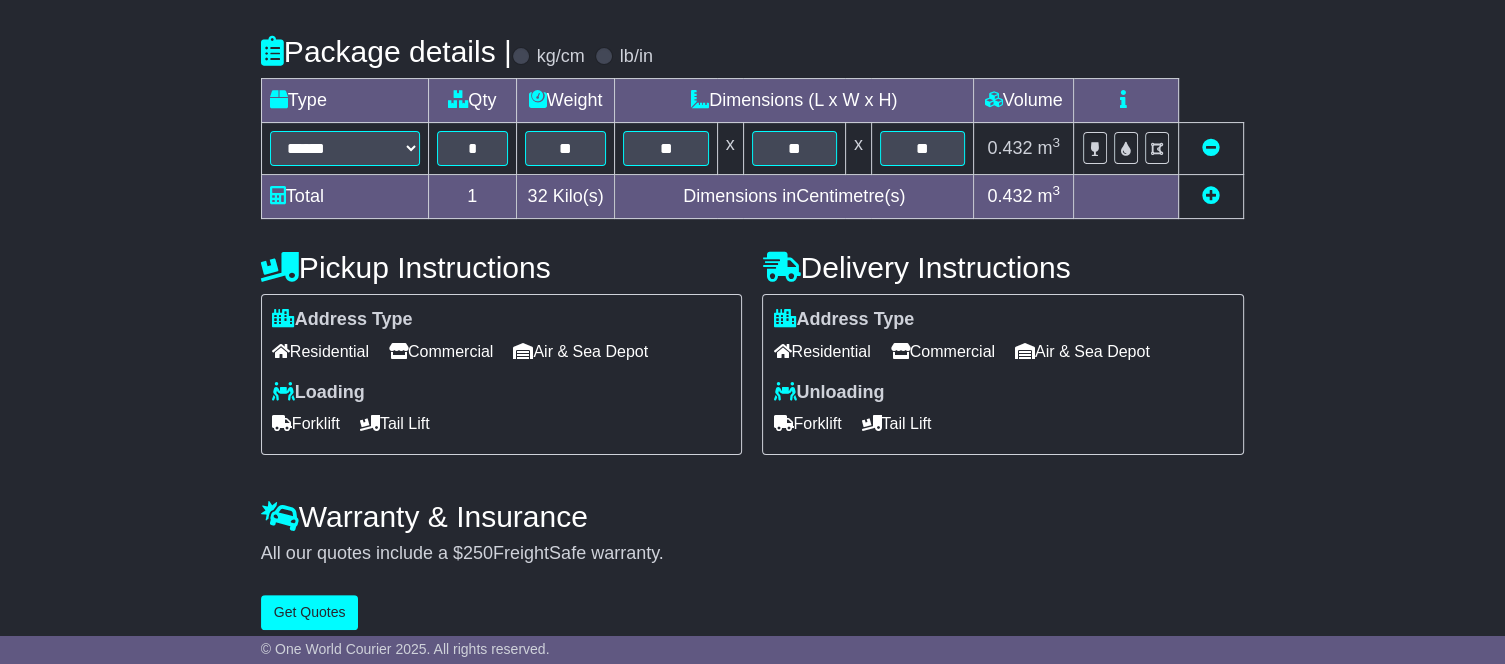 scroll, scrollTop: 465, scrollLeft: 0, axis: vertical 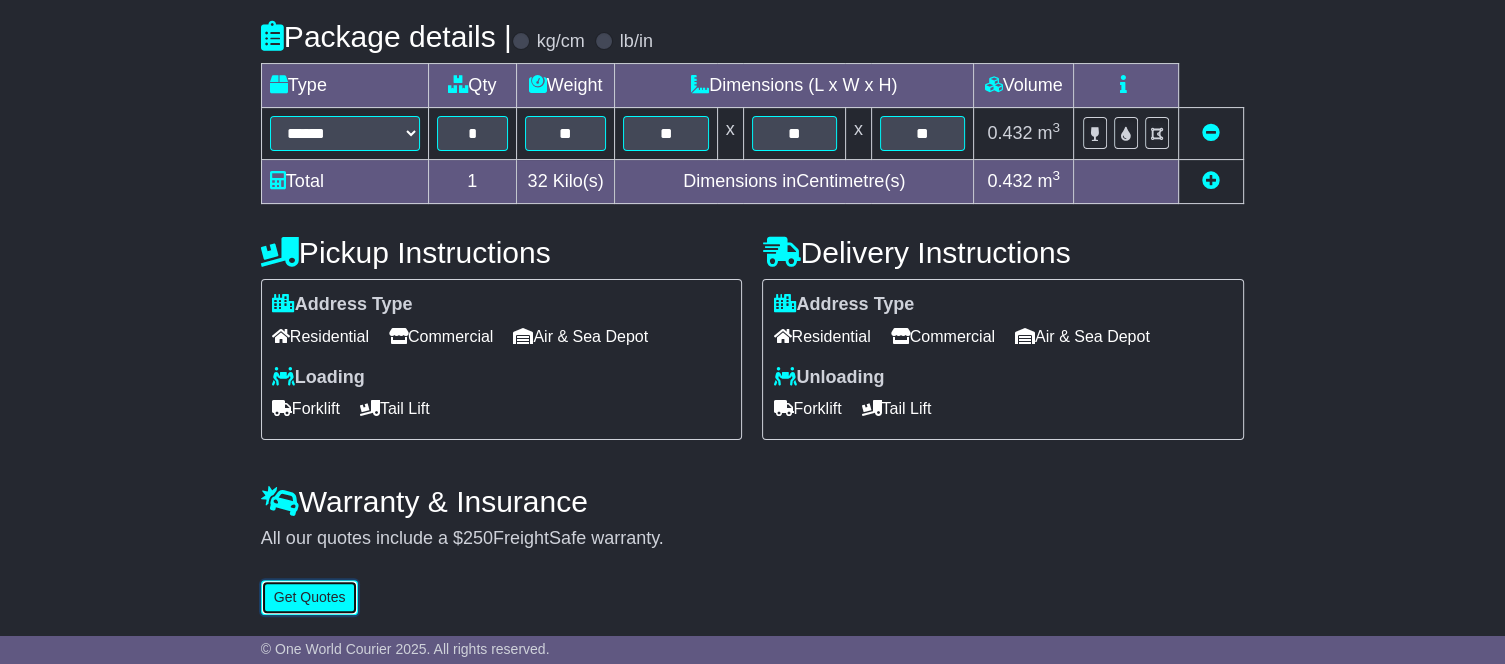 click on "Get Quotes" at bounding box center (310, 597) 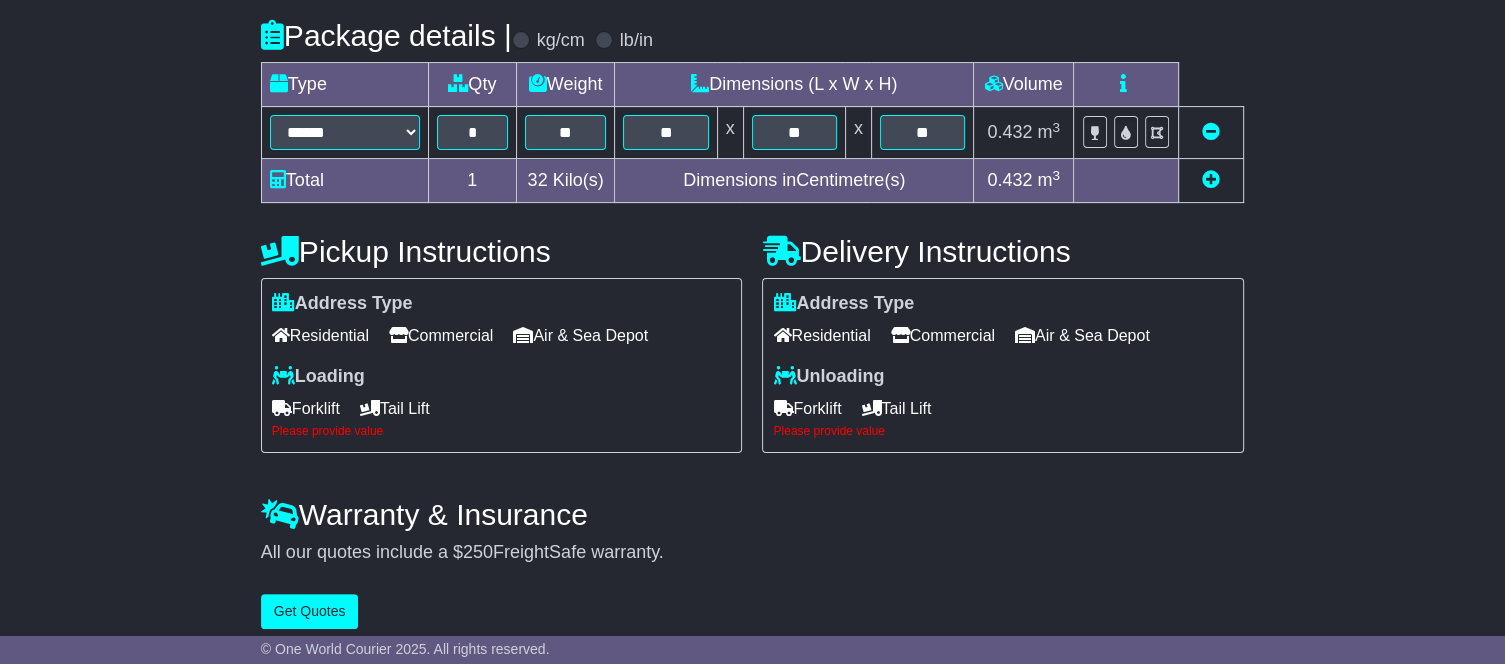 click on "Tail Lift" at bounding box center (395, 408) 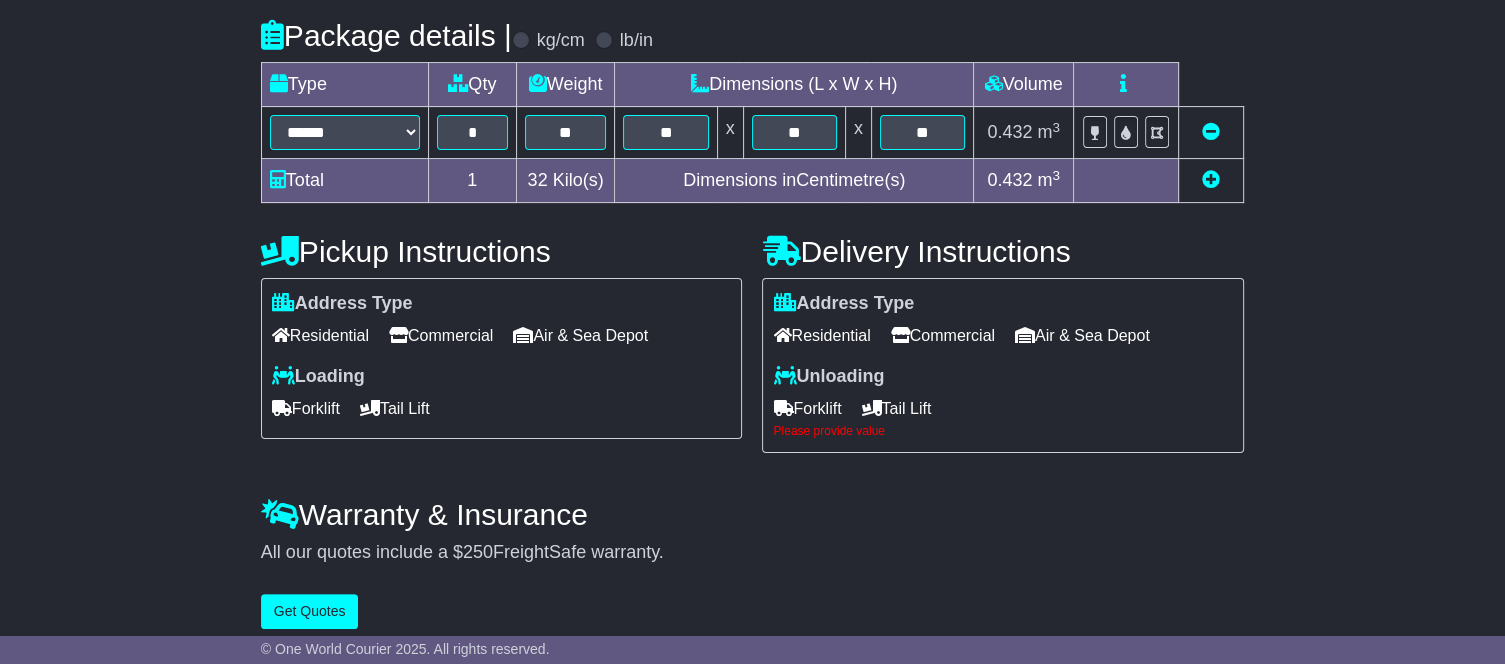 click on "Tail Lift" at bounding box center [896, 408] 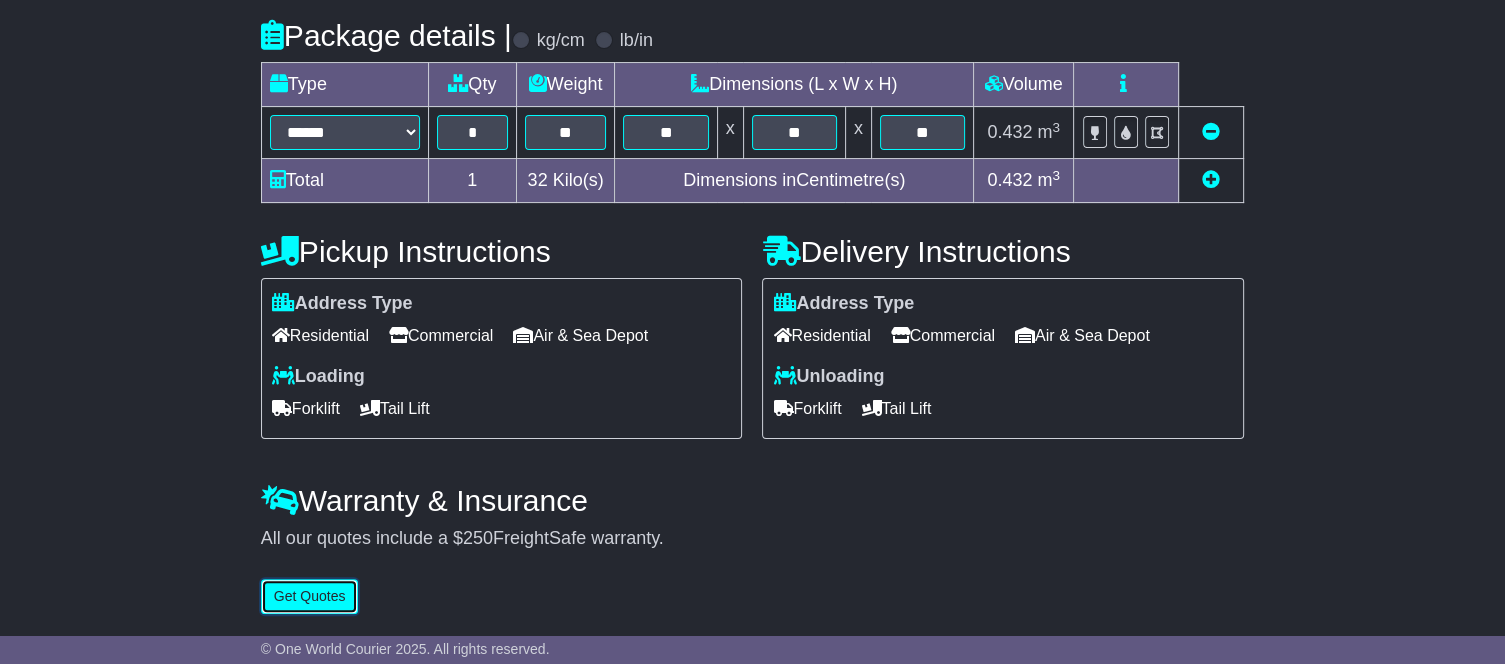 click on "Get Quotes" at bounding box center (310, 596) 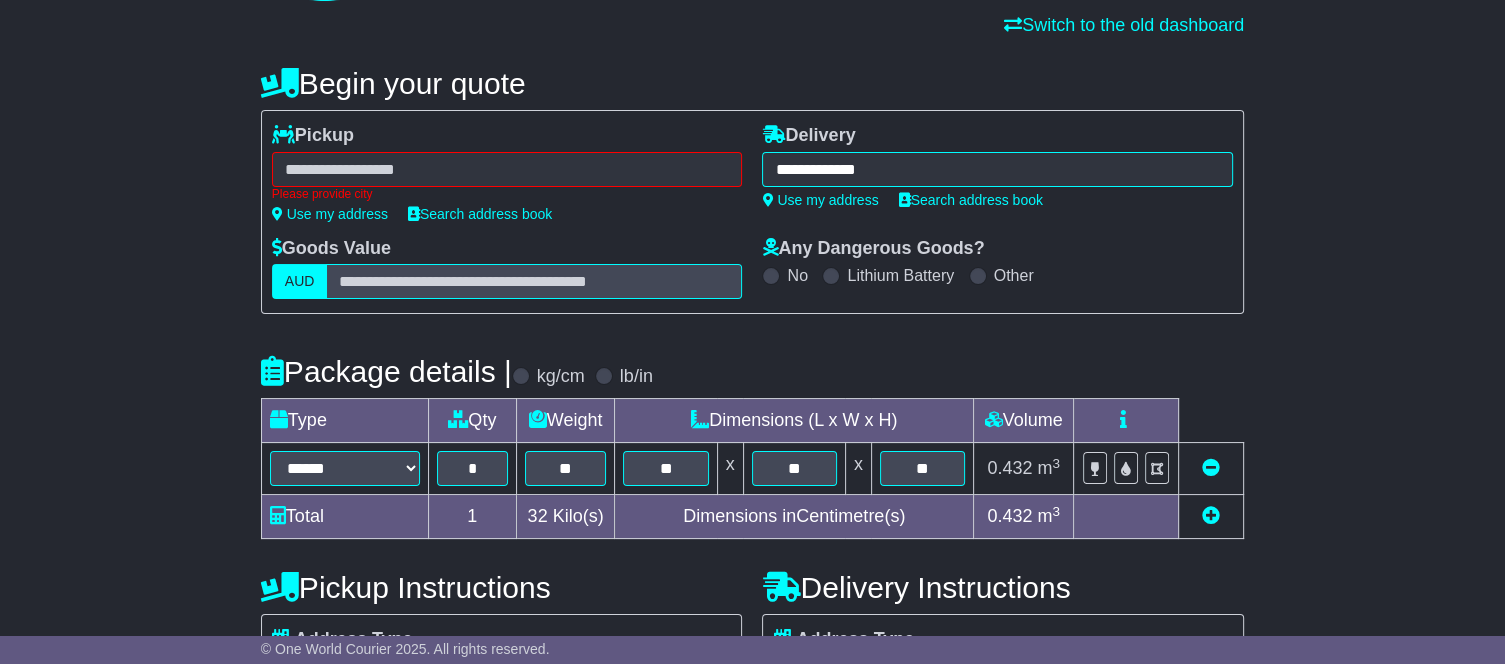 scroll, scrollTop: 140, scrollLeft: 0, axis: vertical 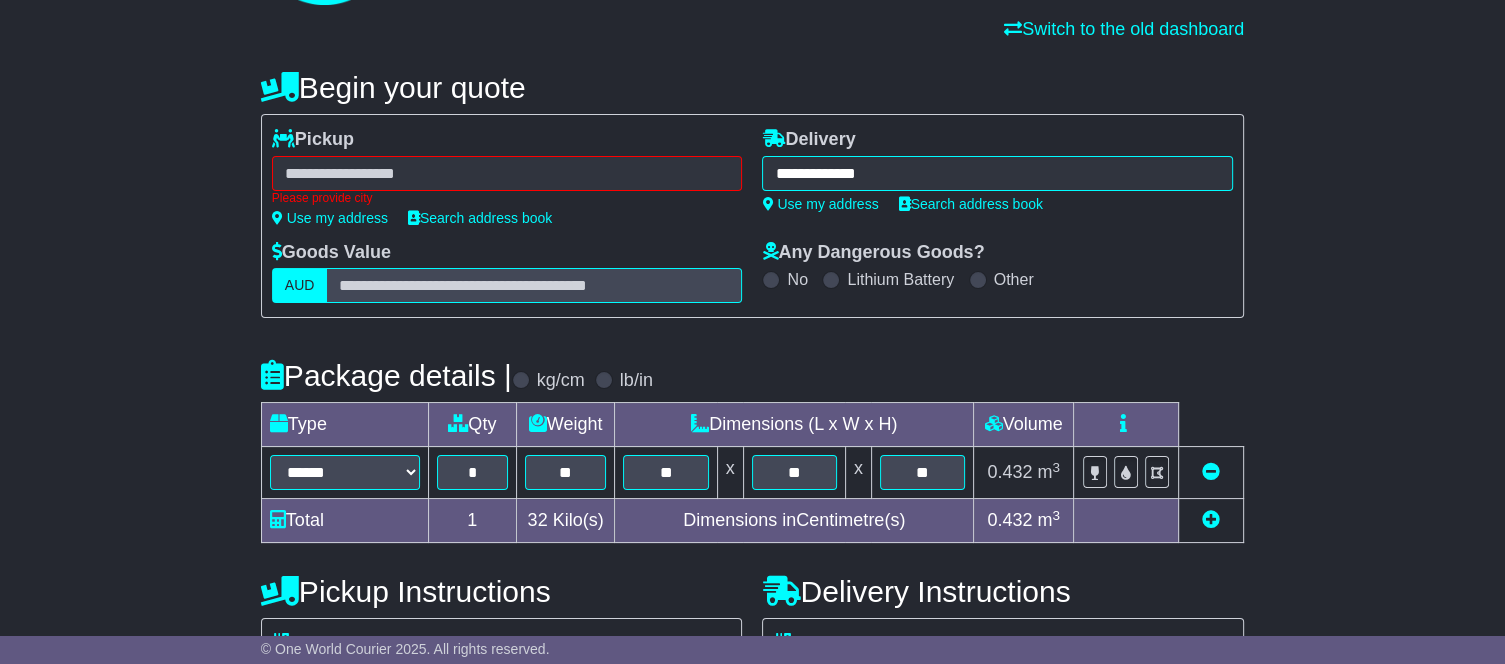 click on "**** 3000 MELBOURNE 3000
Please provide city" at bounding box center (507, 180) 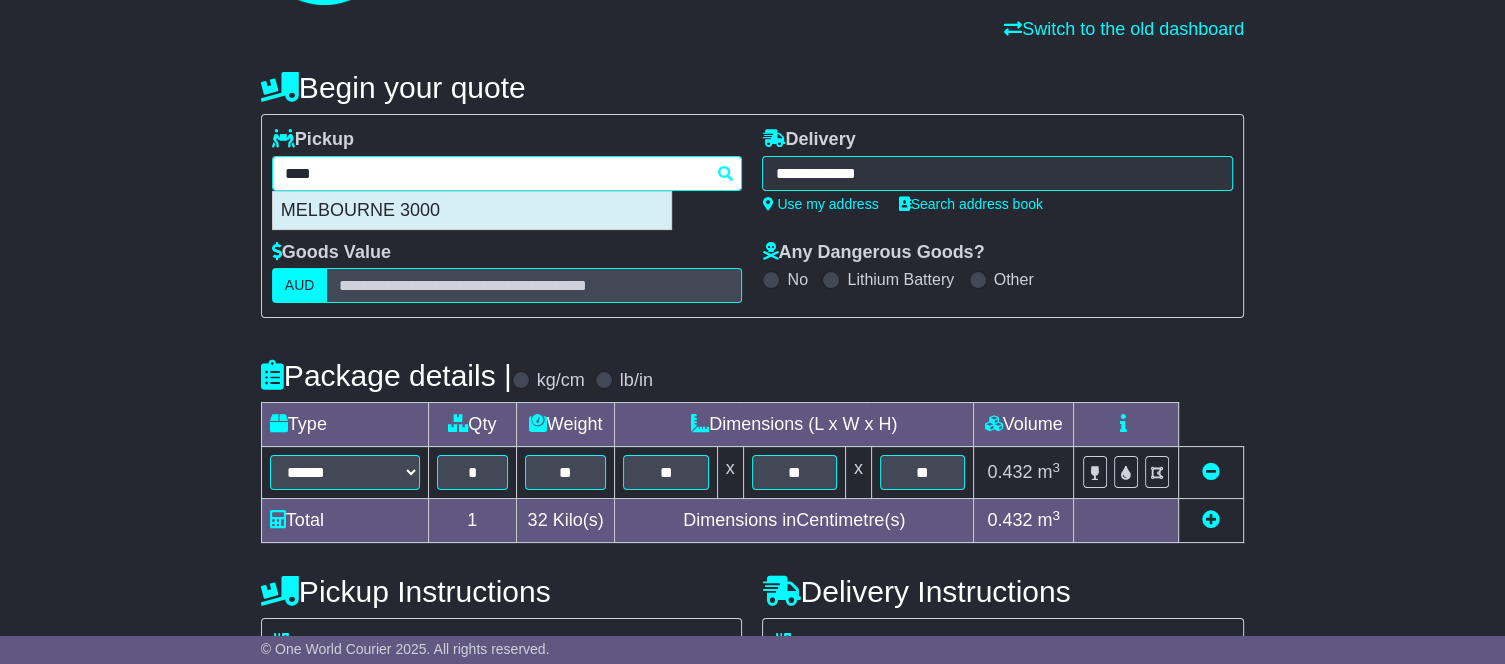 click on "MELBOURNE 3000" at bounding box center [472, 211] 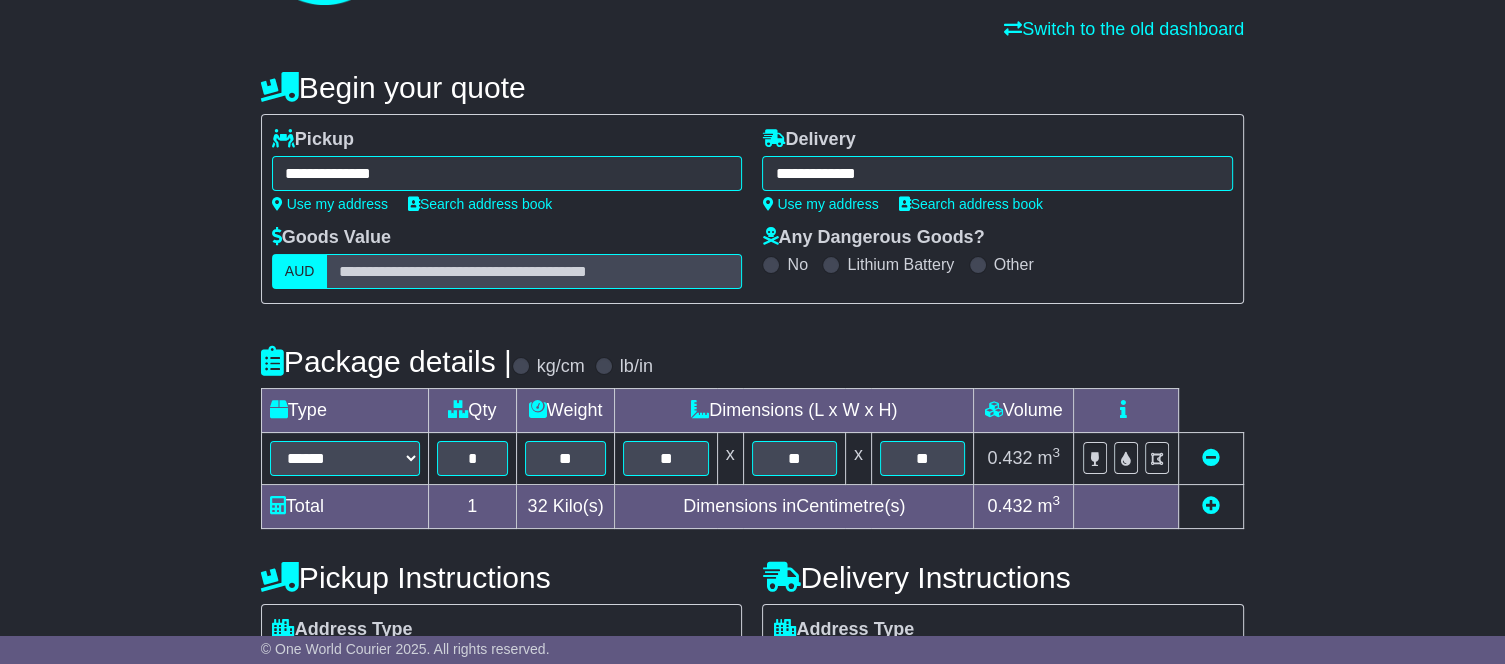 type on "**********" 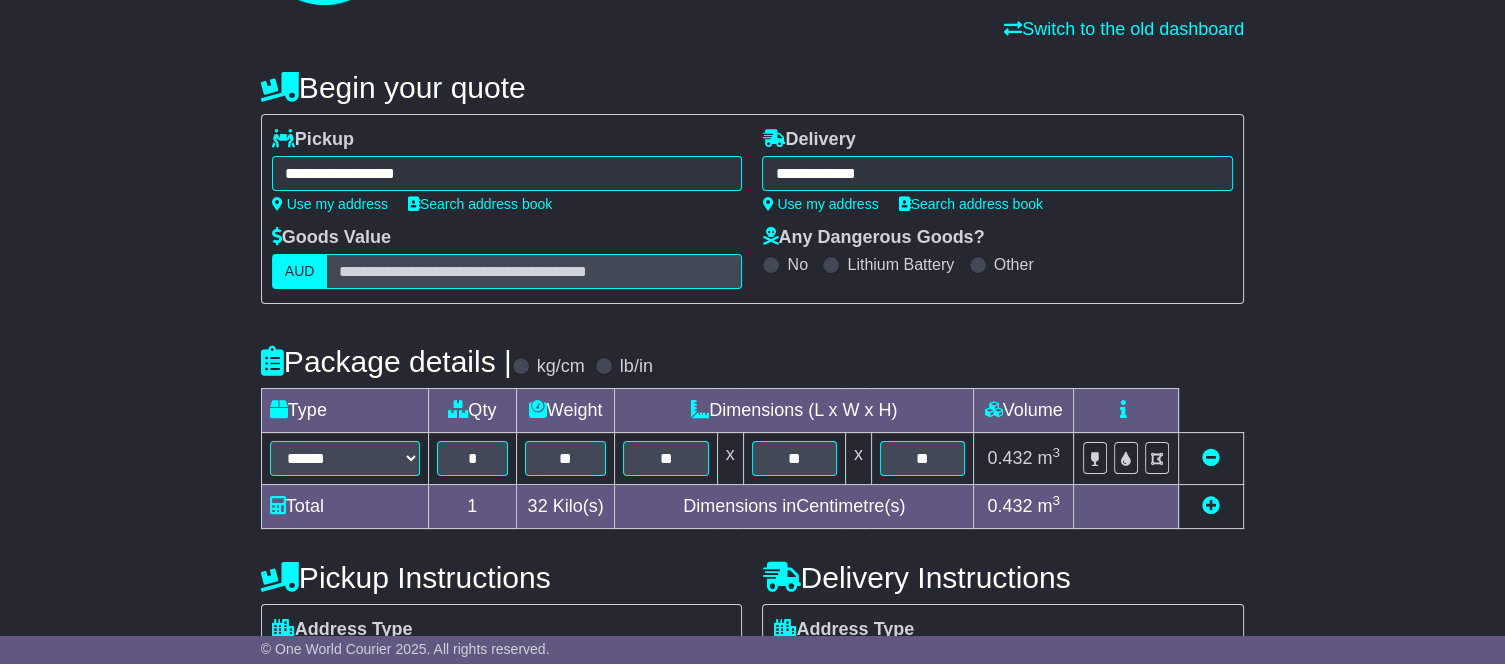 scroll, scrollTop: 467, scrollLeft: 0, axis: vertical 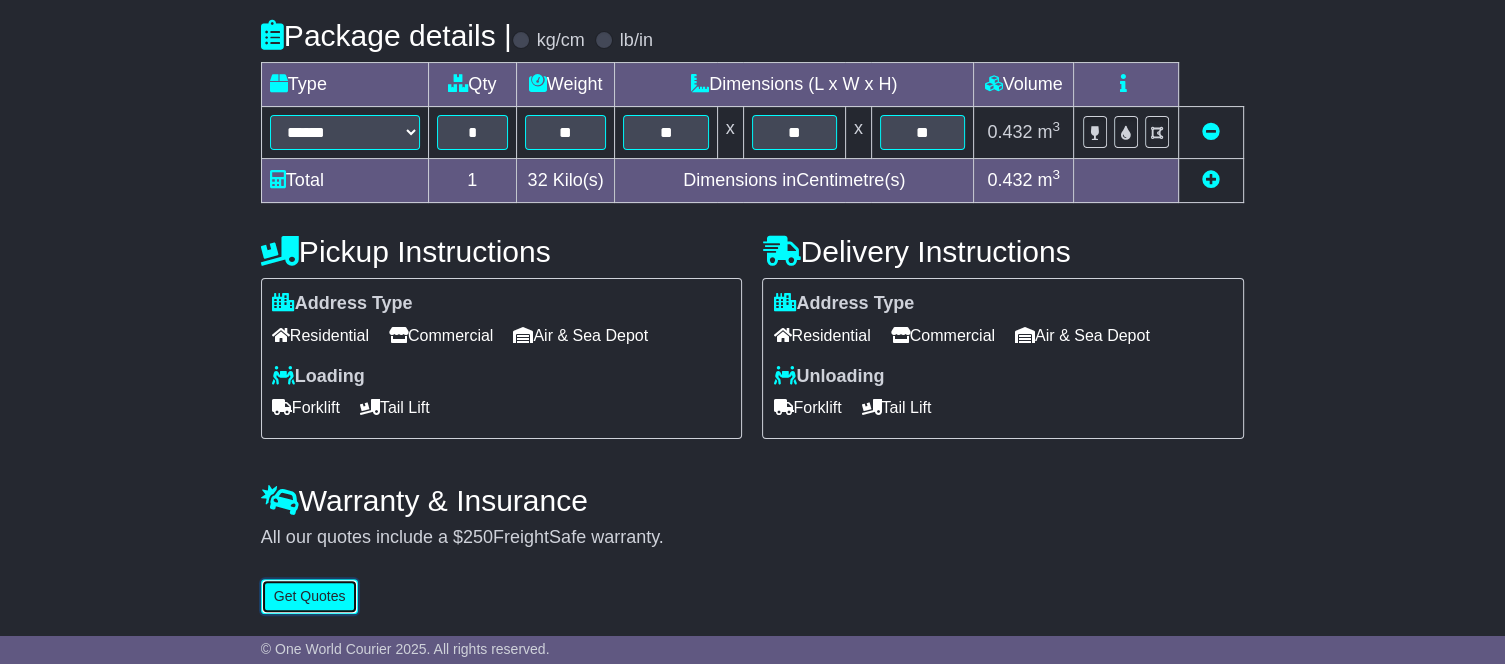 click on "Get Quotes" at bounding box center (310, 596) 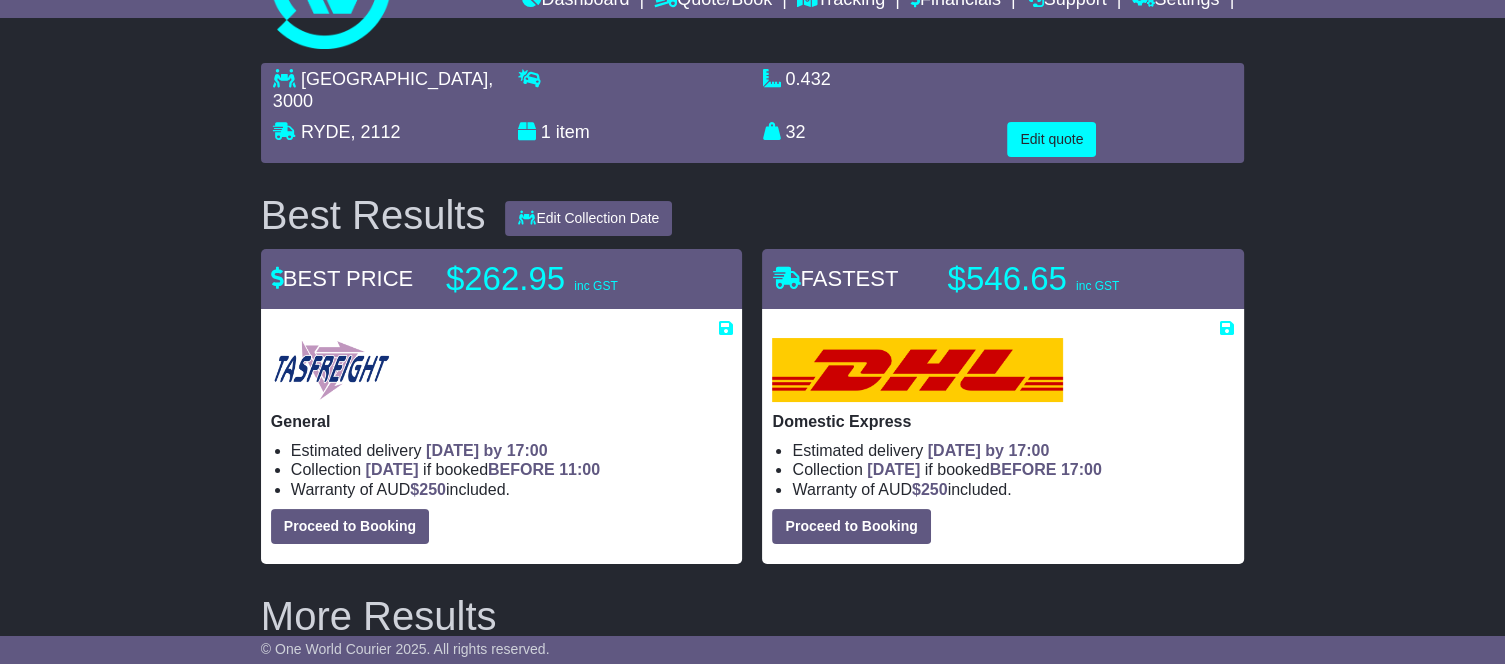 scroll, scrollTop: 0, scrollLeft: 0, axis: both 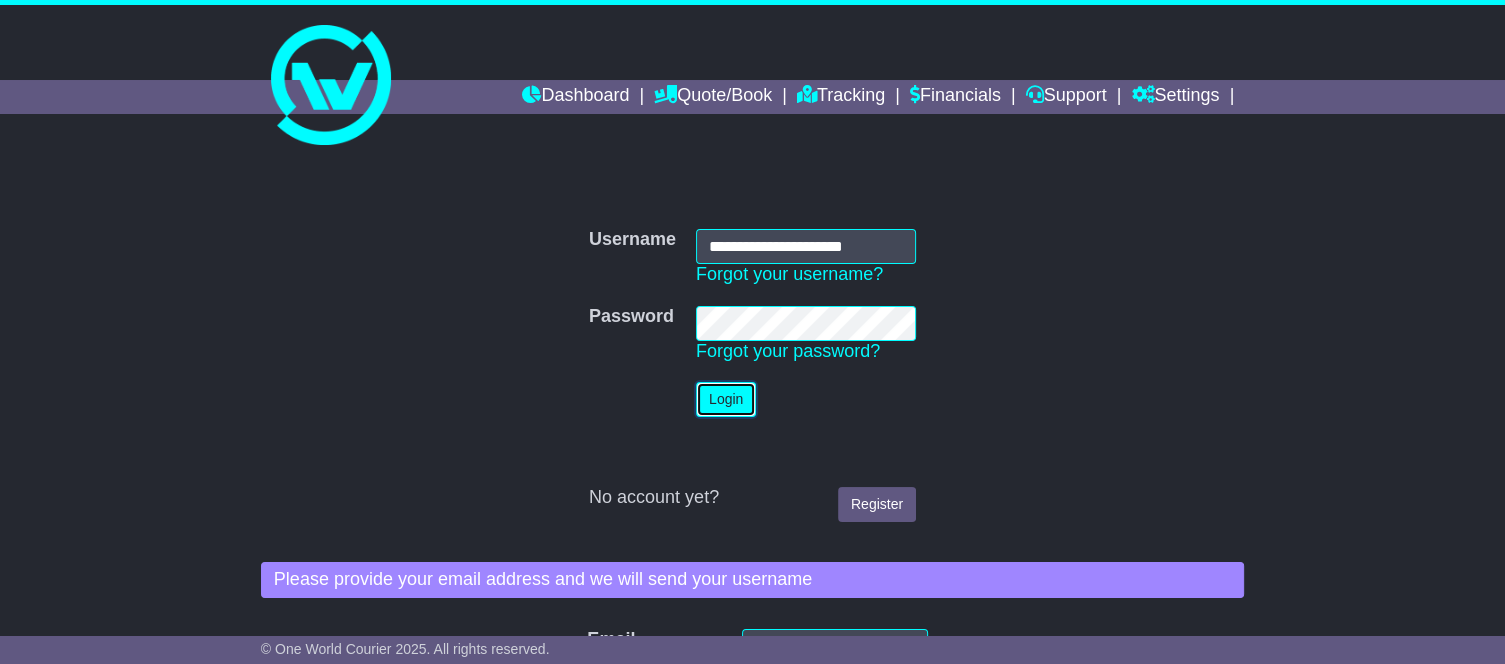 click on "Login" at bounding box center (726, 399) 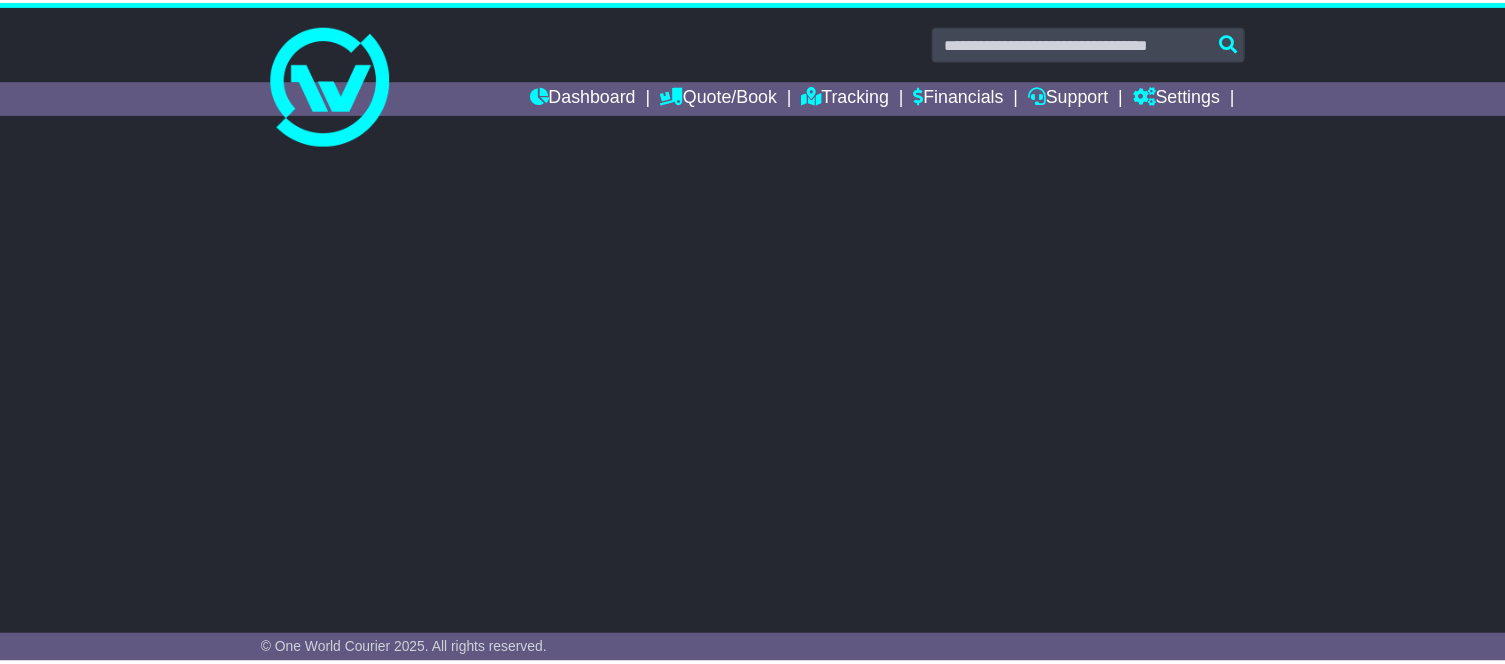 scroll, scrollTop: 0, scrollLeft: 0, axis: both 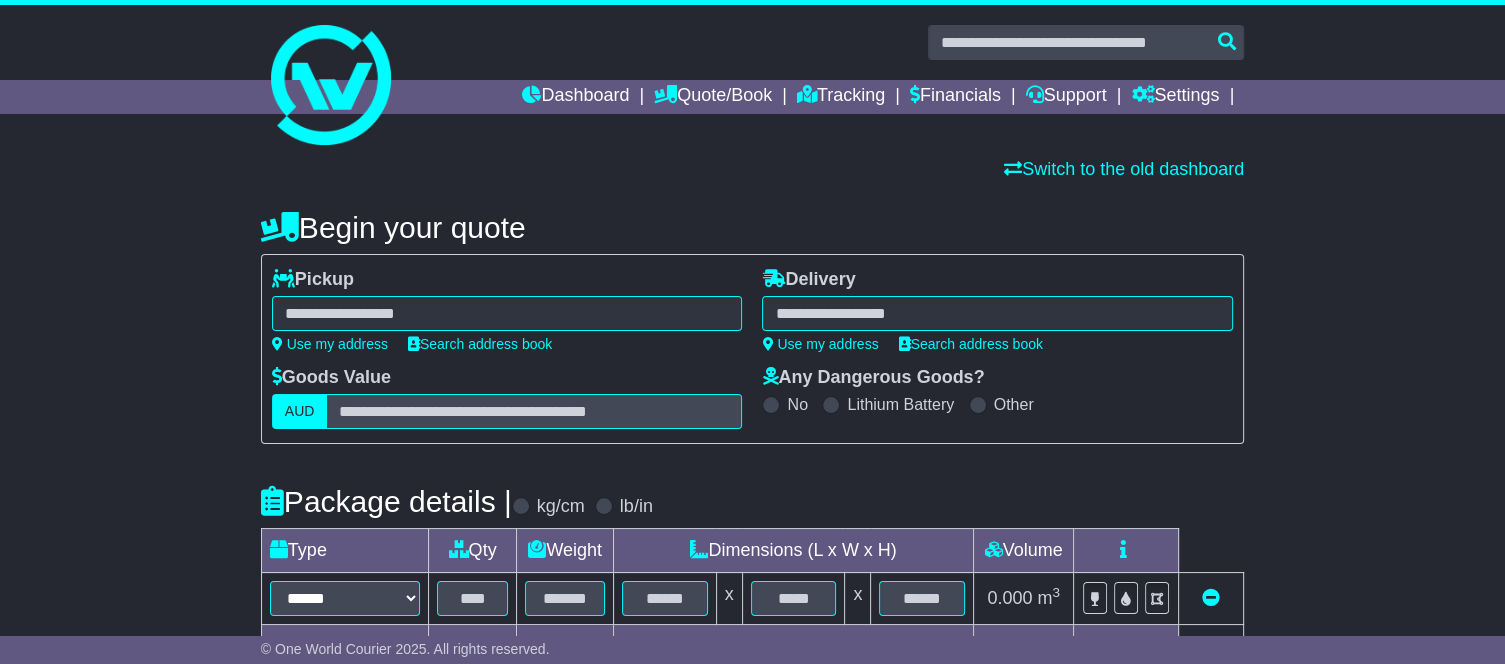 click at bounding box center (507, 313) 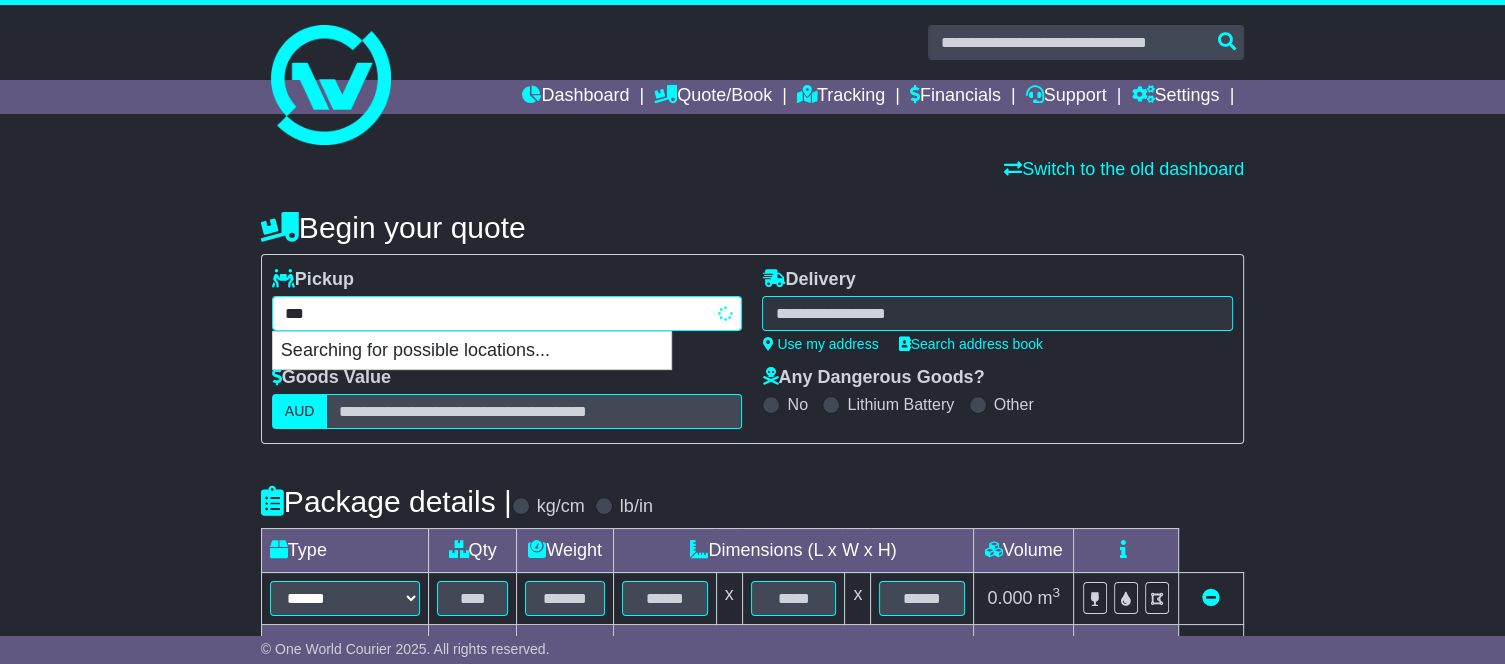 type on "****" 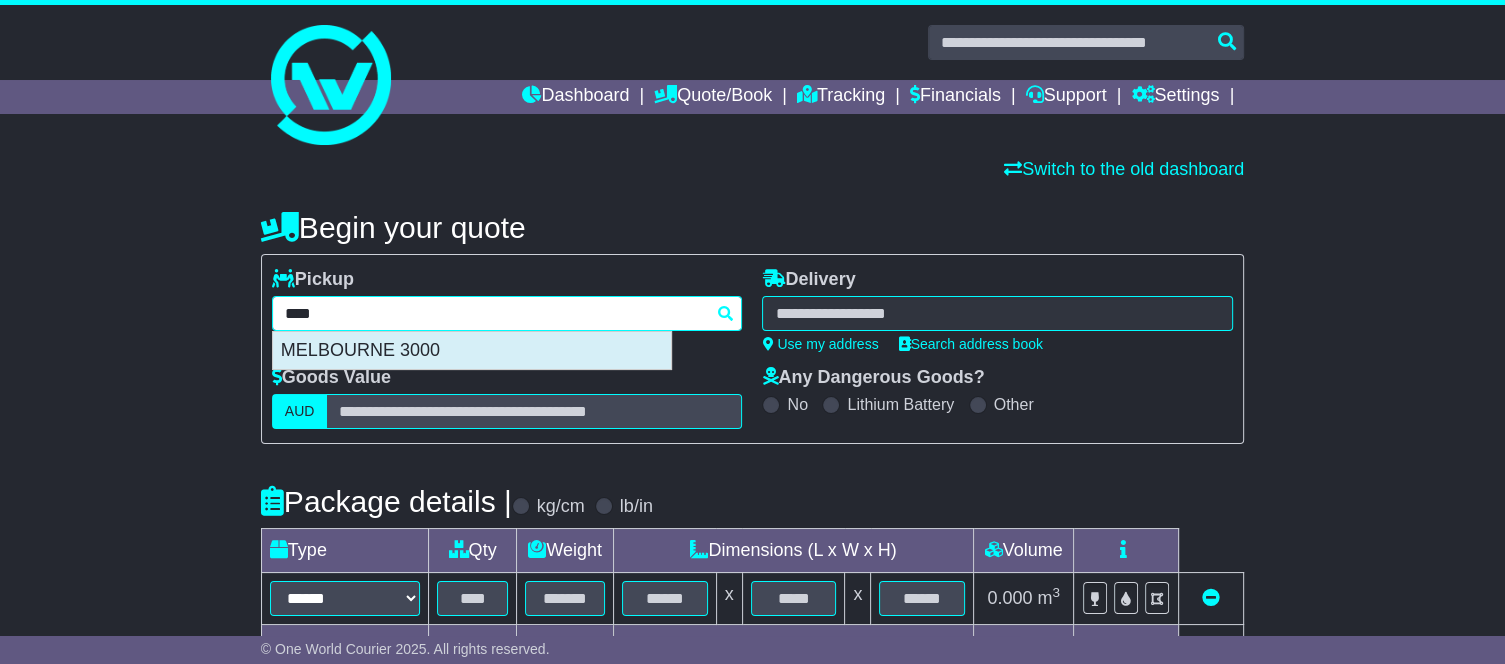 click on "MELBOURNE 3000" at bounding box center [472, 351] 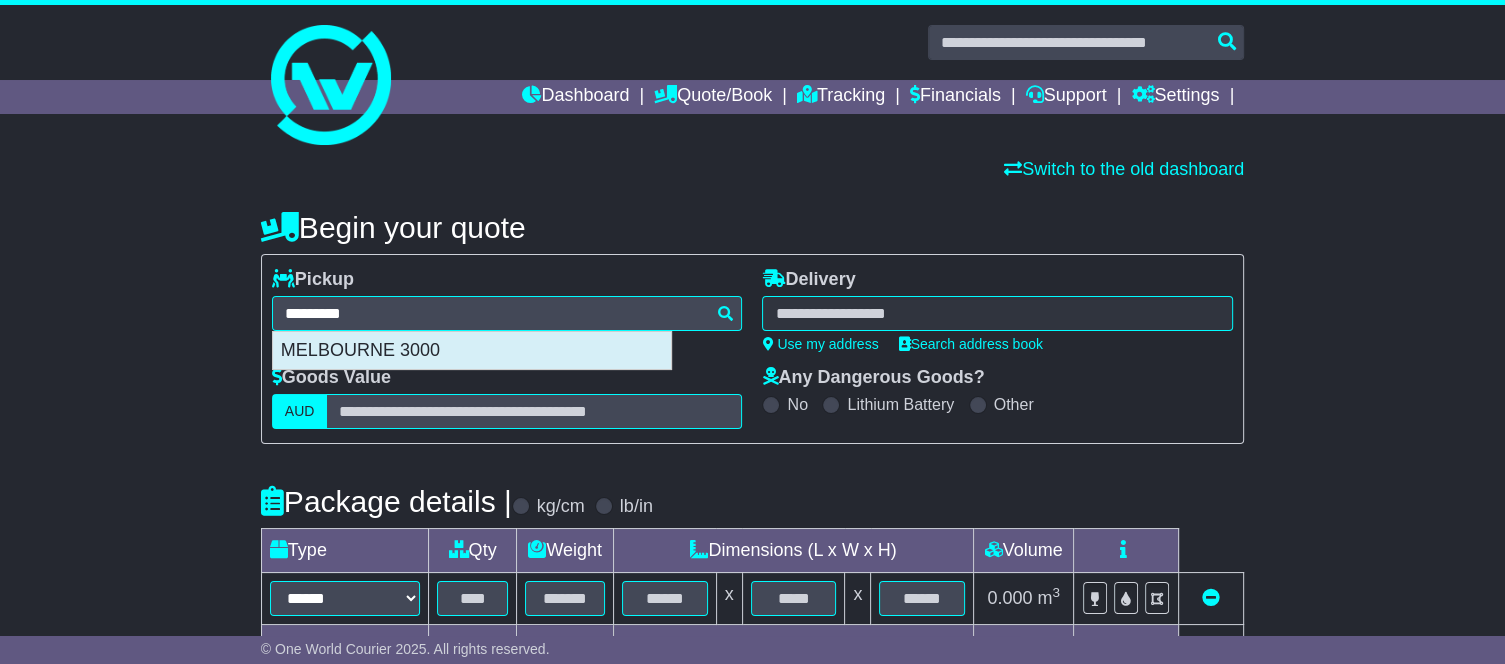 type on "**********" 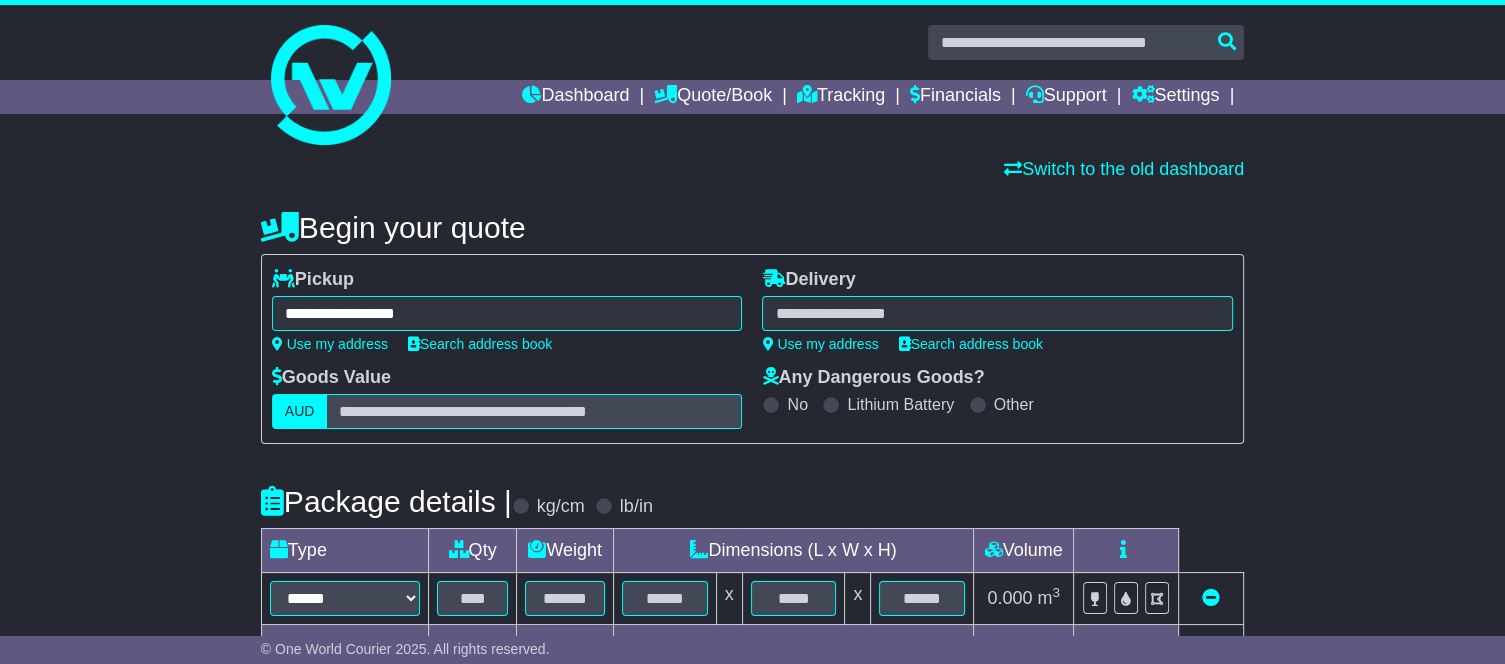 click at bounding box center (997, 313) 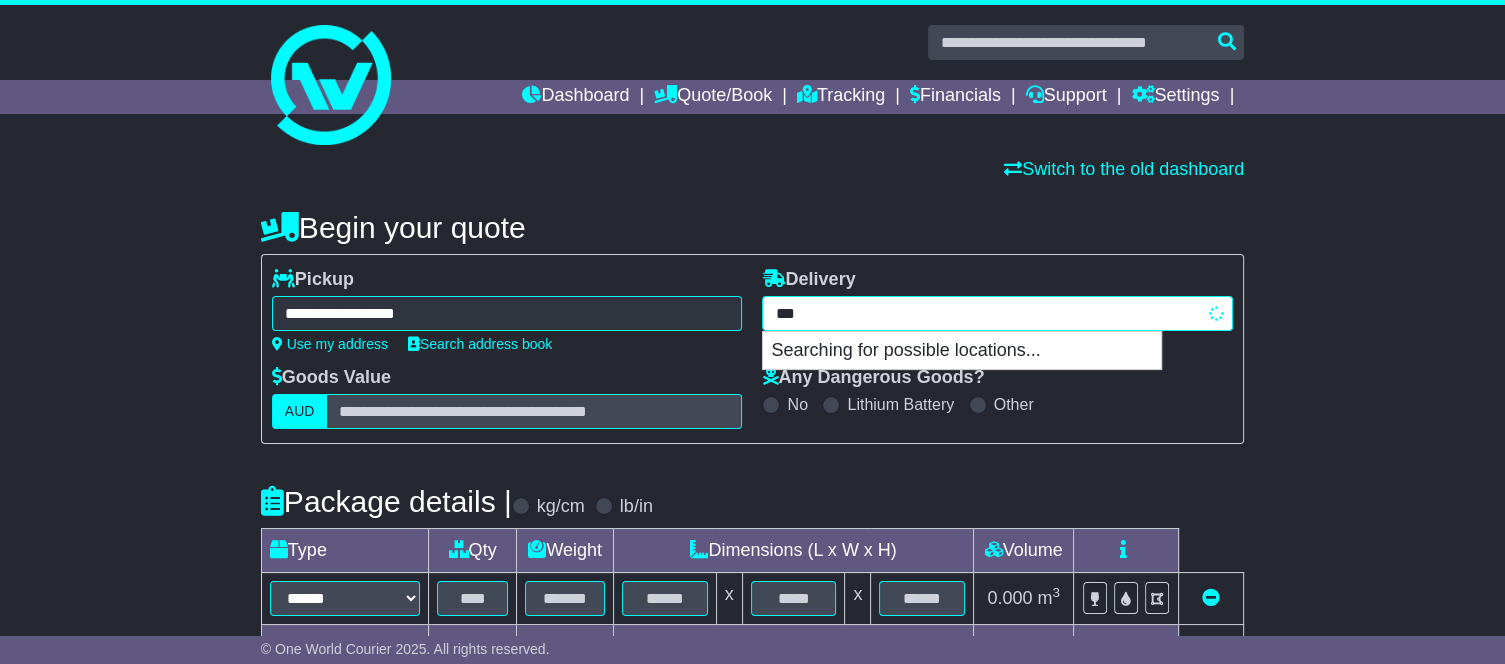 type on "****" 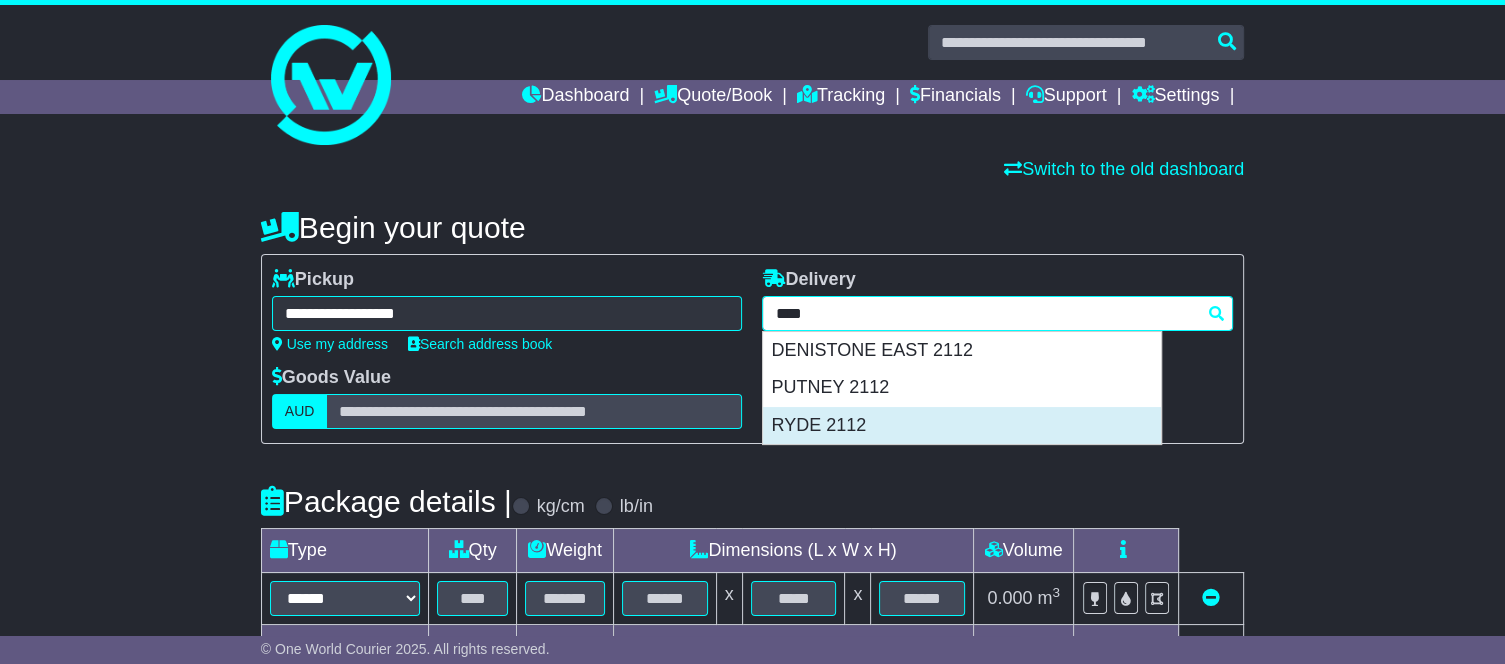click on "RYDE 2112" at bounding box center [962, 426] 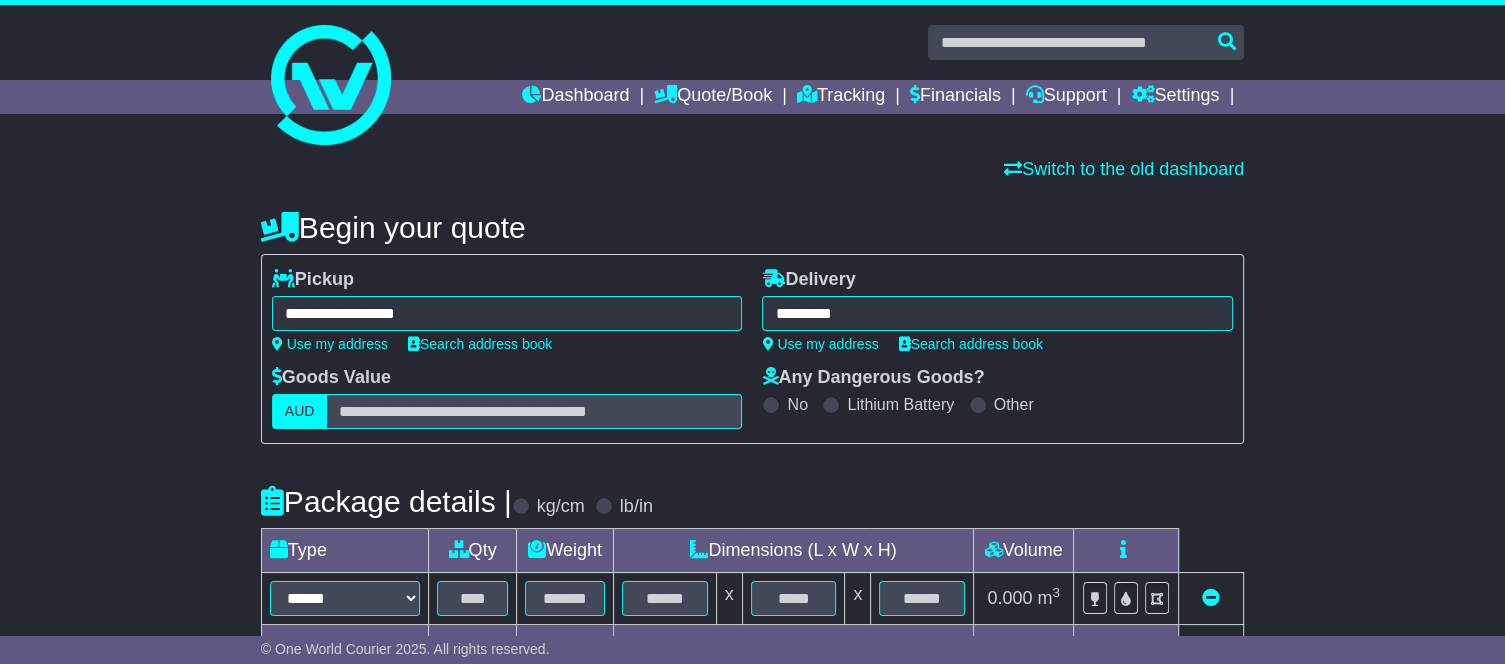 type on "**********" 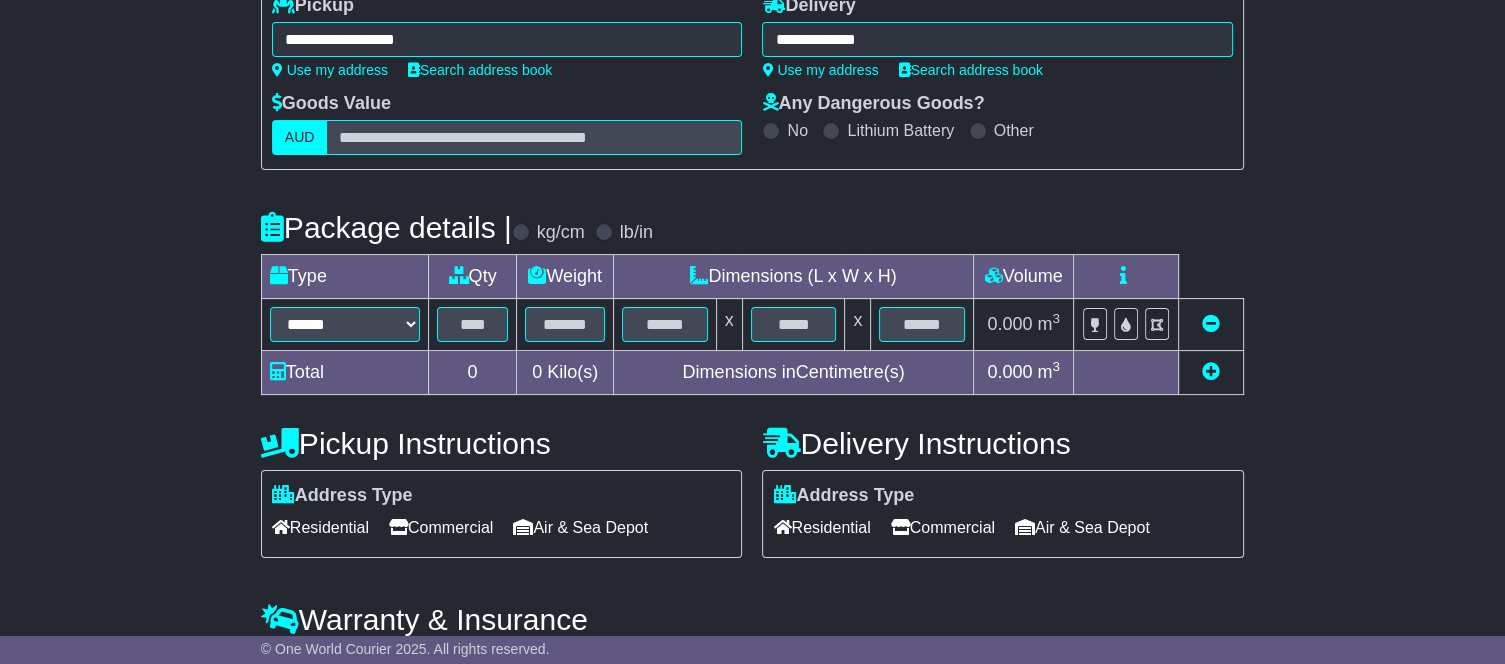 scroll, scrollTop: 275, scrollLeft: 0, axis: vertical 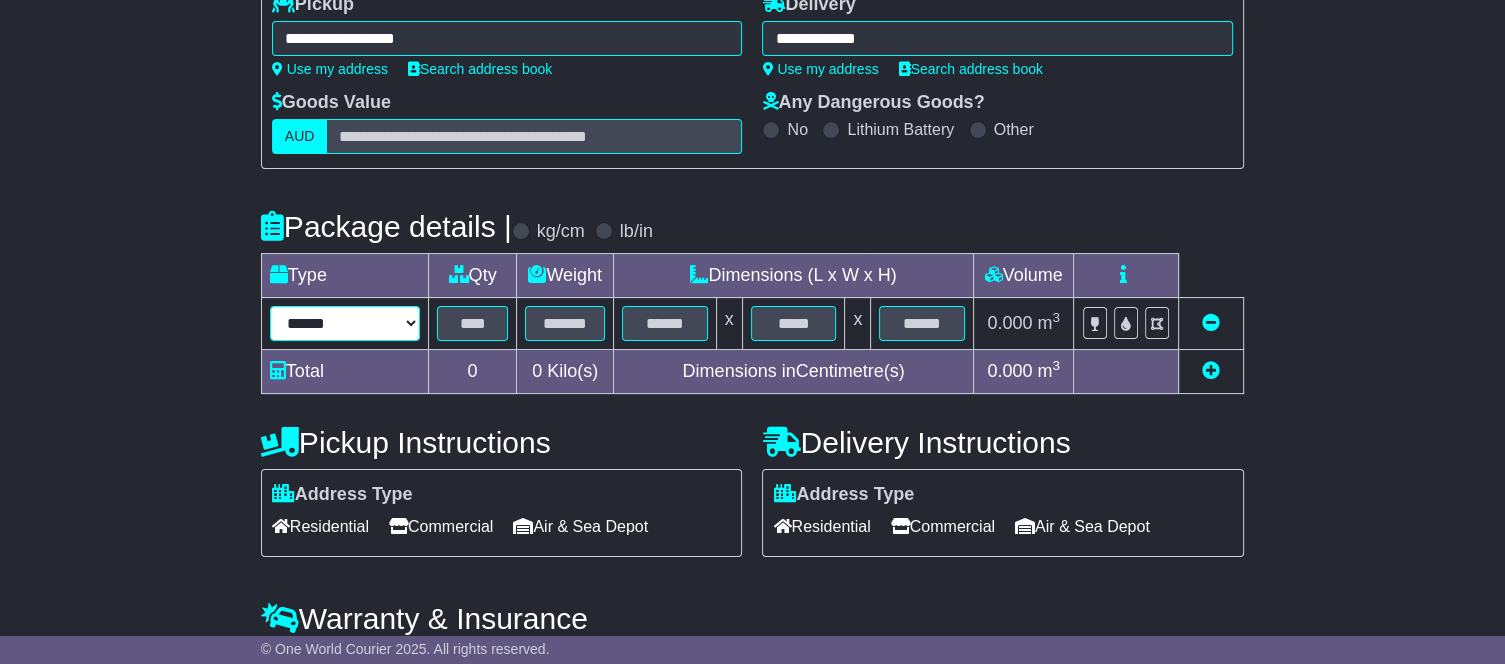 click on "****** ****** *** ******** ***** **** **** ****** *** *******" at bounding box center [345, 323] 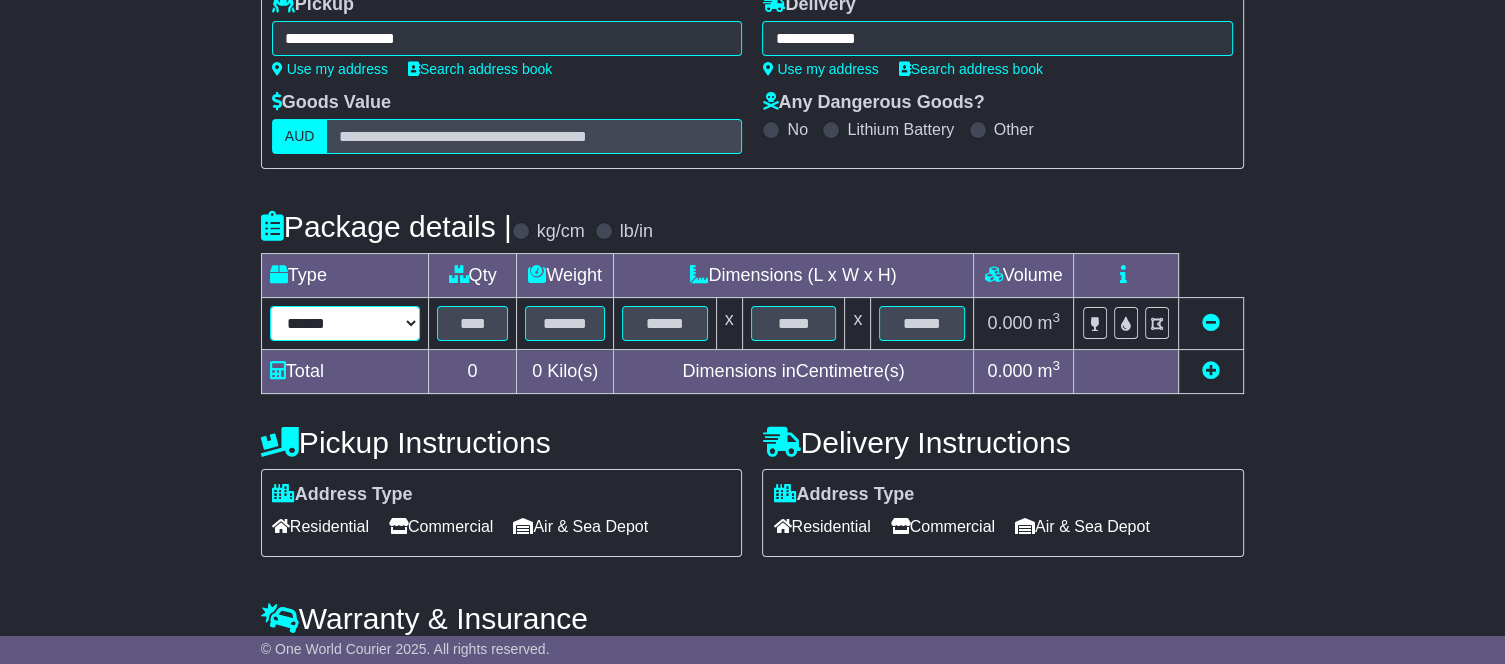 select on "*****" 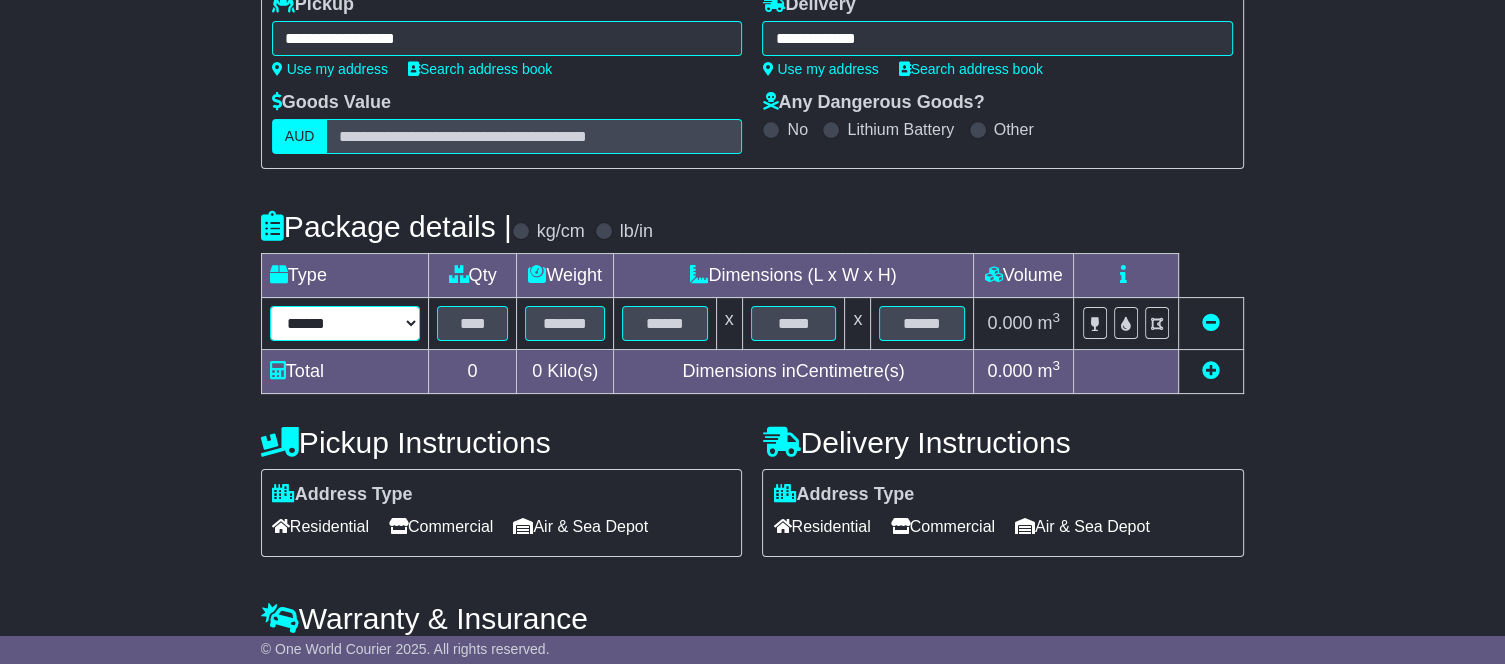 click on "****** ****** *** ******** ***** **** **** ****** *** *******" at bounding box center (345, 323) 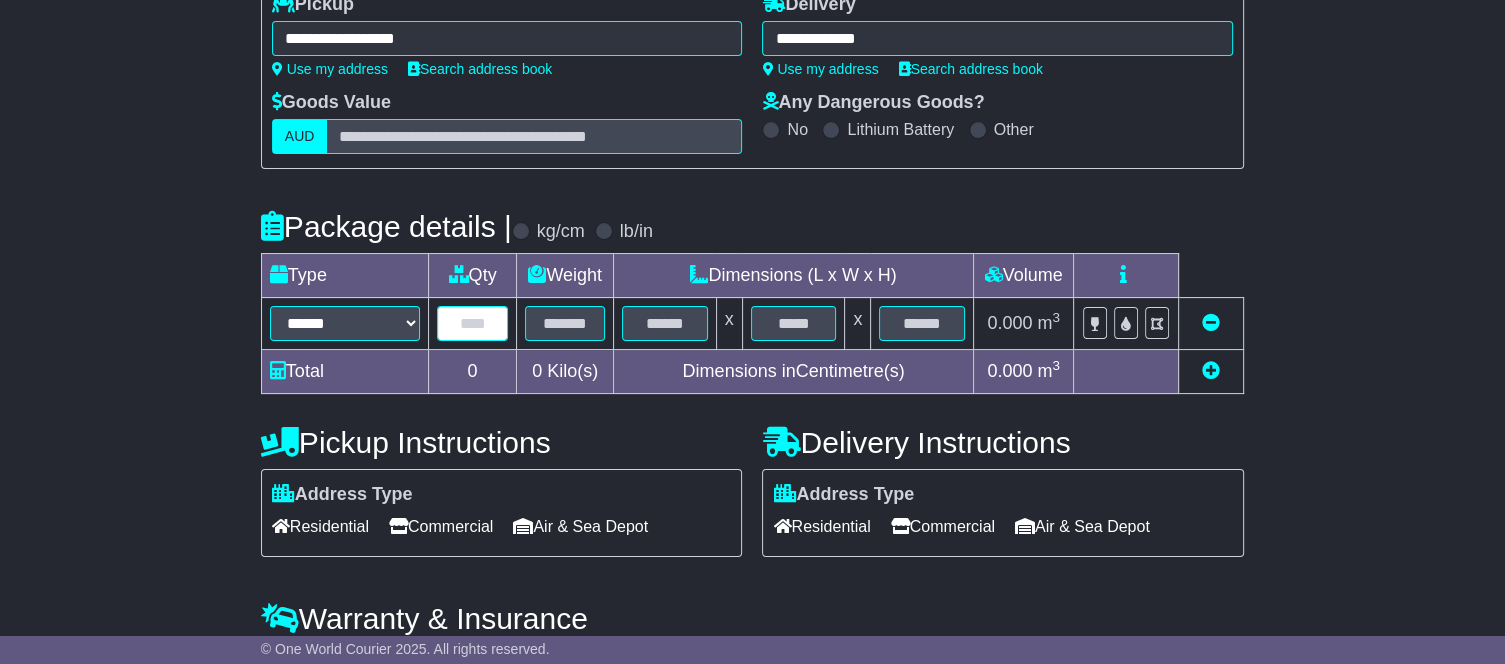 click at bounding box center (472, 323) 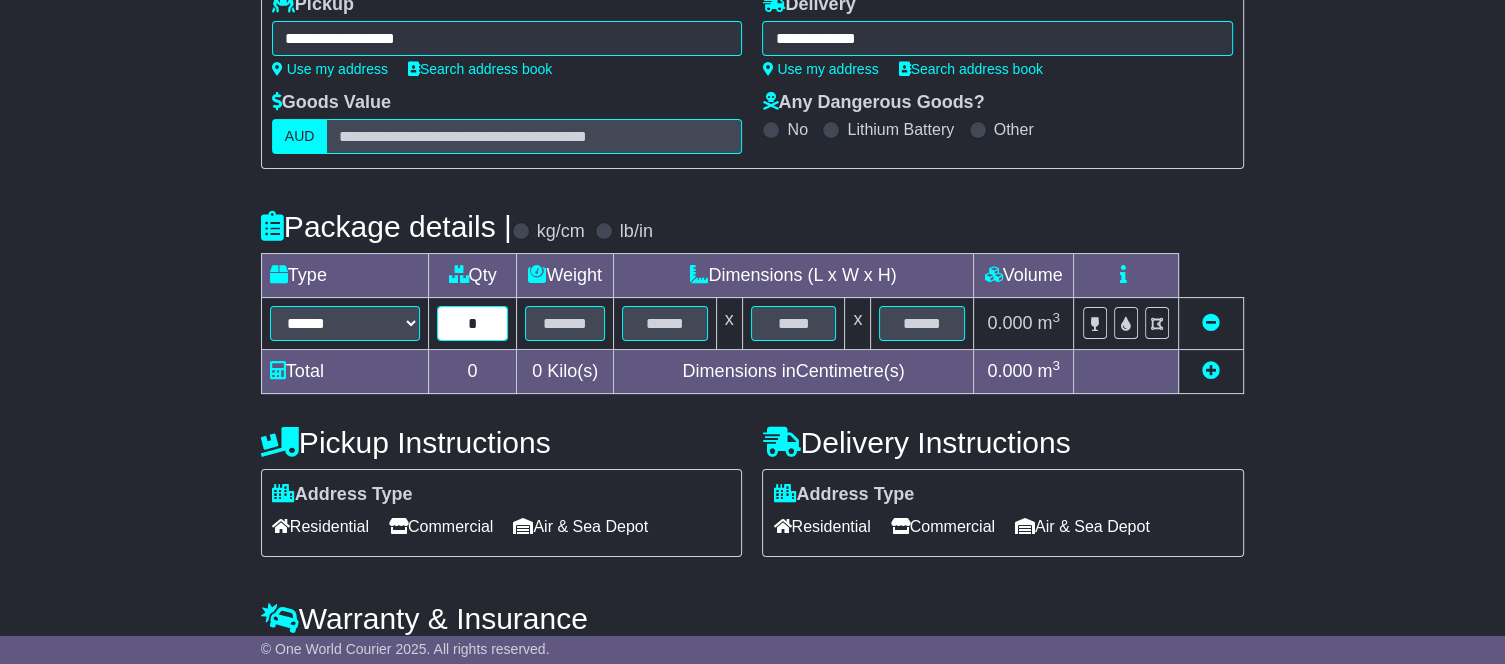 type on "*" 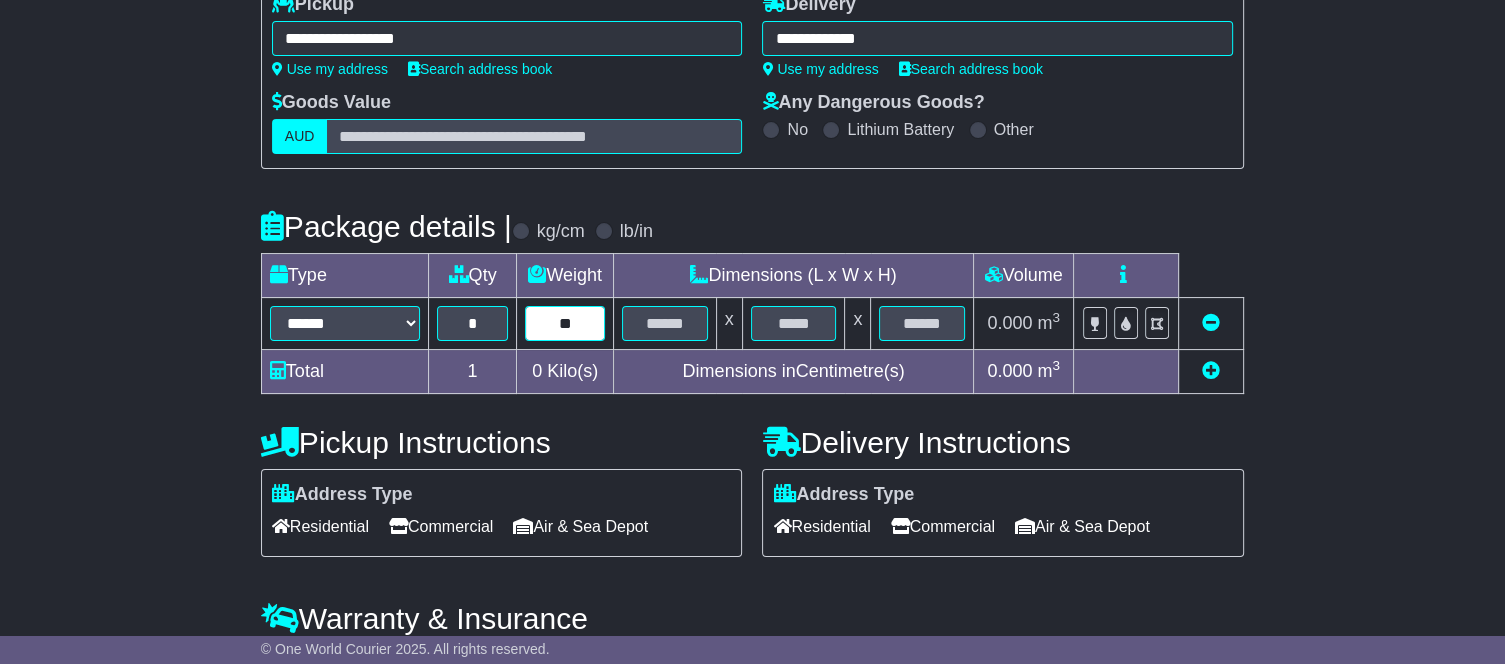 type on "**" 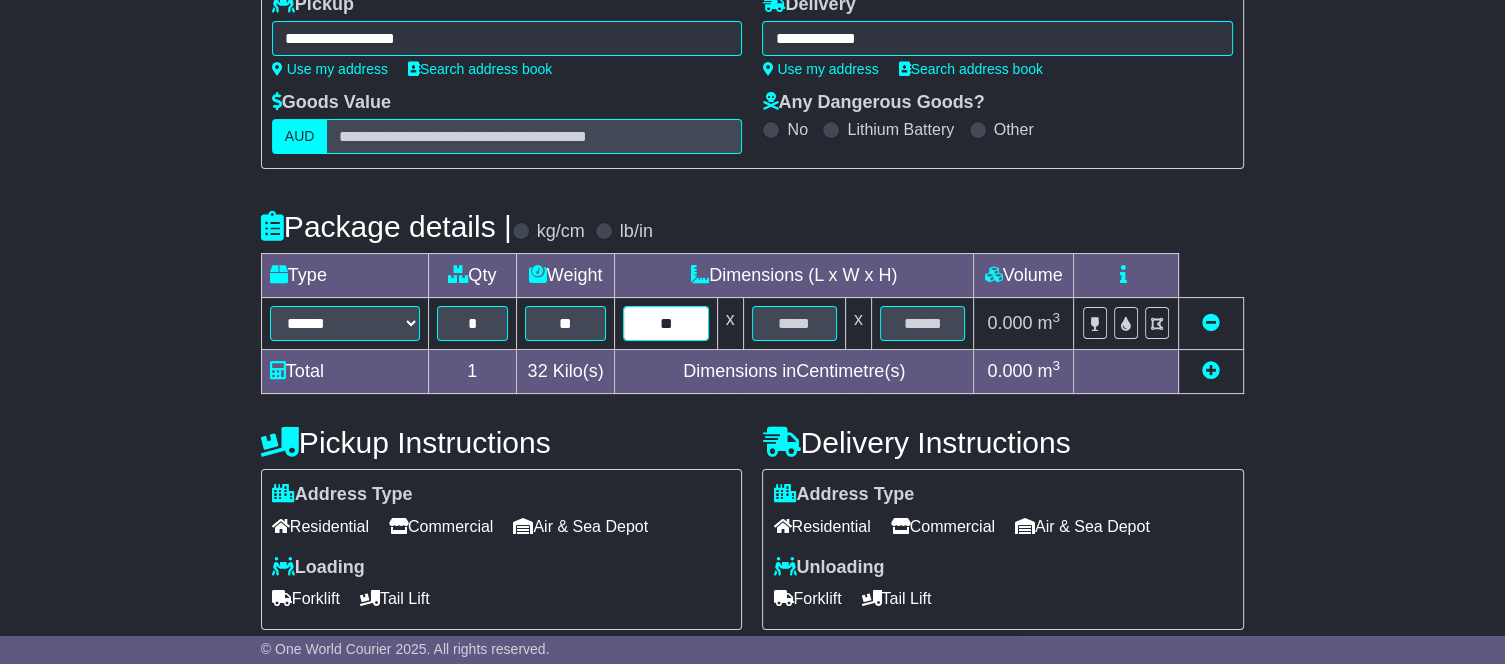 type on "**" 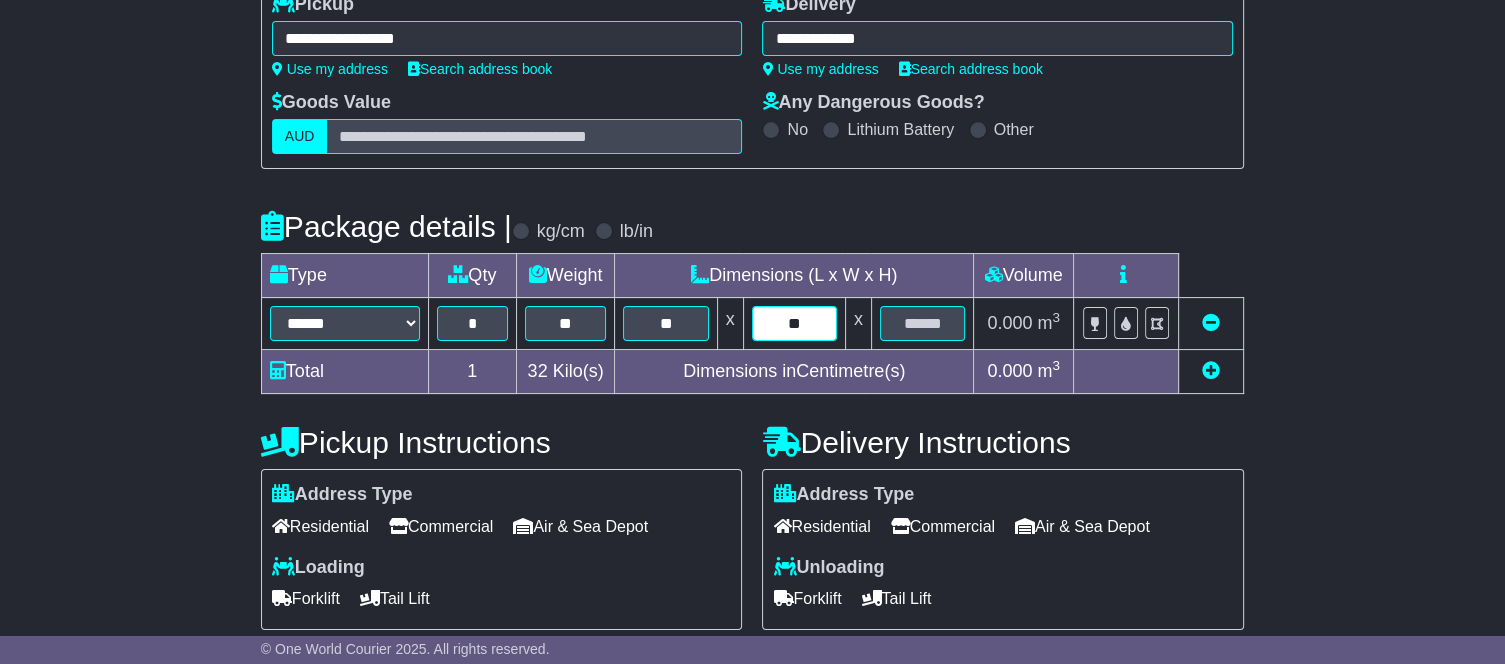 type on "**" 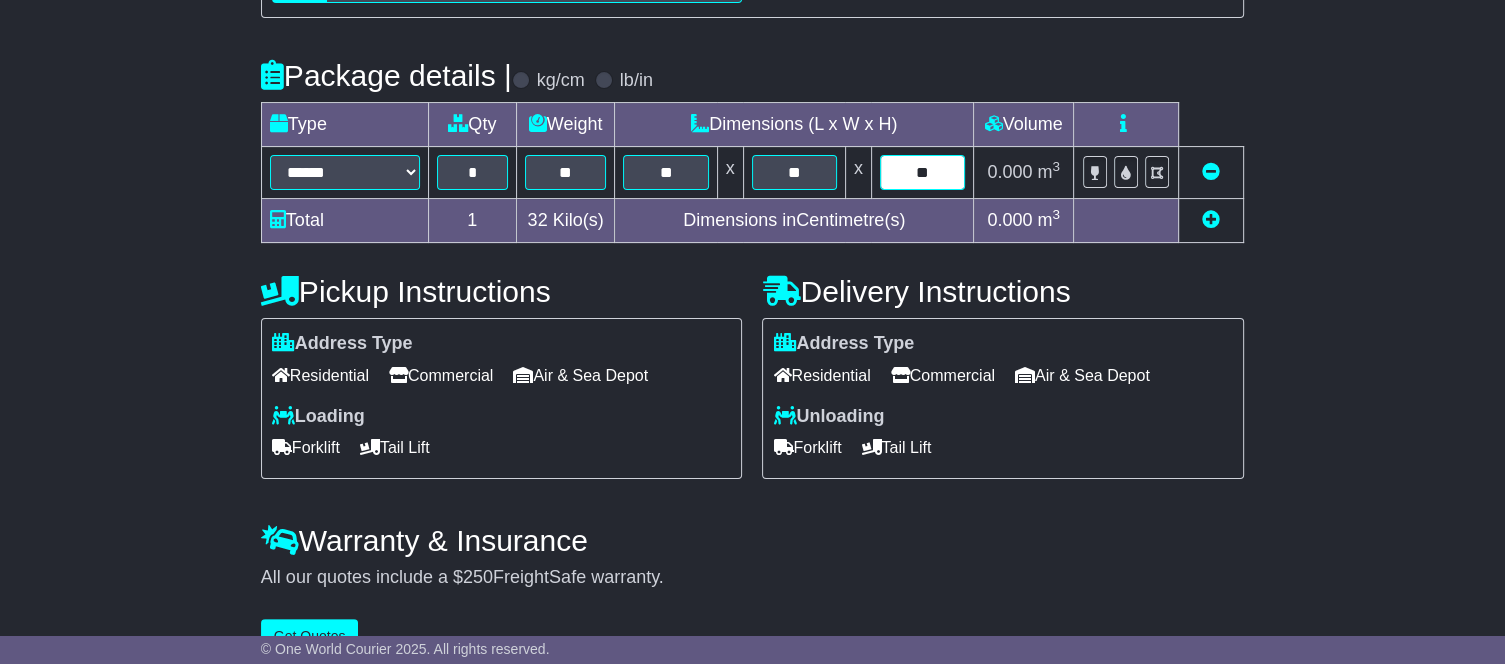 scroll, scrollTop: 436, scrollLeft: 0, axis: vertical 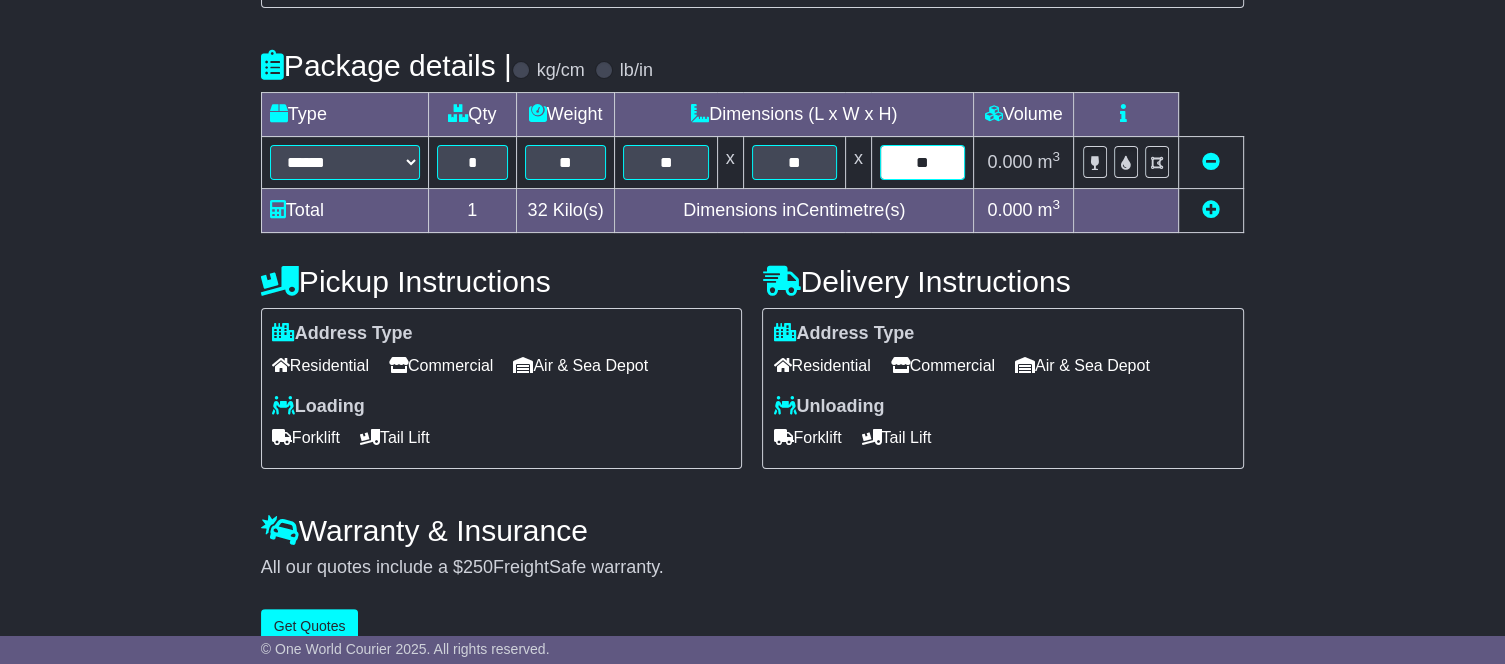 type on "**" 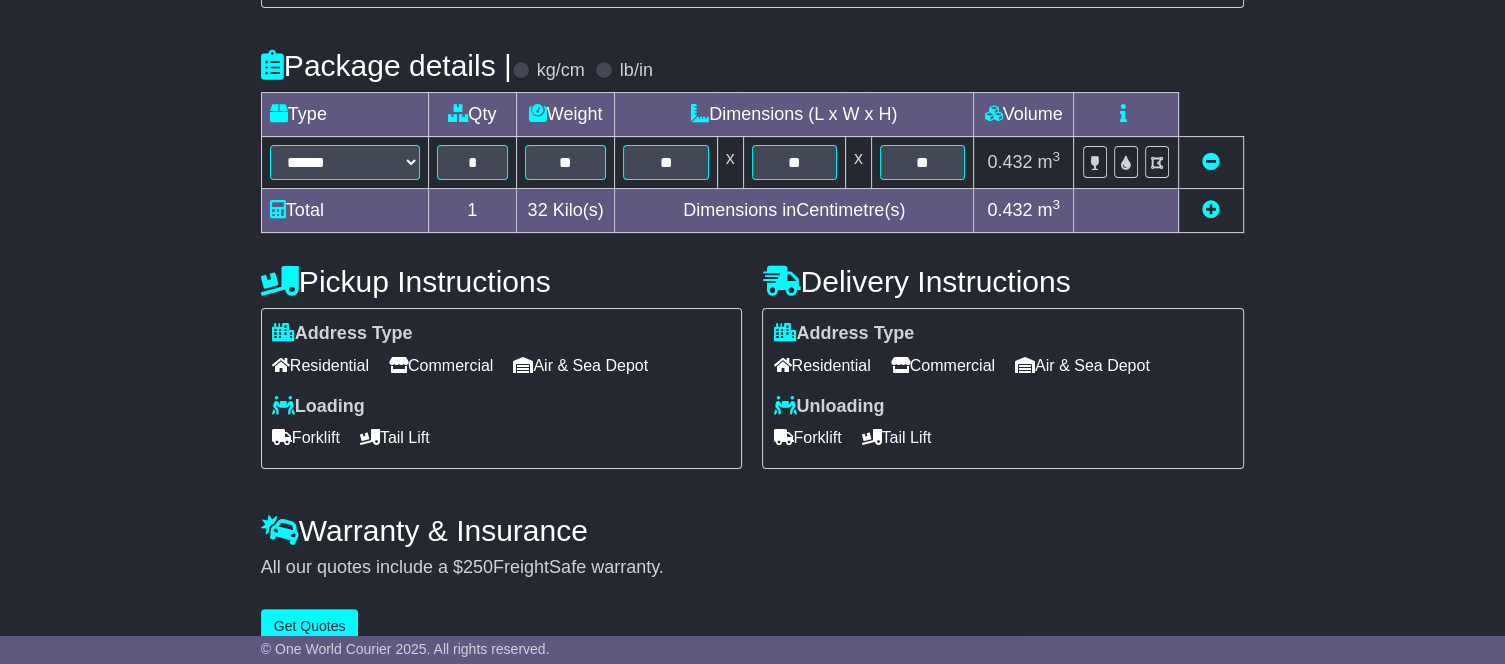 click on "Commercial" at bounding box center [441, 365] 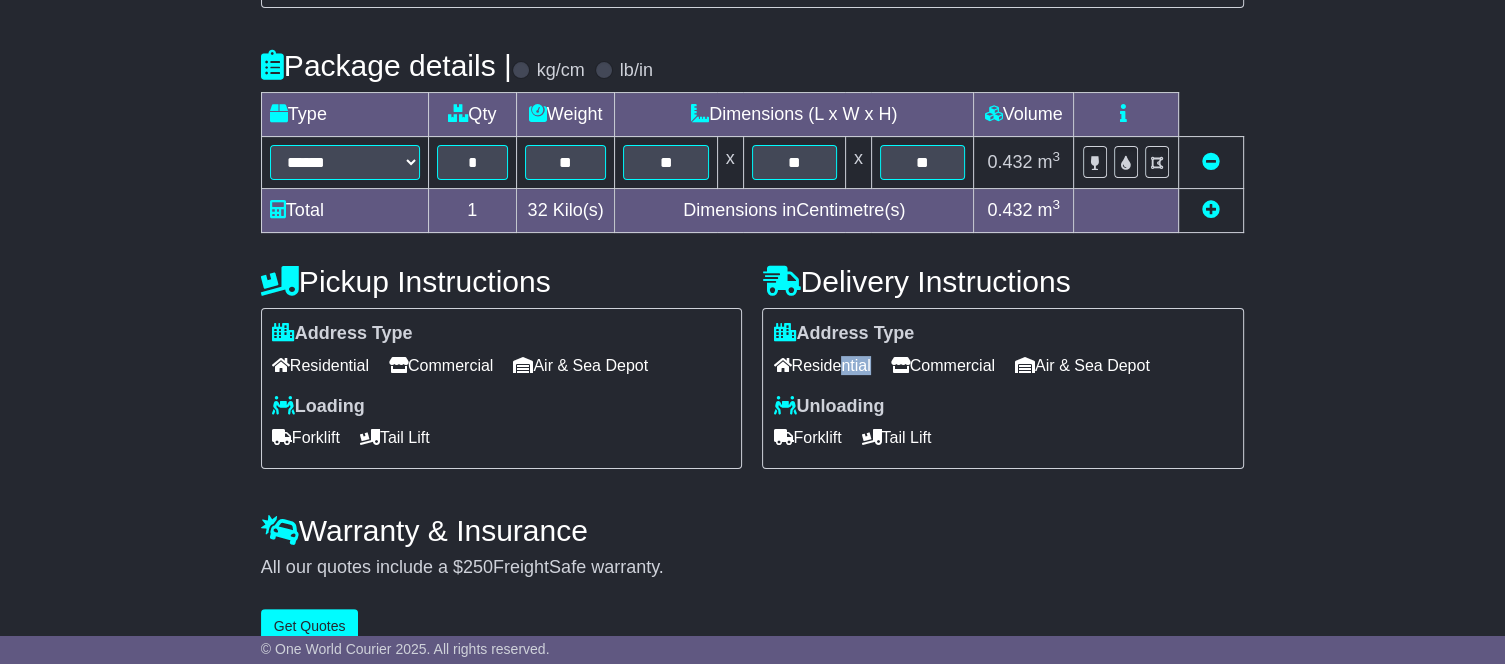 drag, startPoint x: 912, startPoint y: 364, endPoint x: 835, endPoint y: 369, distance: 77.16217 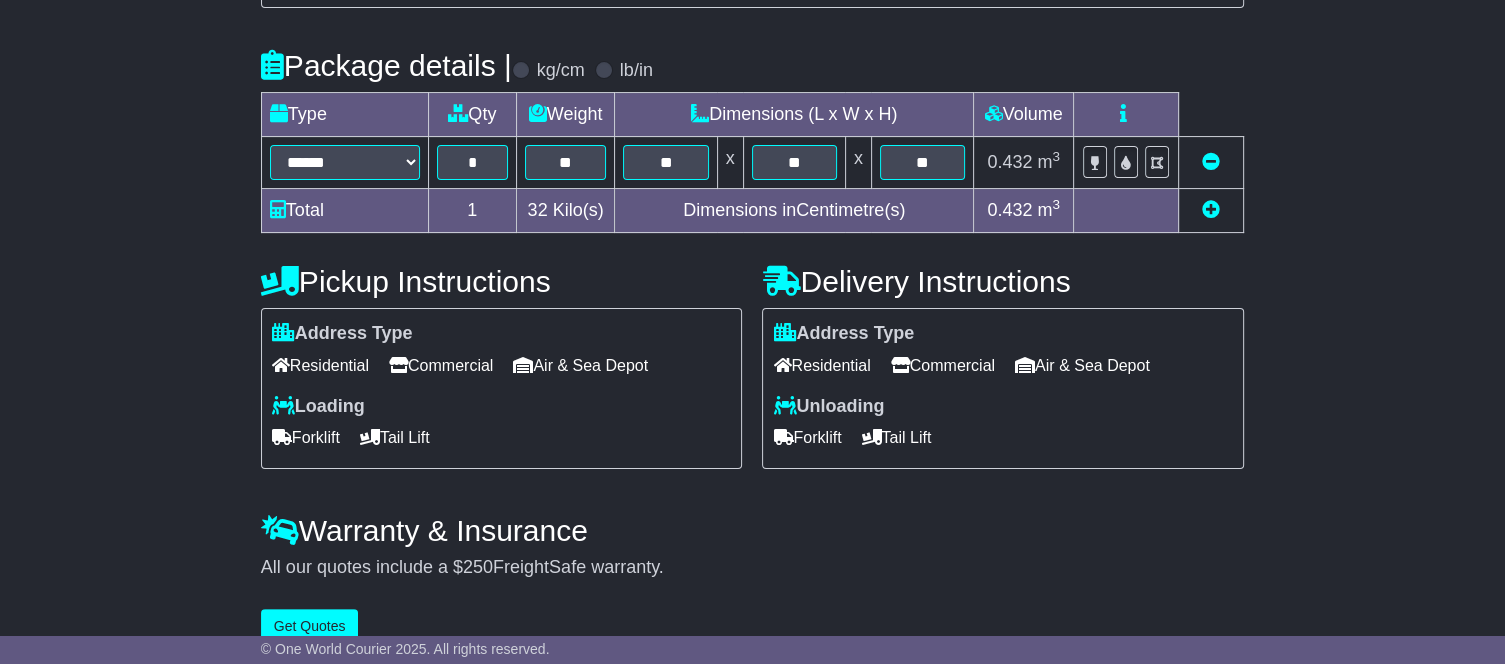 click on "Forklift" at bounding box center [807, 437] 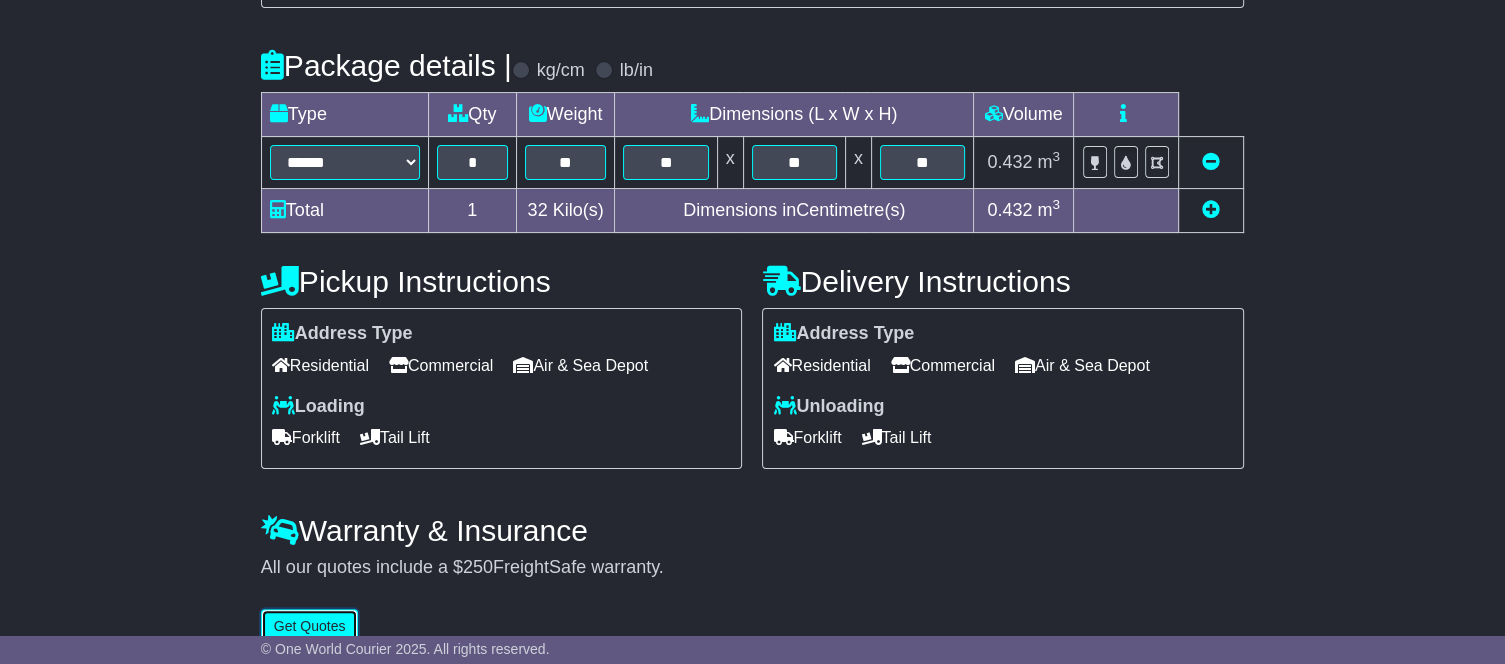 click on "Get Quotes" at bounding box center (310, 626) 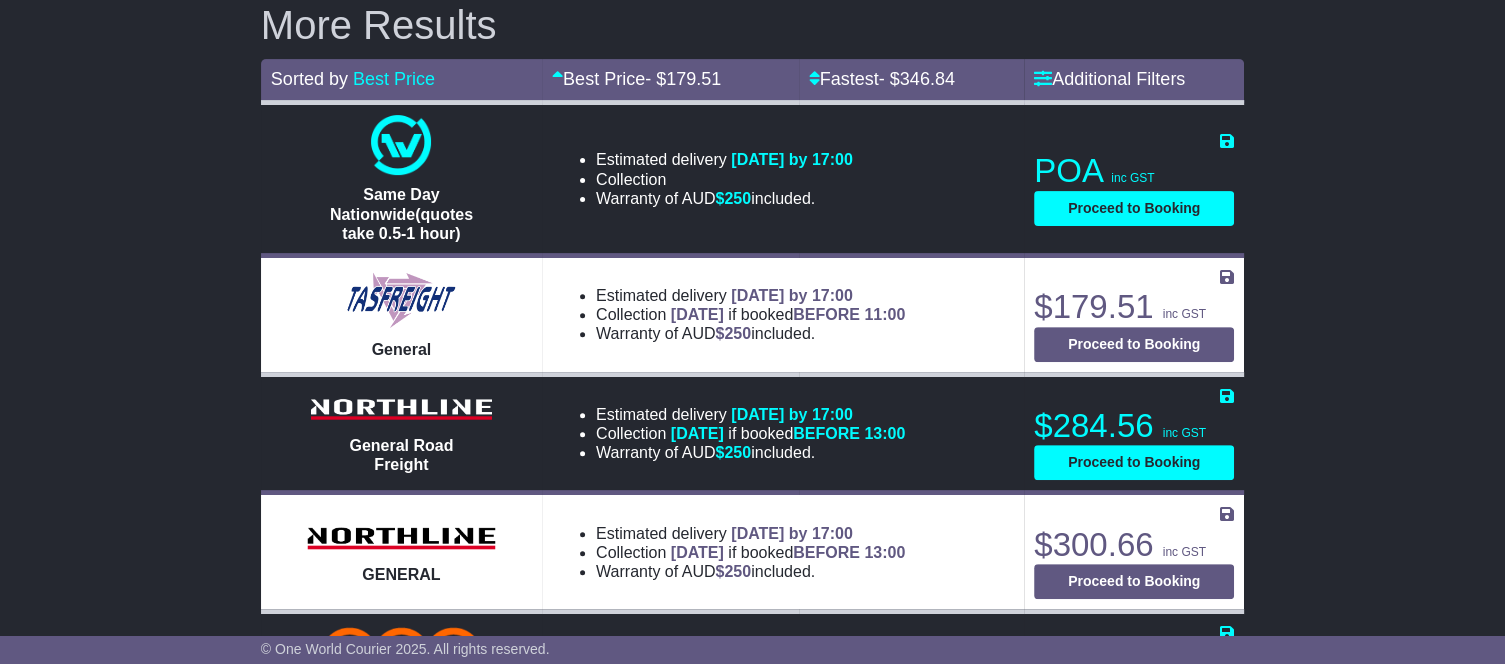 scroll, scrollTop: 668, scrollLeft: 0, axis: vertical 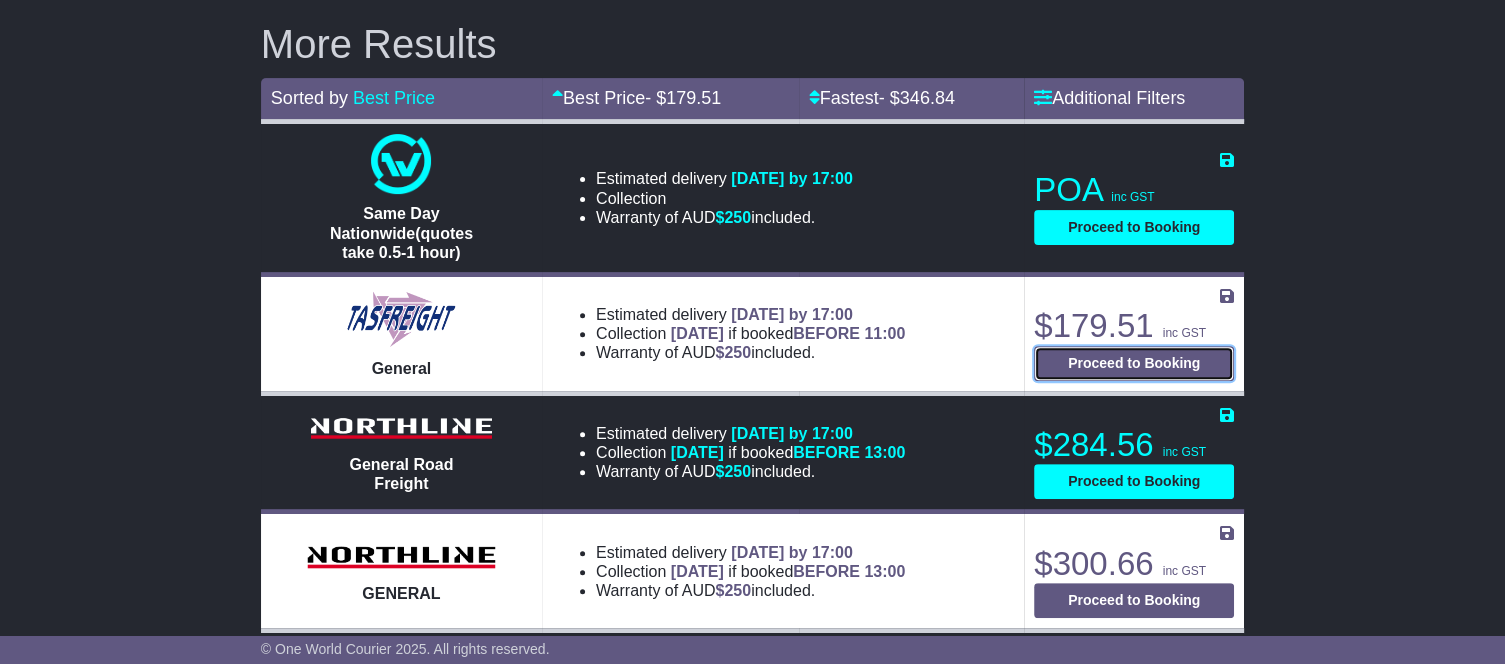 click on "Proceed to Booking" at bounding box center (1134, 363) 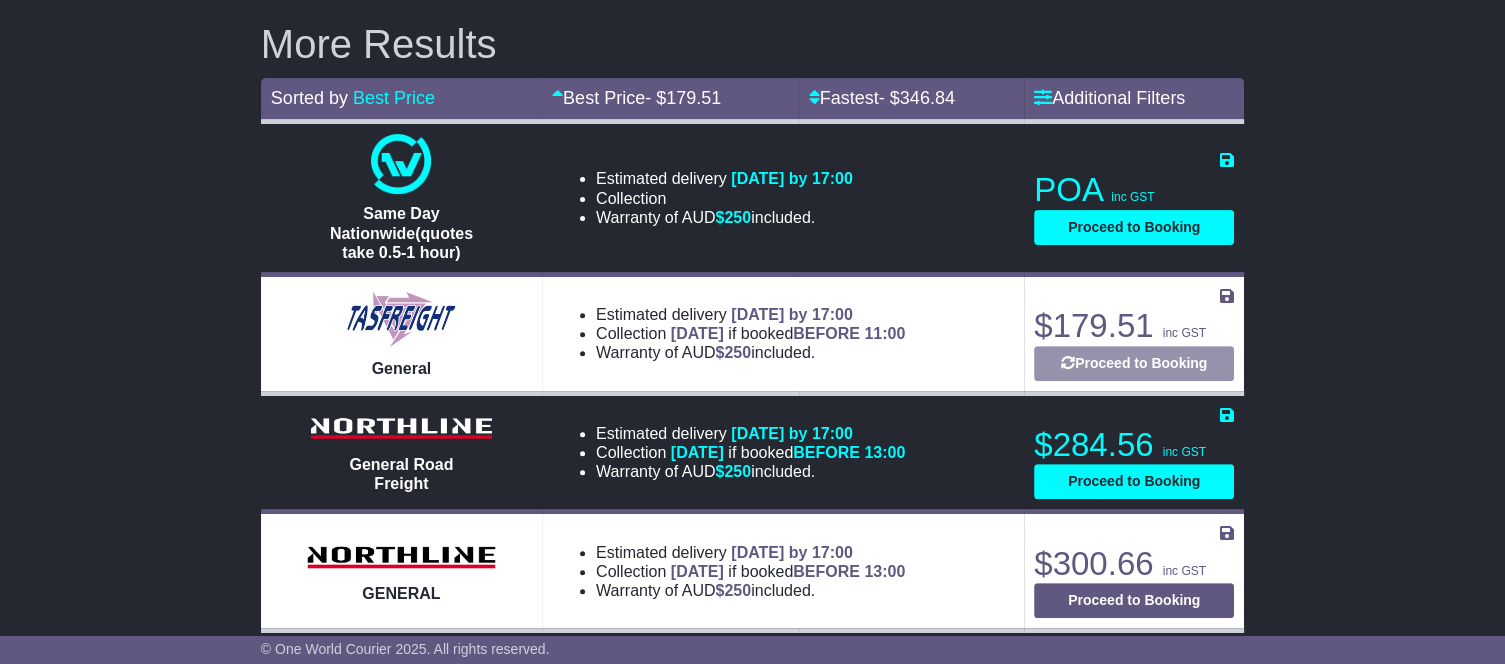 select on "**********" 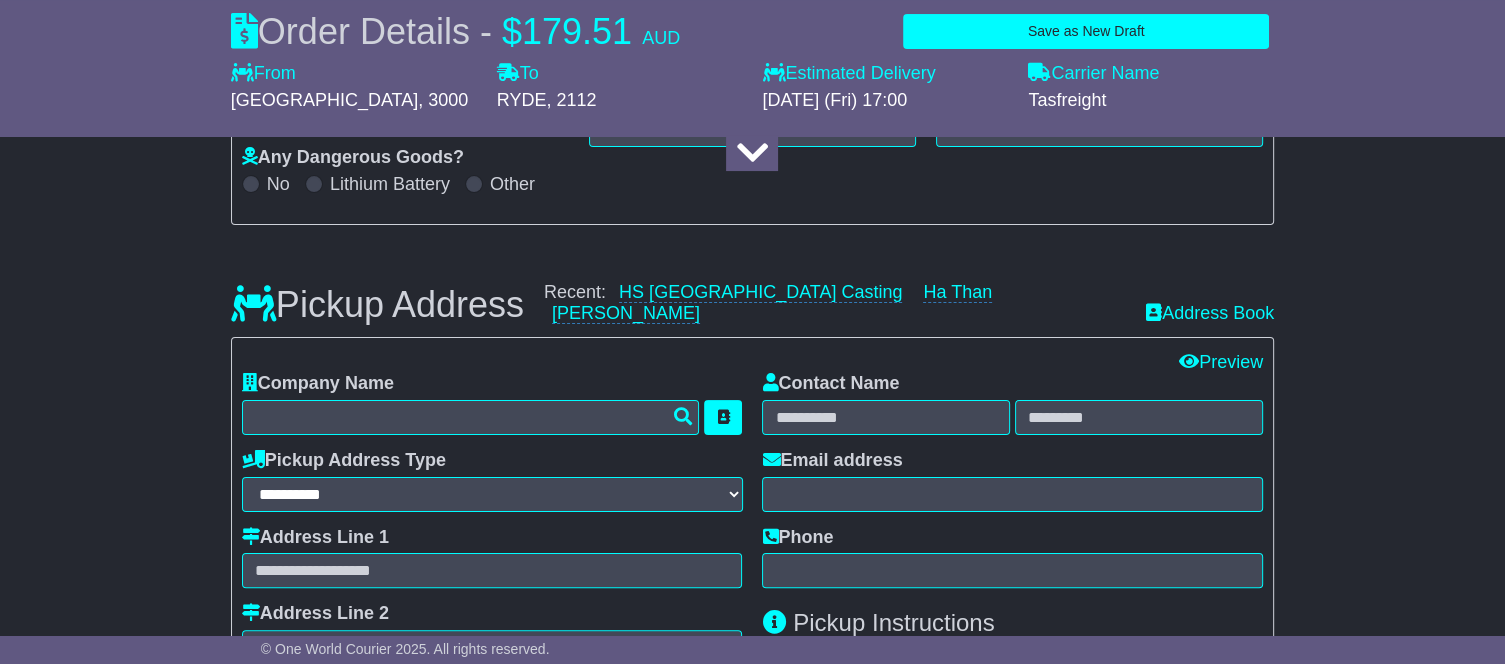 scroll, scrollTop: 496, scrollLeft: 0, axis: vertical 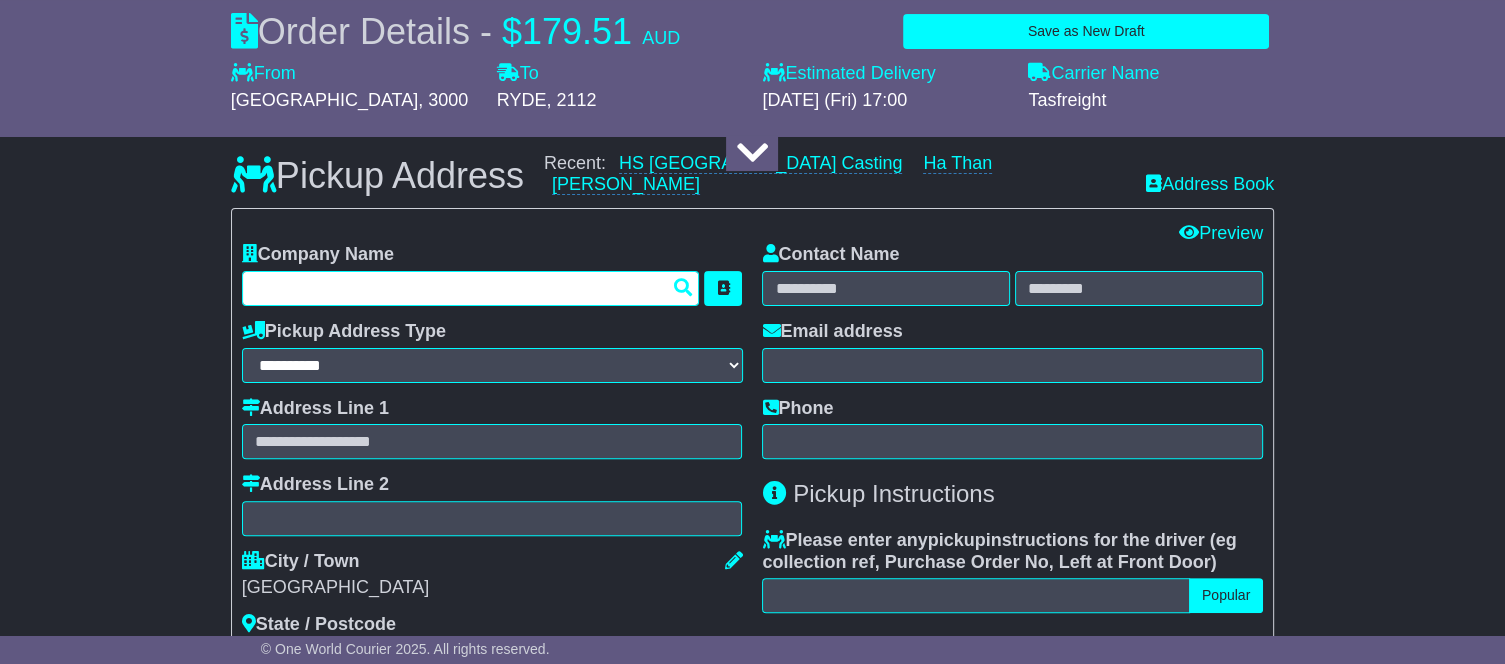 click at bounding box center (471, 288) 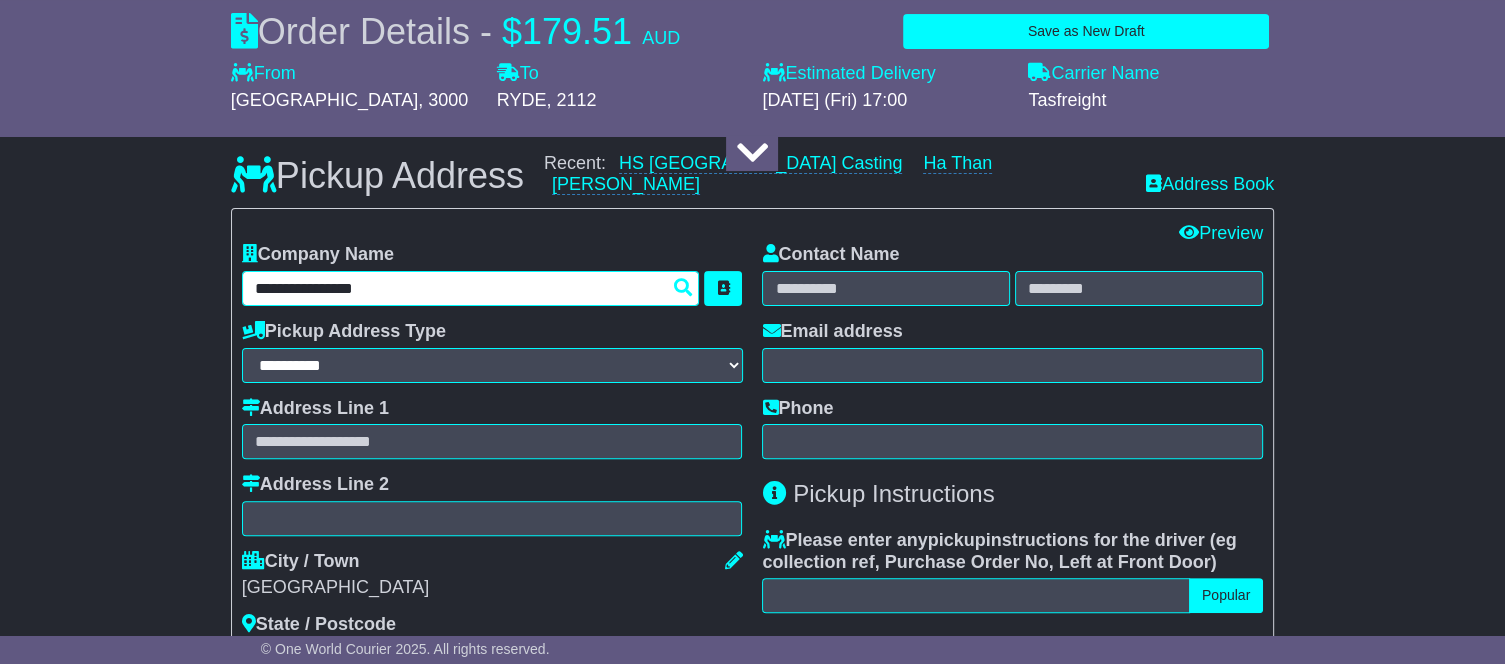 type on "**********" 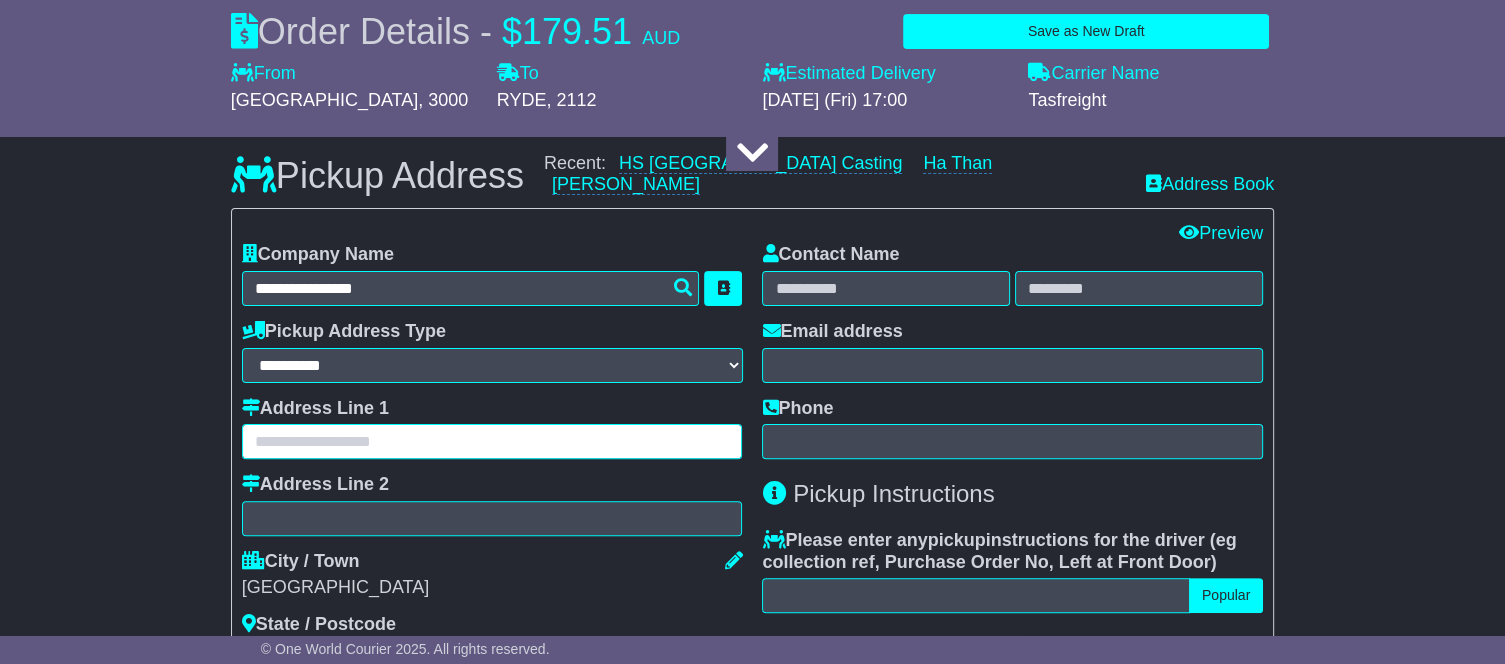 click at bounding box center [492, 441] 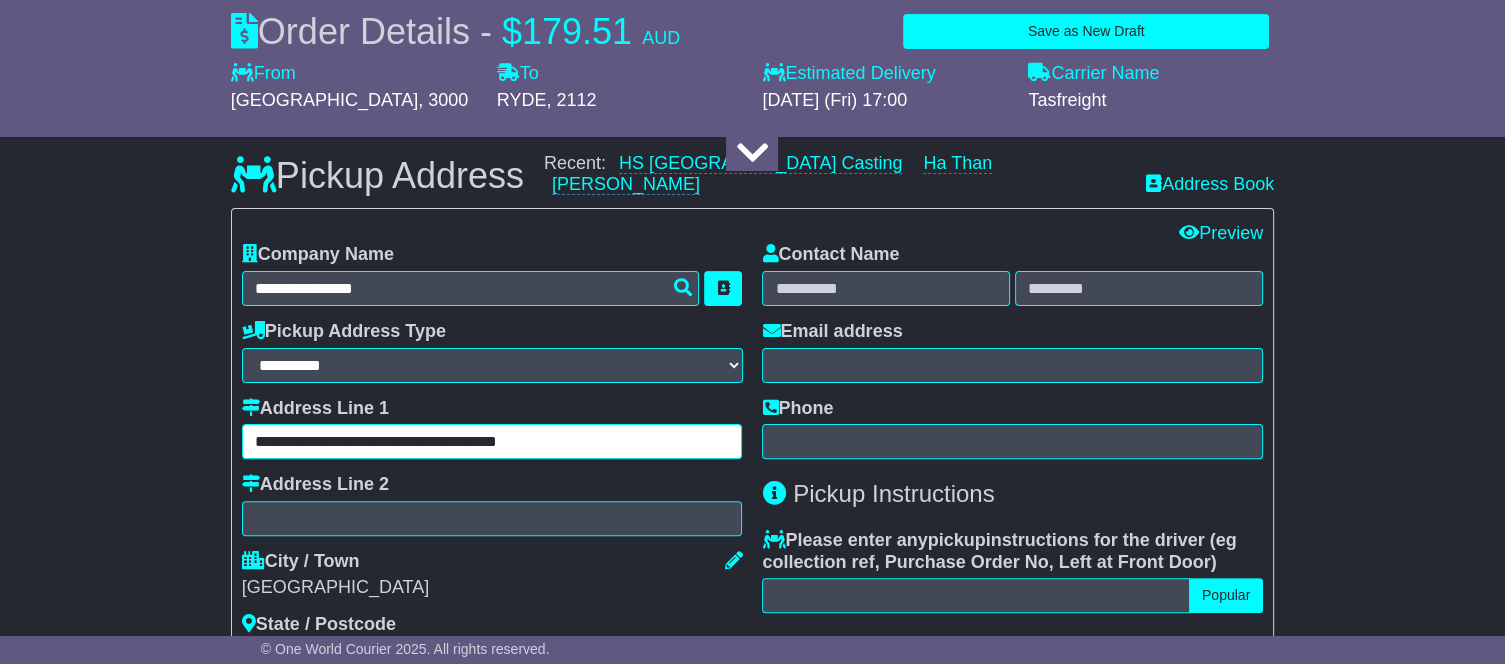 type on "**********" 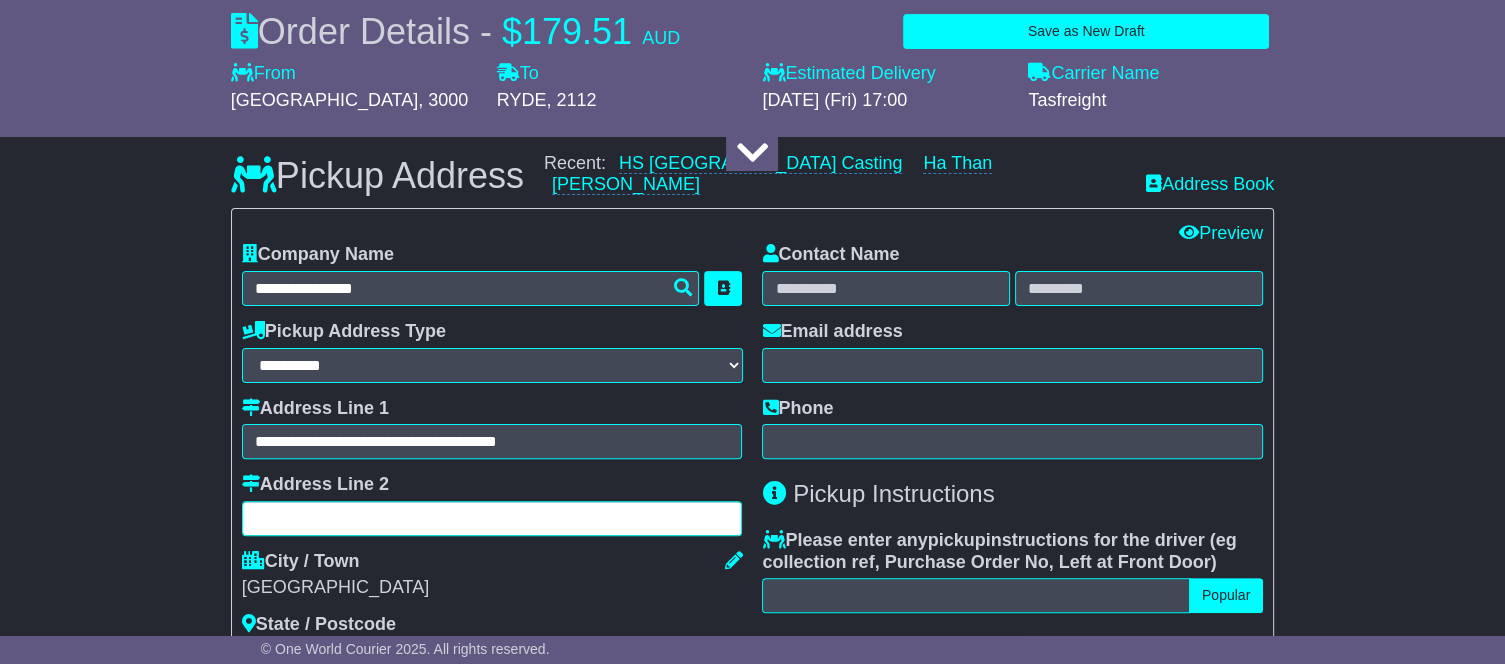 click at bounding box center (492, 518) 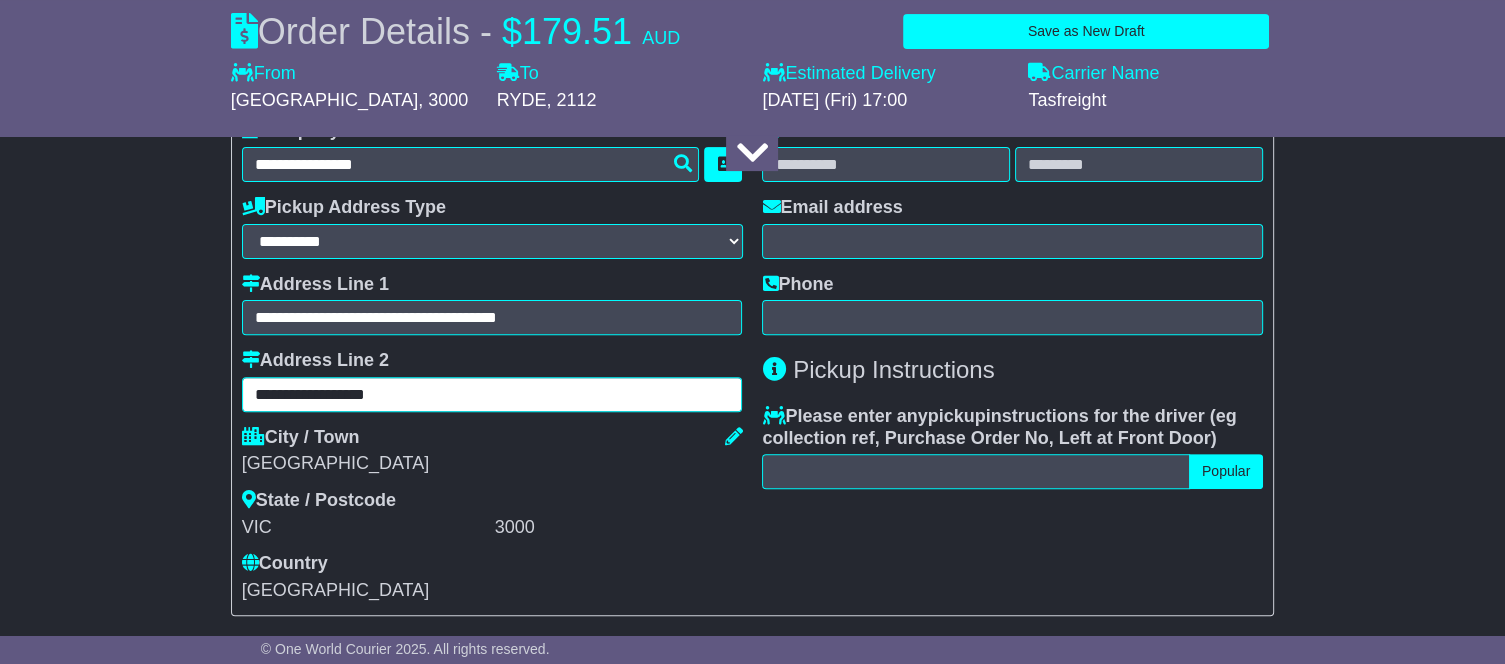 scroll, scrollTop: 516, scrollLeft: 0, axis: vertical 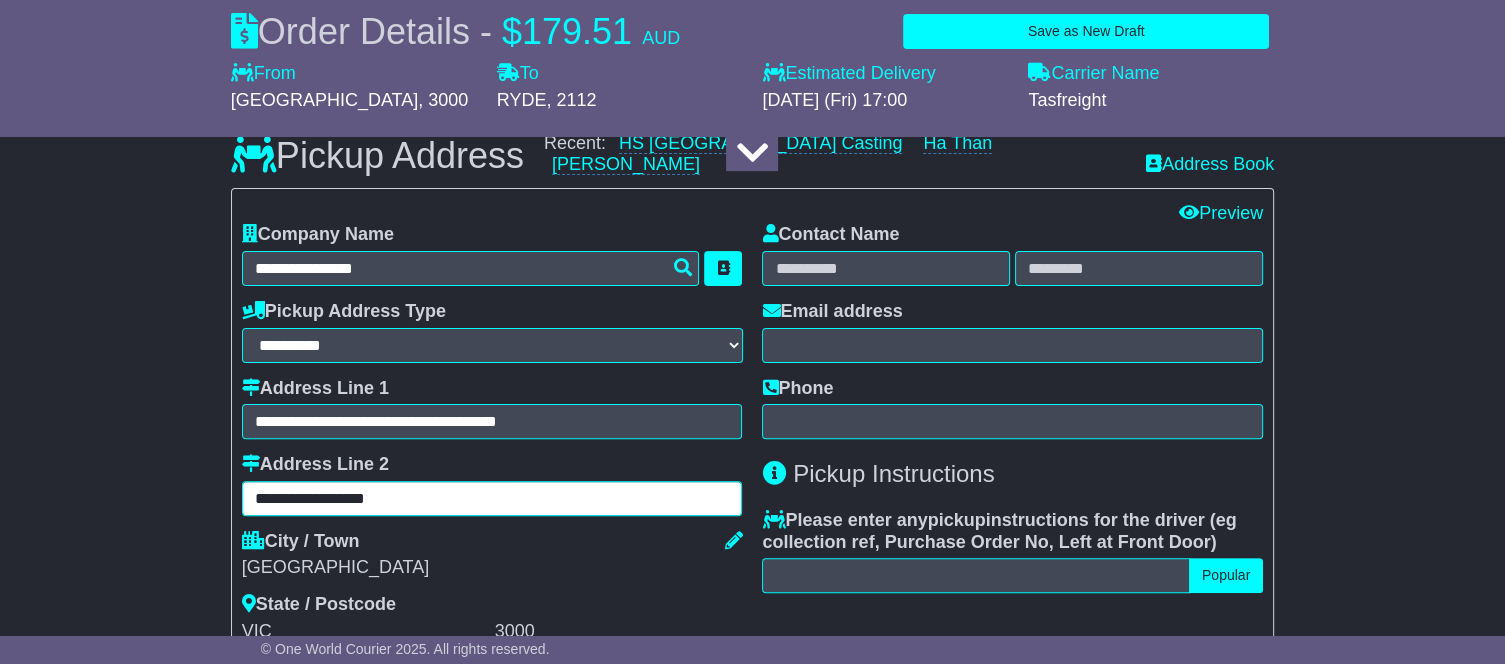 type on "**********" 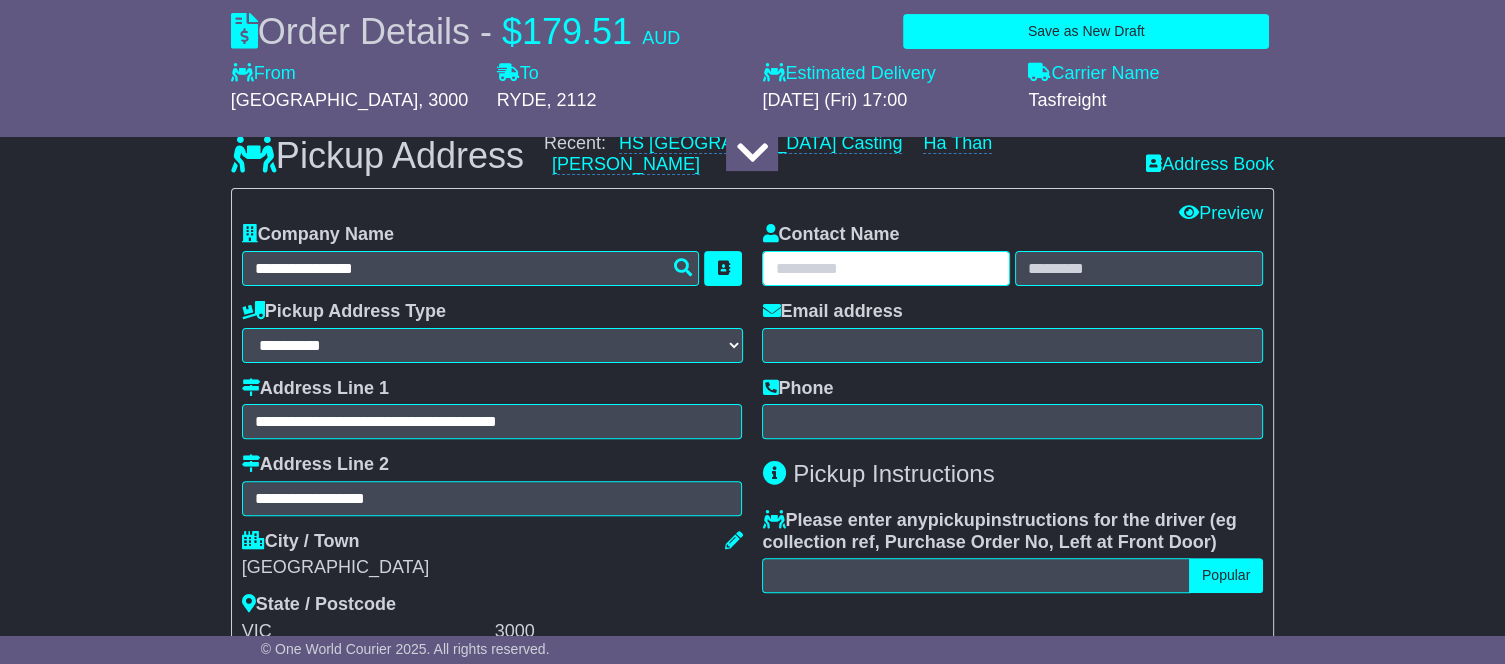 click at bounding box center [886, 268] 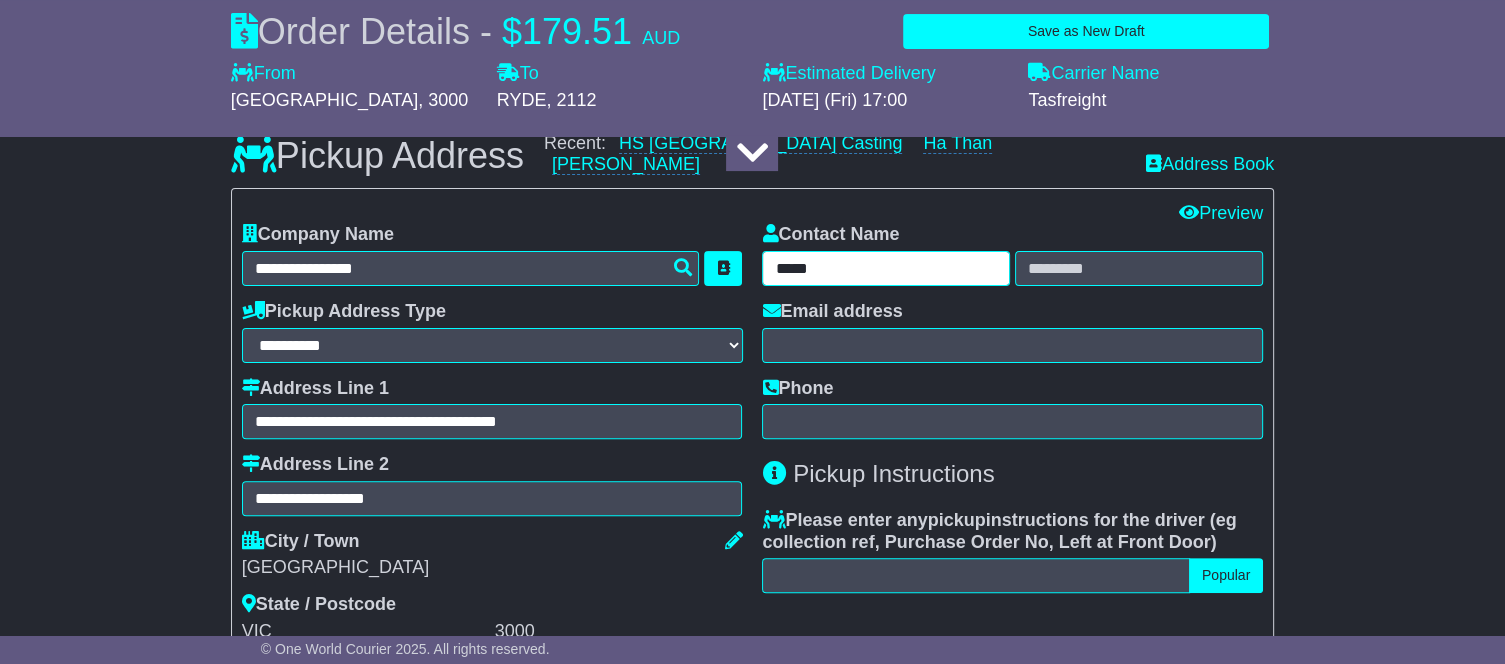 type on "****" 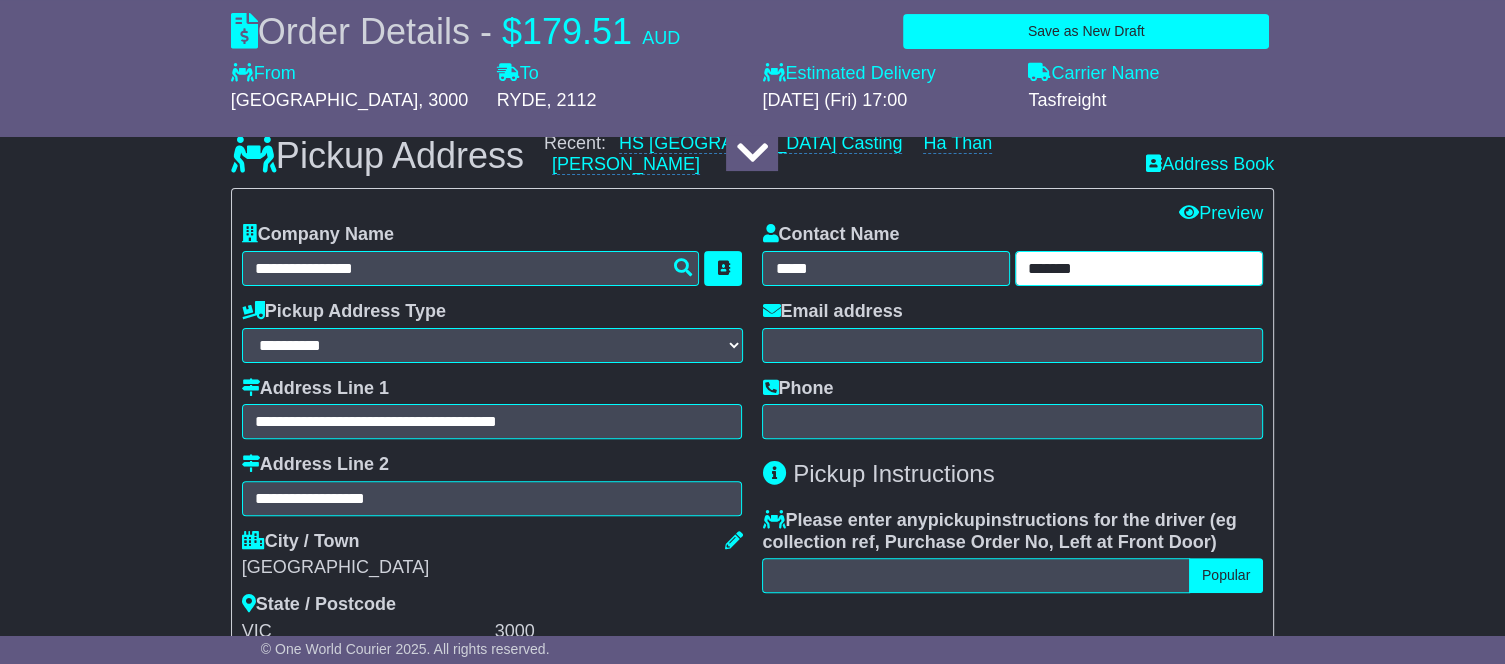 type on "*******" 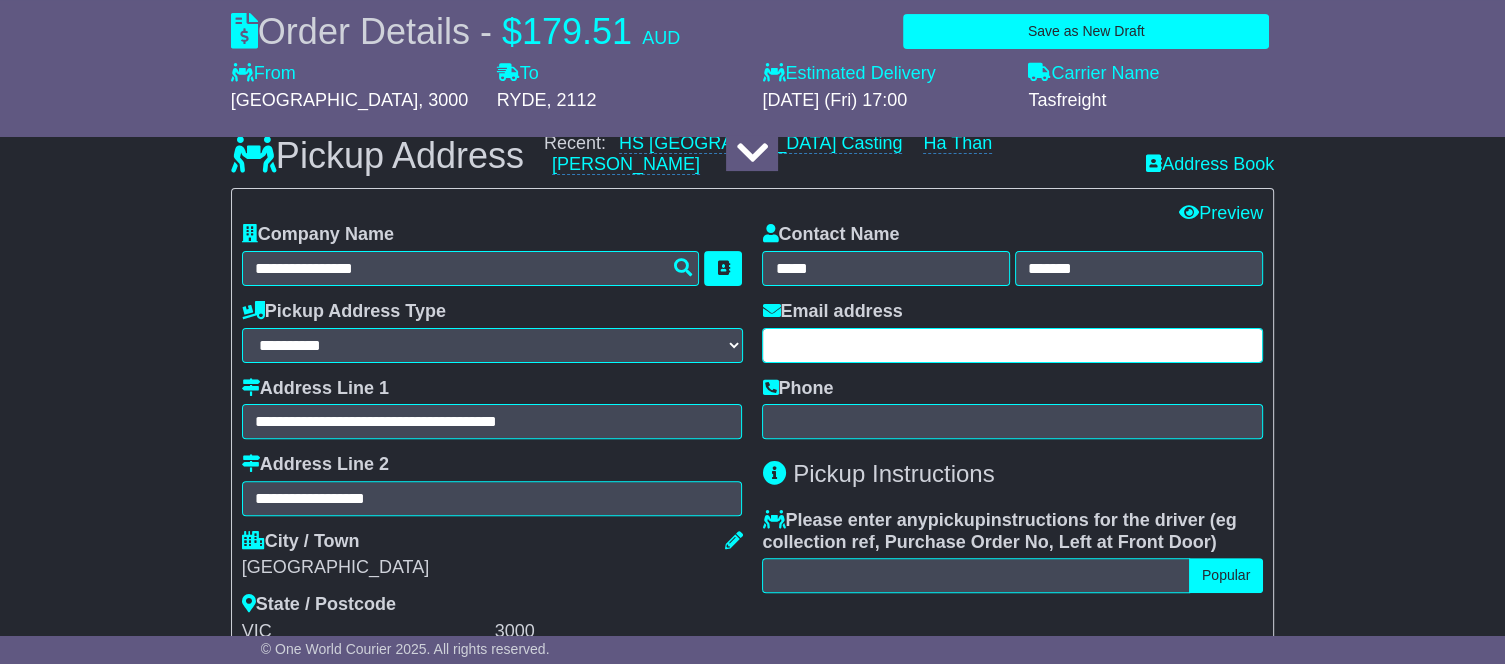 click at bounding box center [1012, 345] 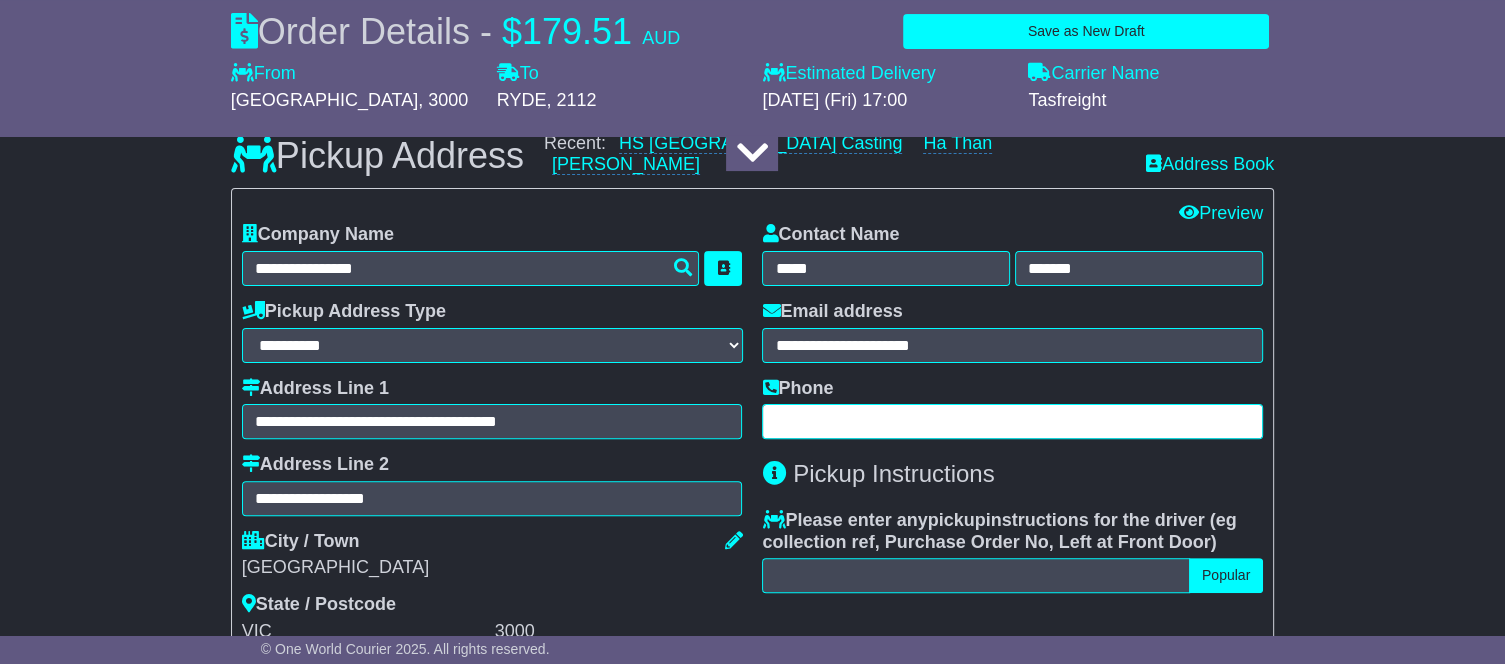 type on "**********" 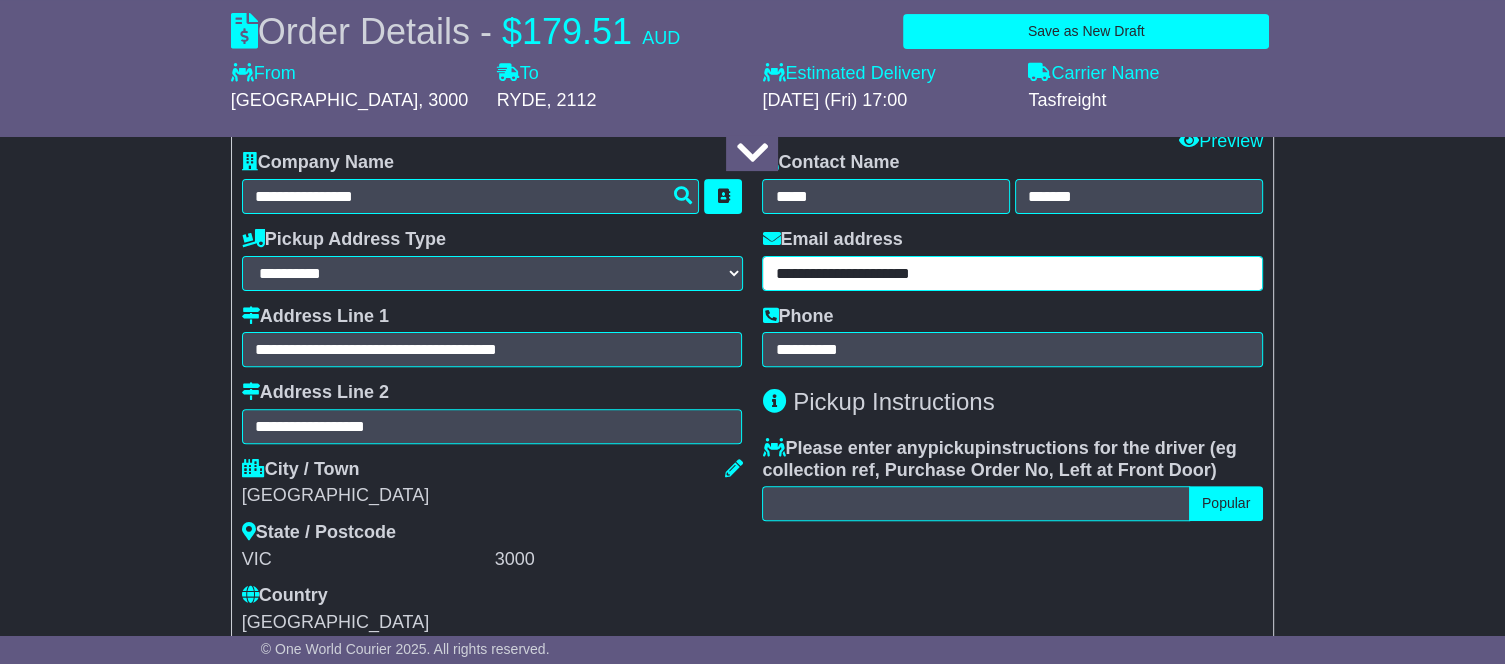 scroll, scrollTop: 592, scrollLeft: 0, axis: vertical 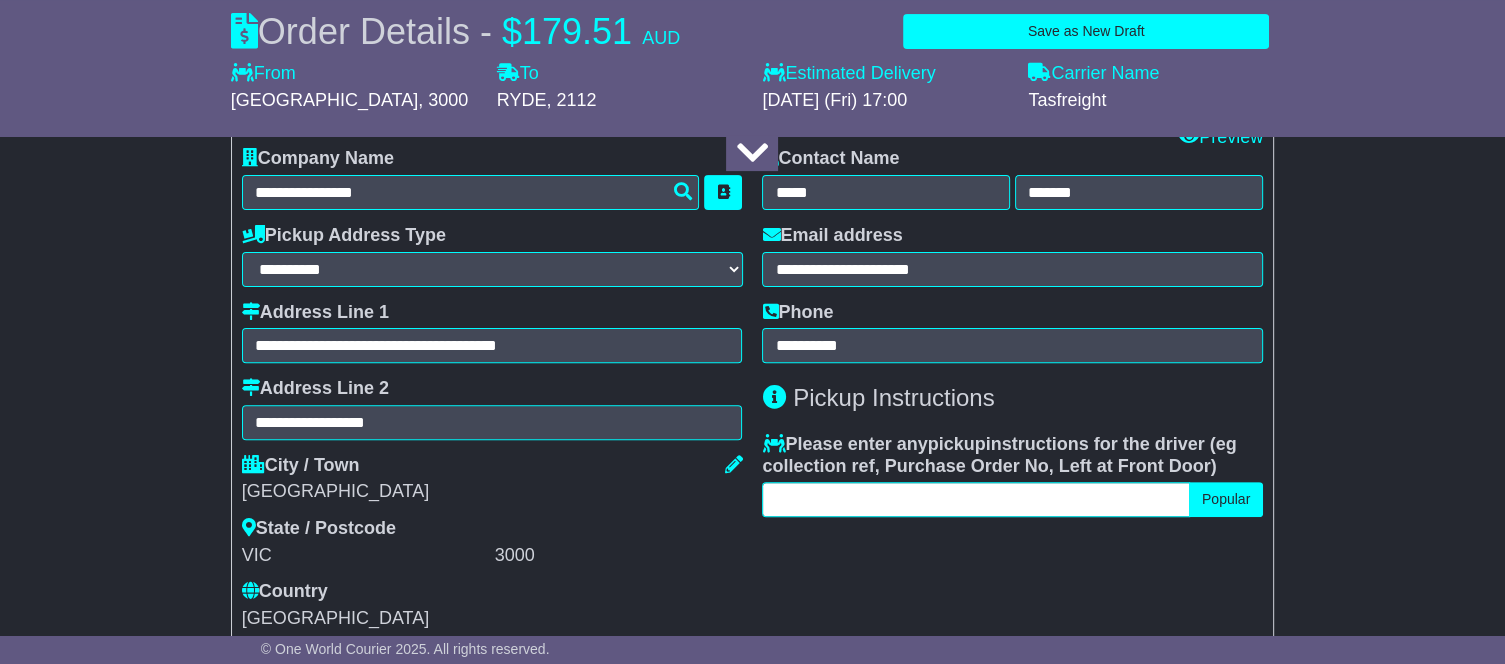 click at bounding box center [975, 499] 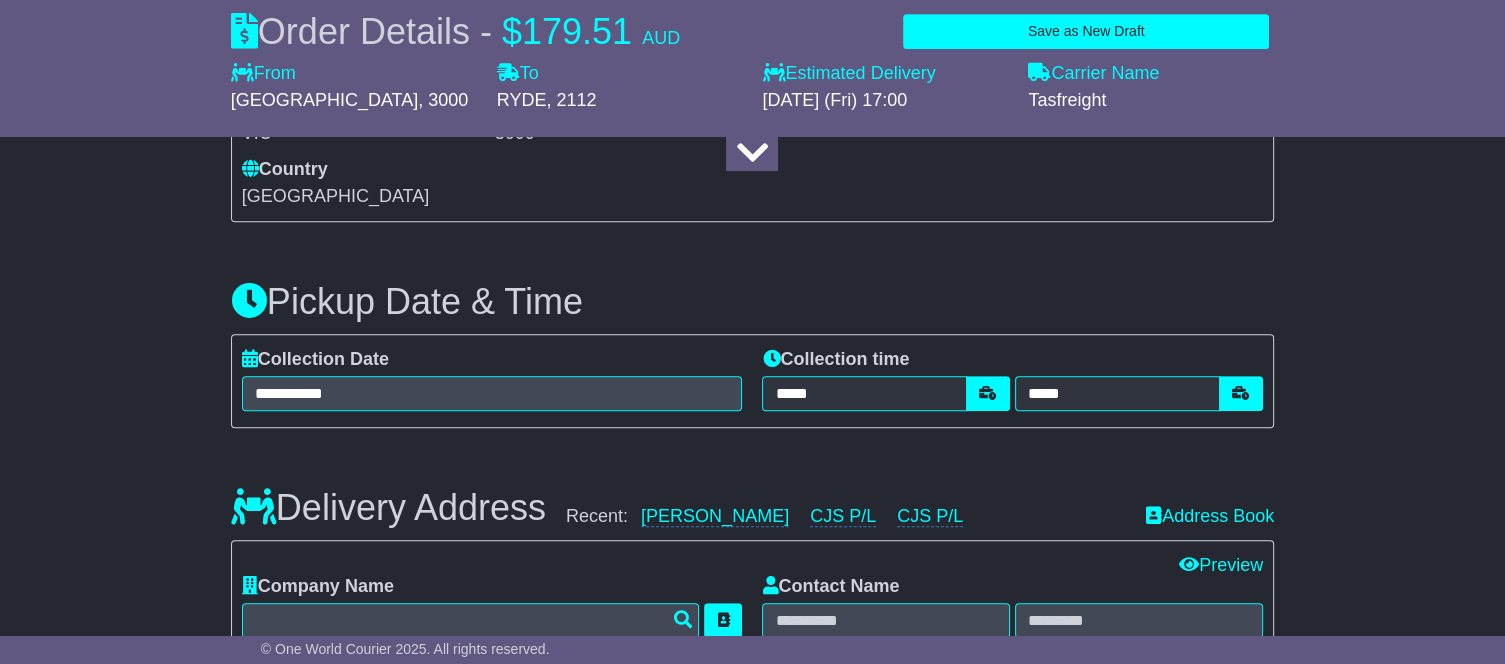 scroll, scrollTop: 1015, scrollLeft: 0, axis: vertical 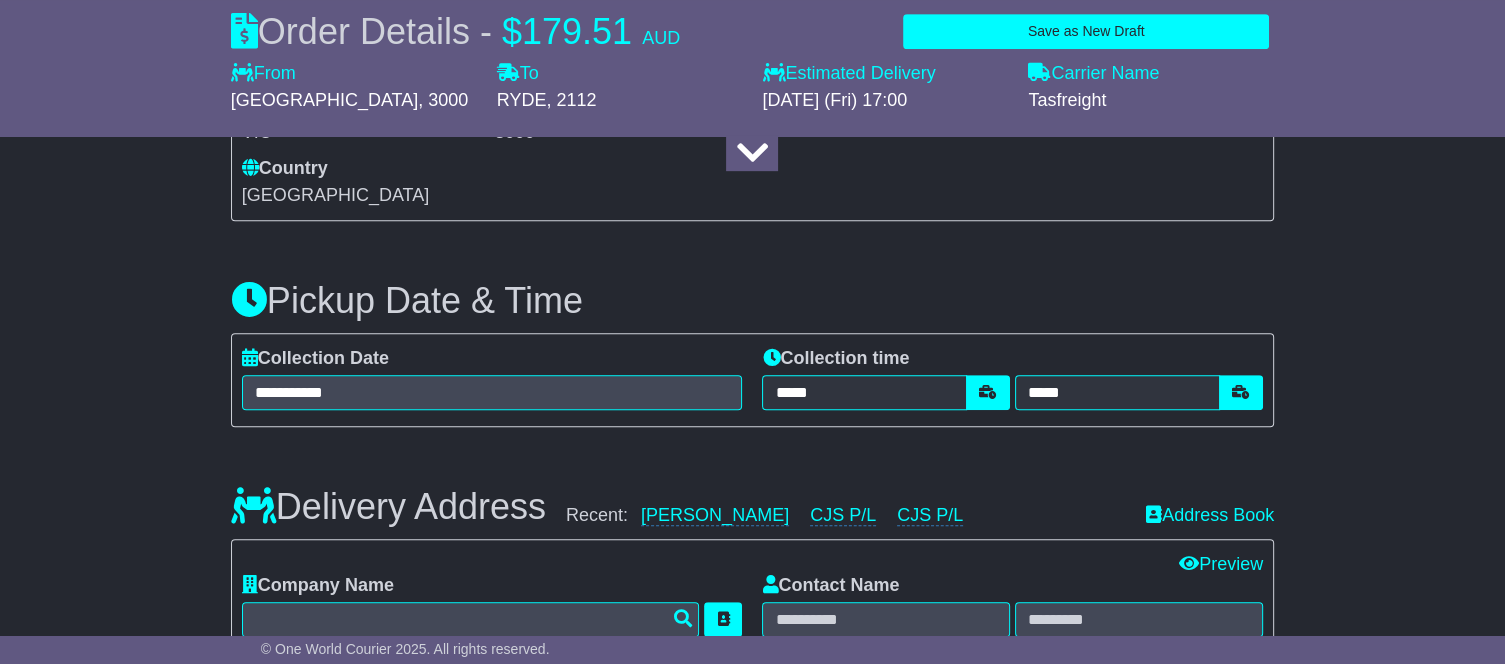 type on "**********" 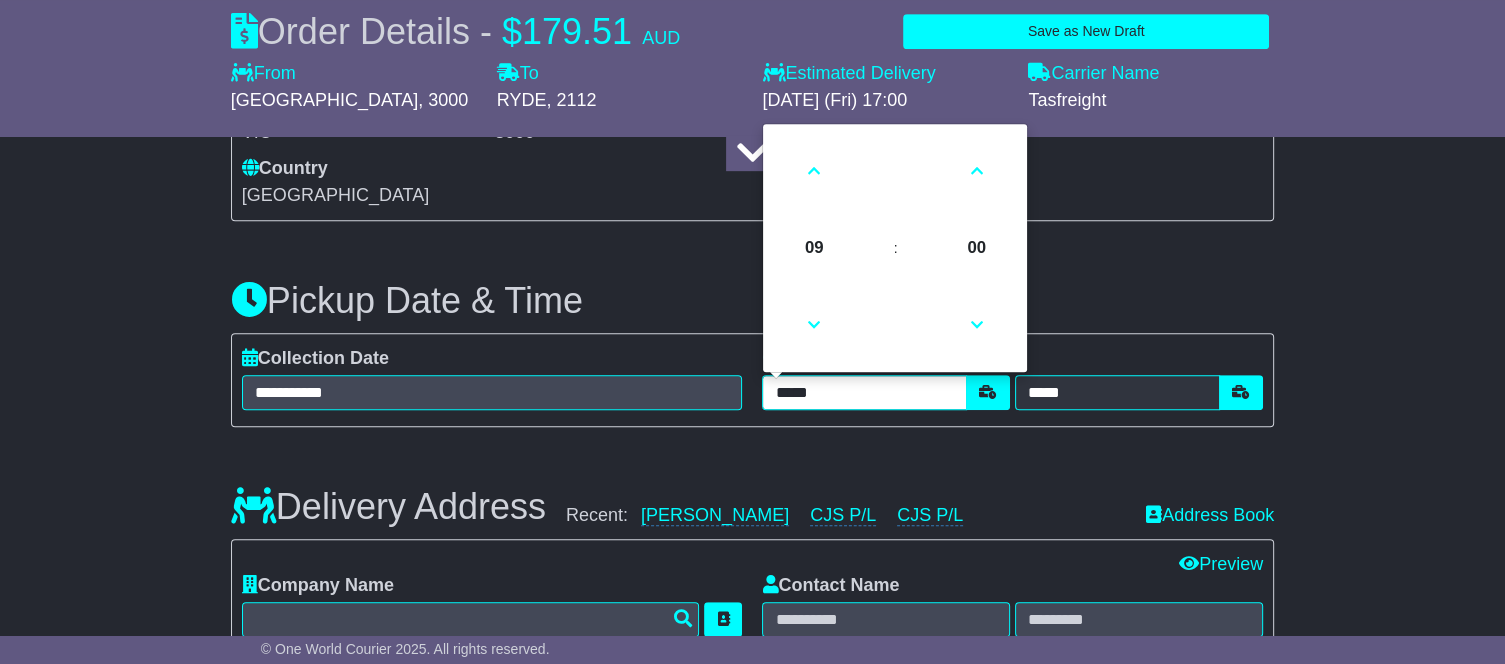 click on "*****" at bounding box center (864, 392) 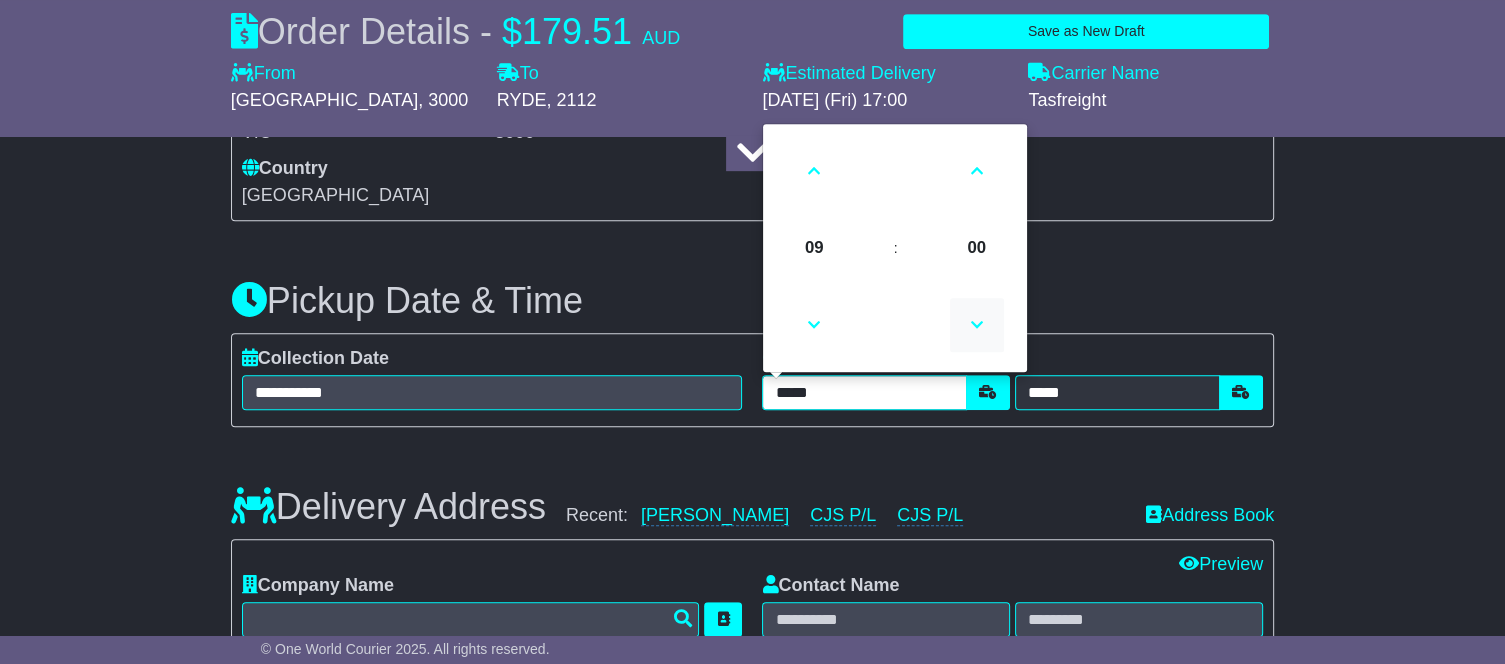 click at bounding box center (977, 325) 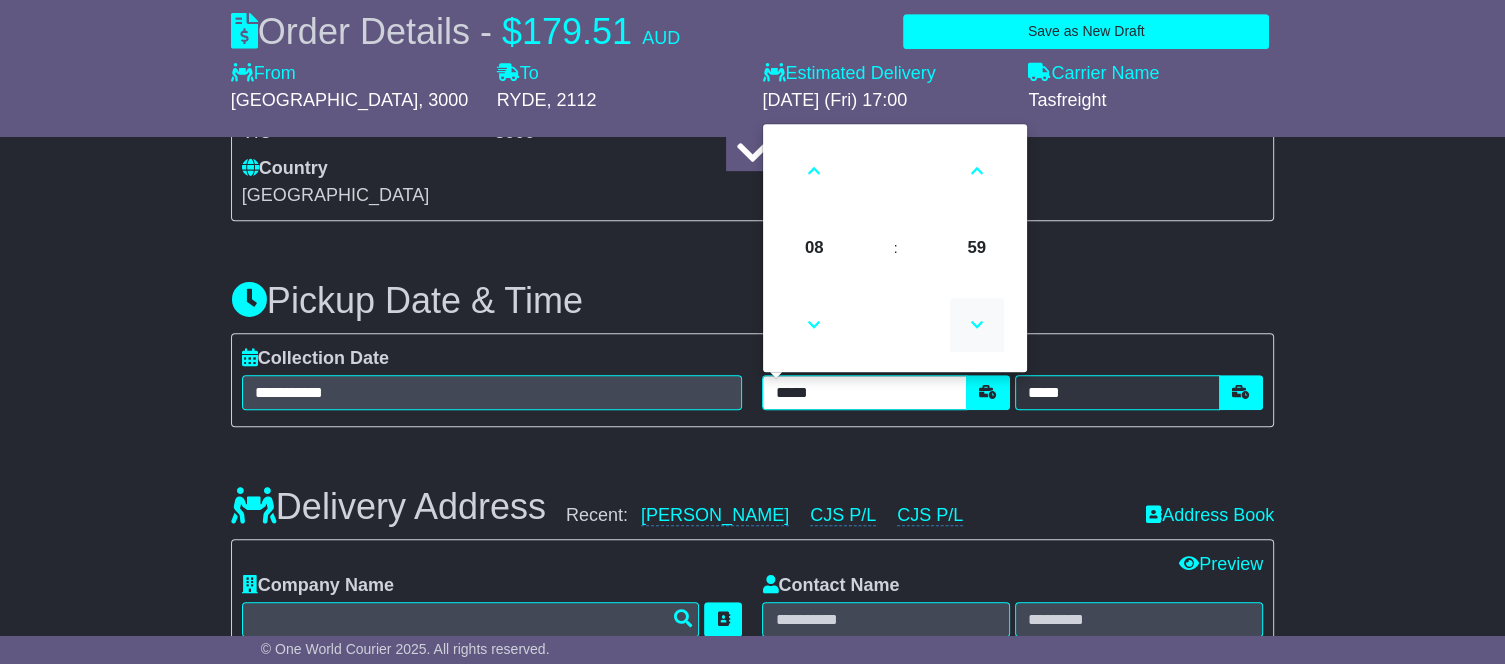 click at bounding box center (977, 325) 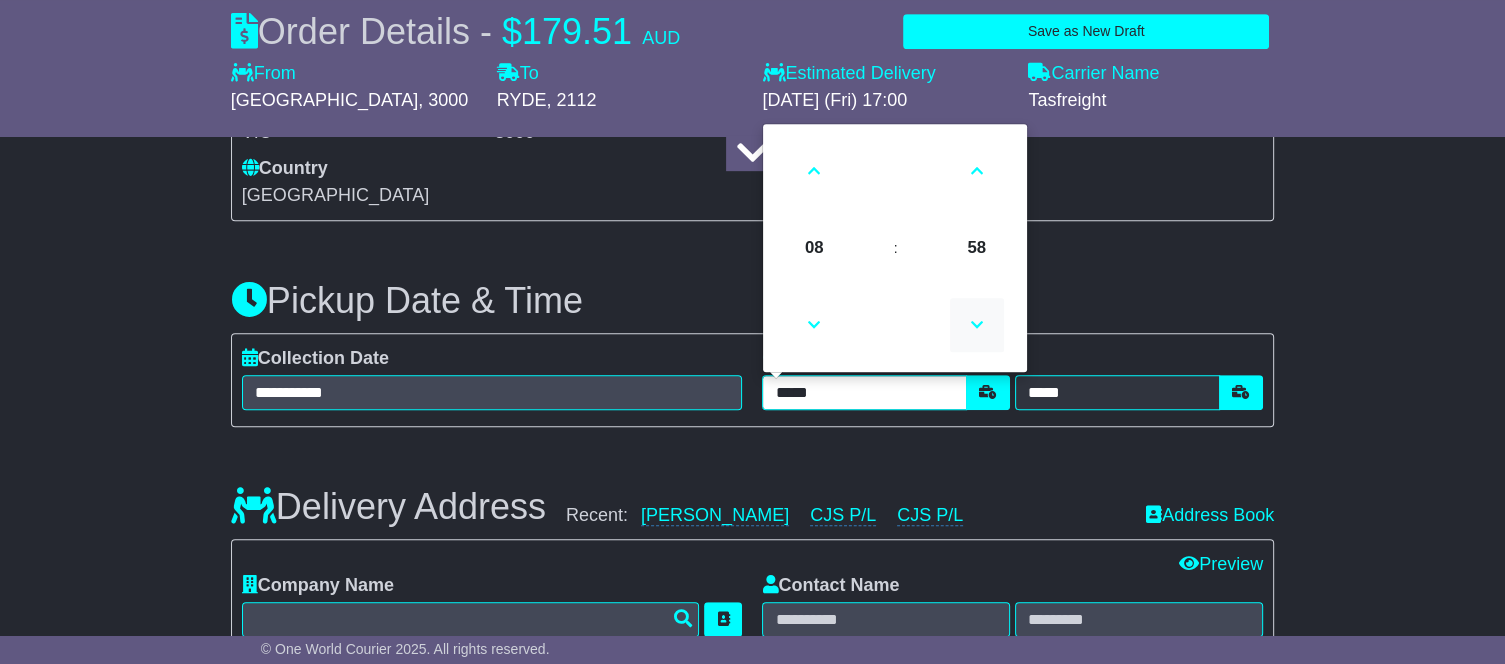 click at bounding box center [977, 325] 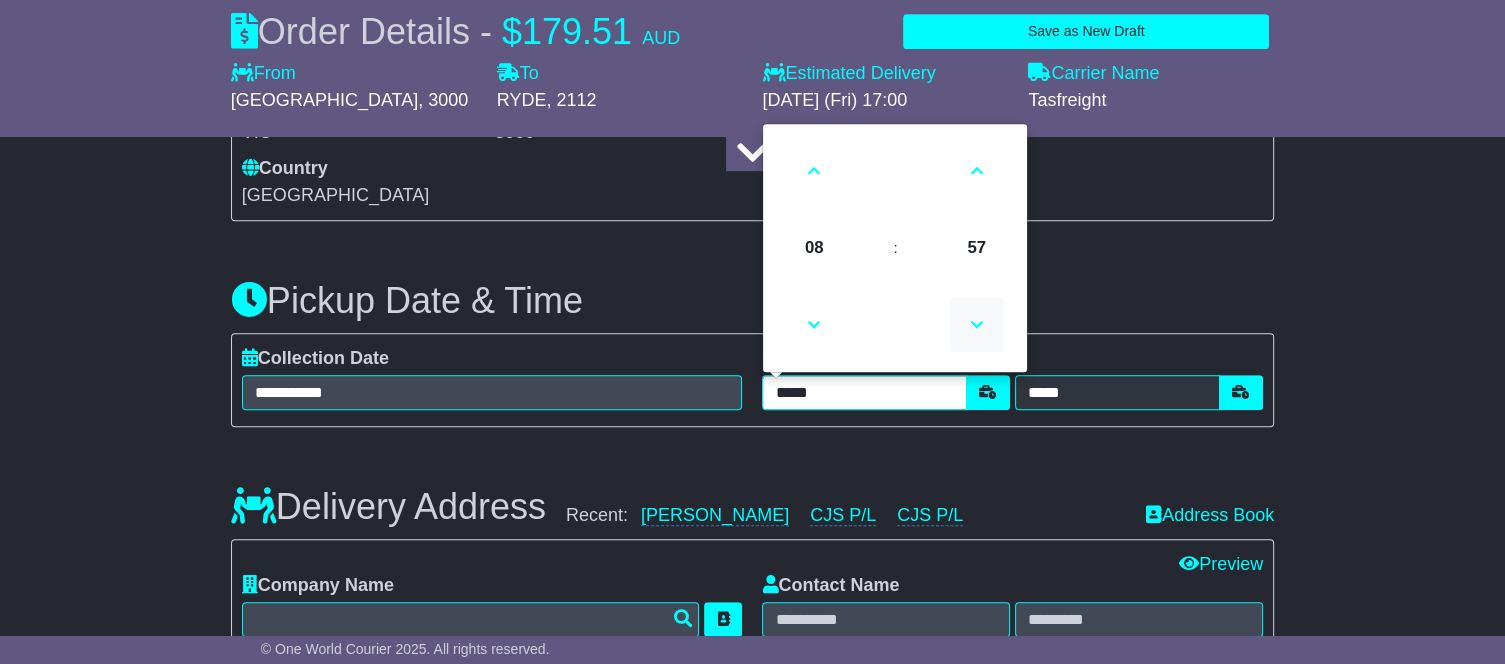click at bounding box center (977, 325) 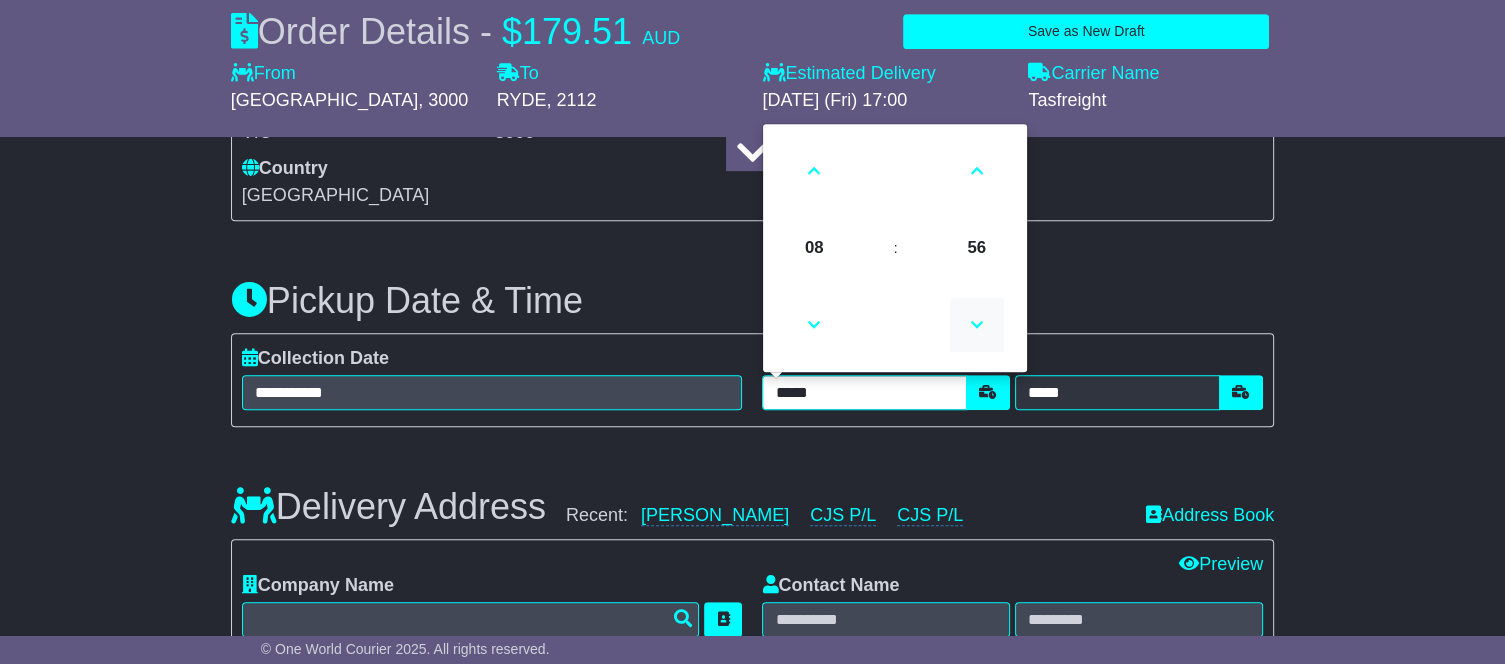 click at bounding box center (977, 325) 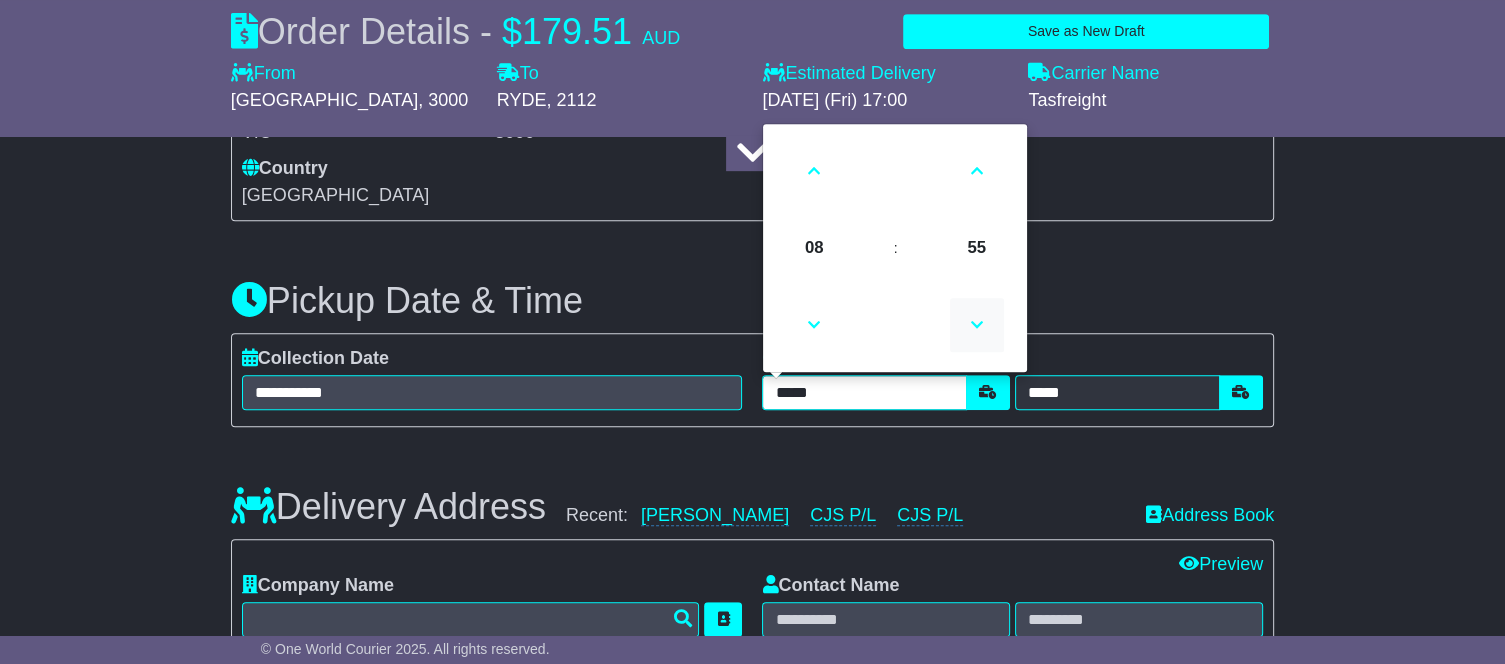 click at bounding box center (977, 325) 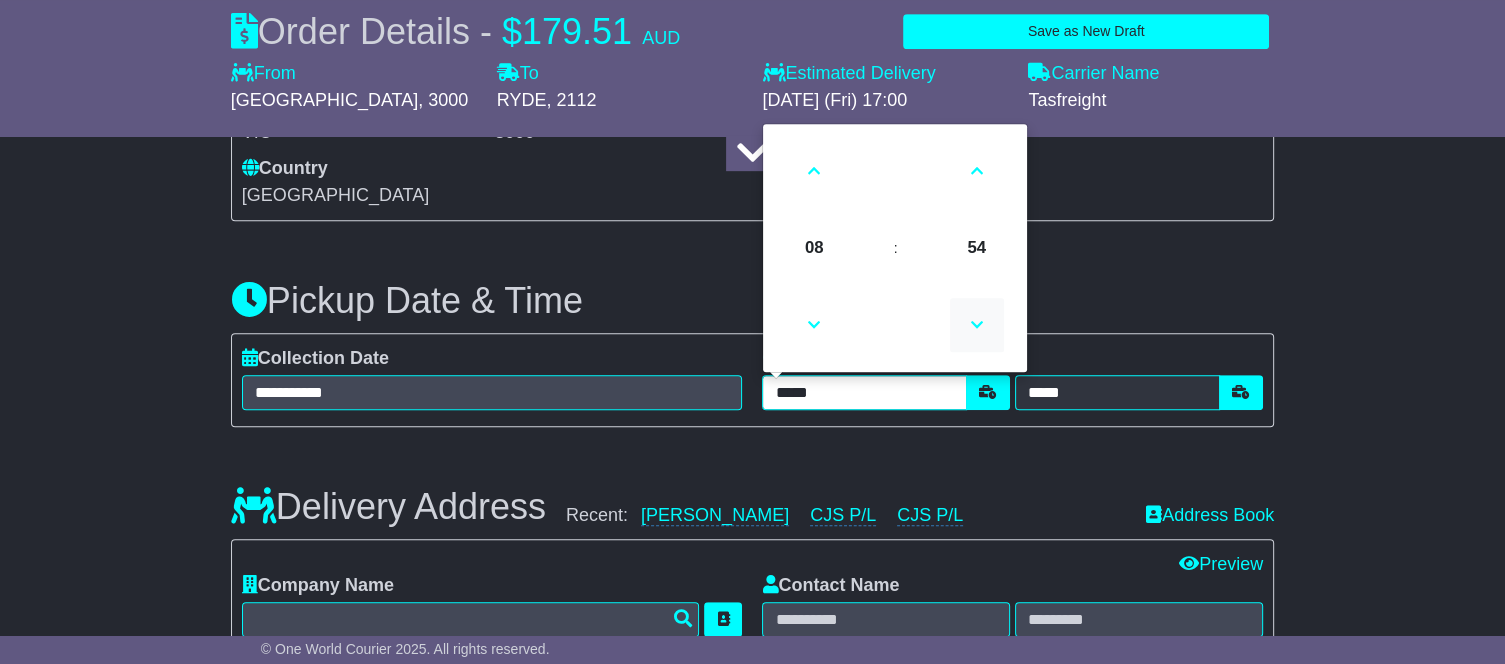click at bounding box center (977, 325) 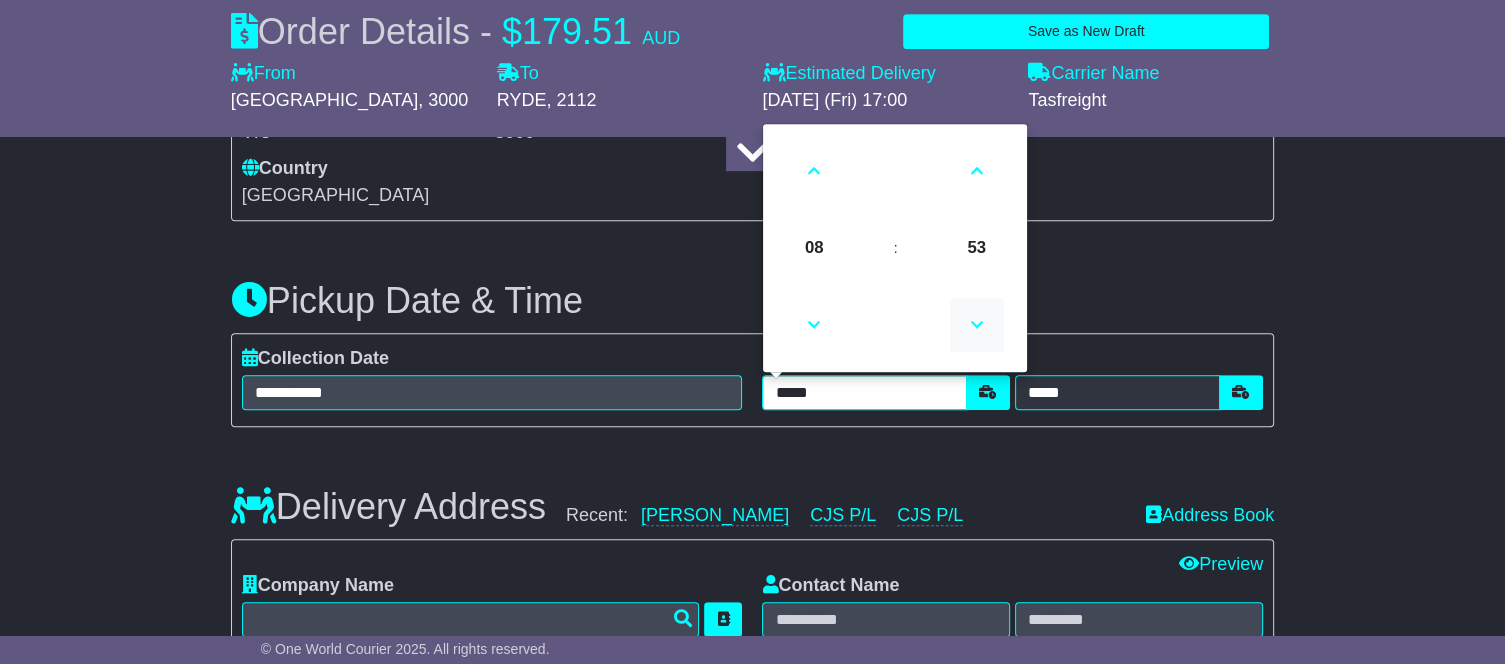 click at bounding box center [977, 325] 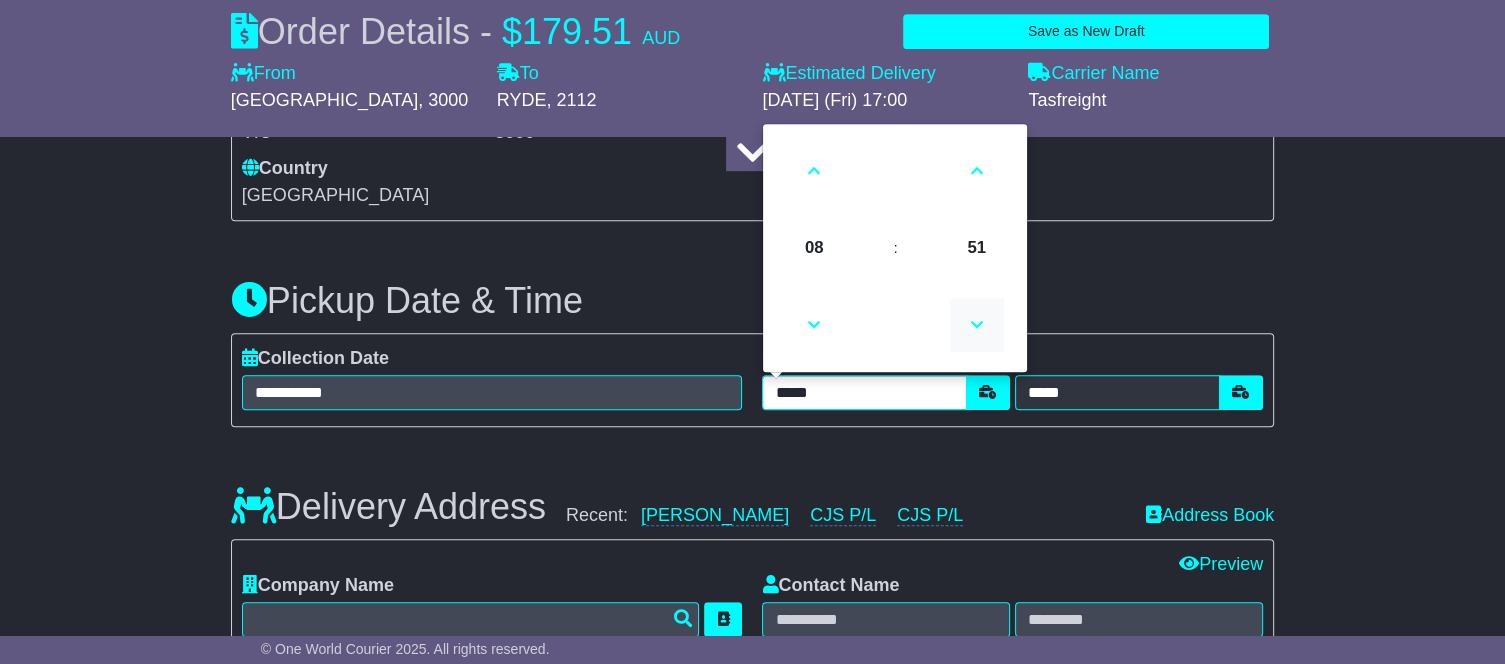click at bounding box center [977, 325] 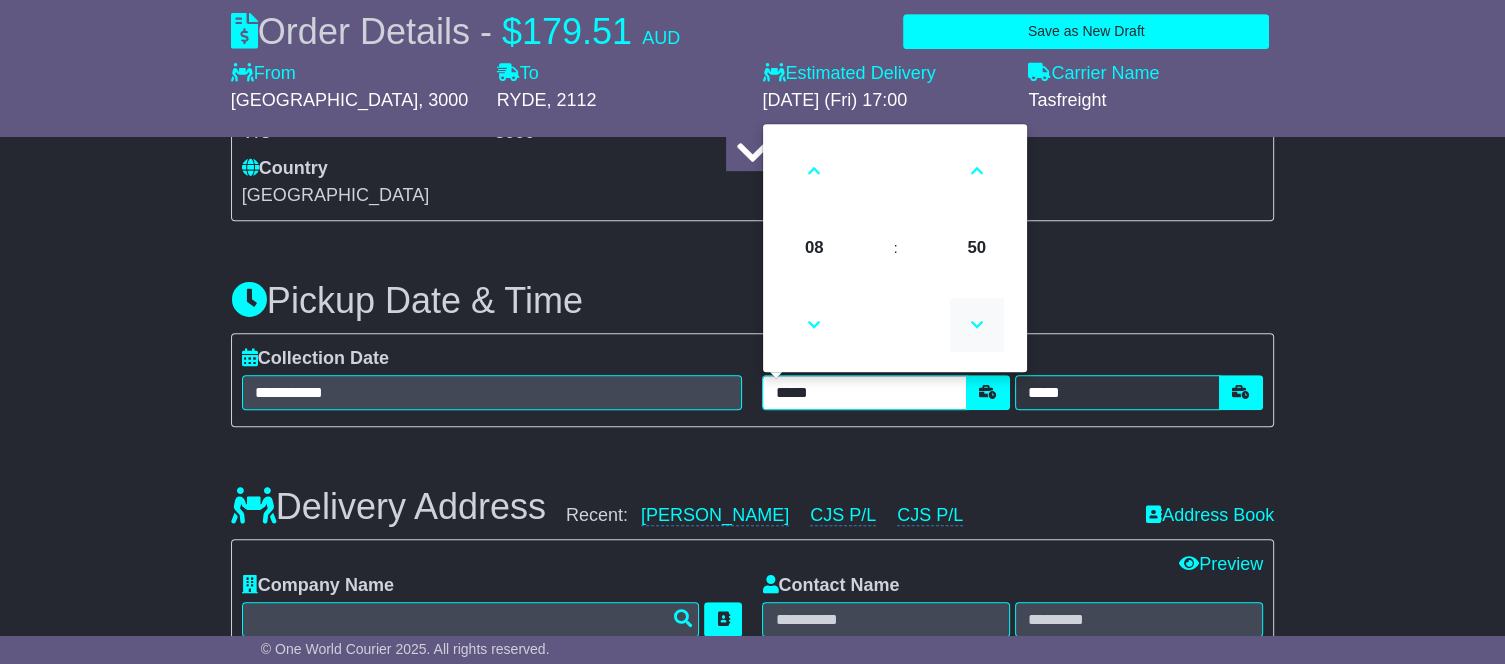 click at bounding box center (977, 325) 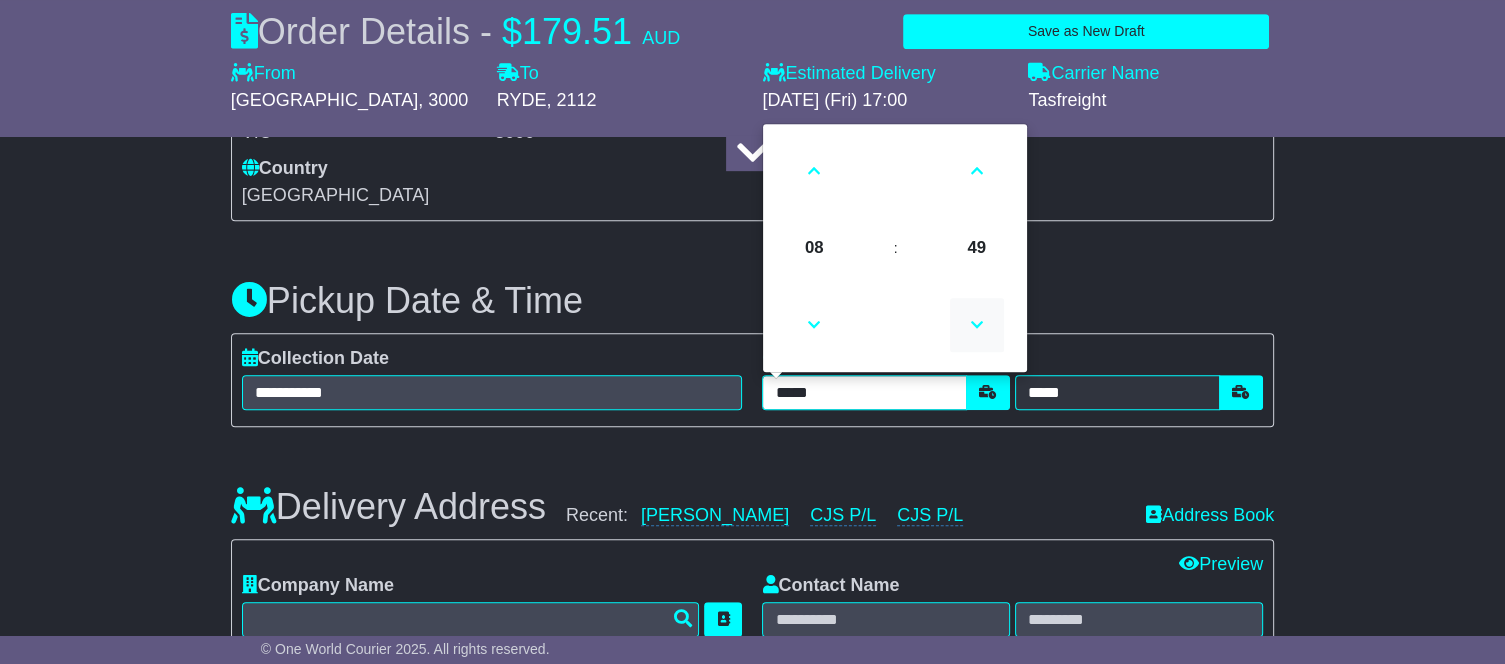 click at bounding box center (977, 325) 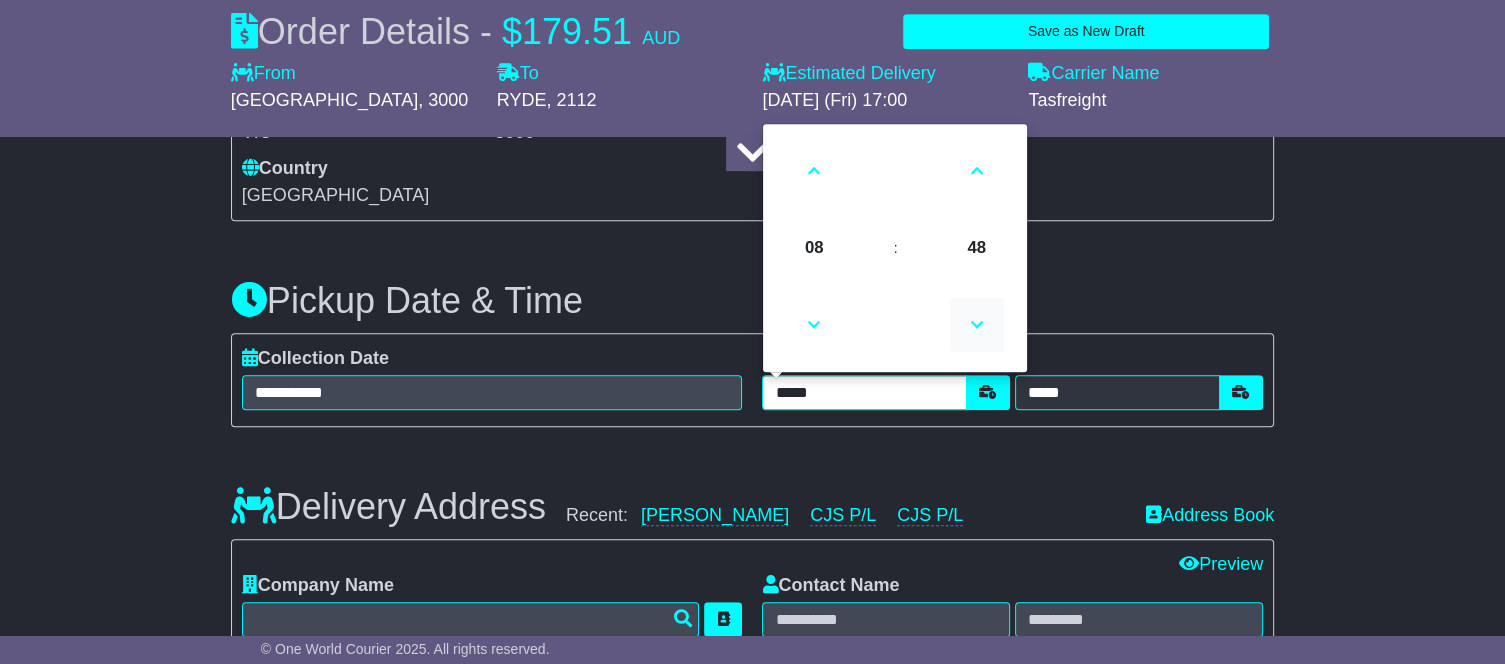 click at bounding box center (977, 325) 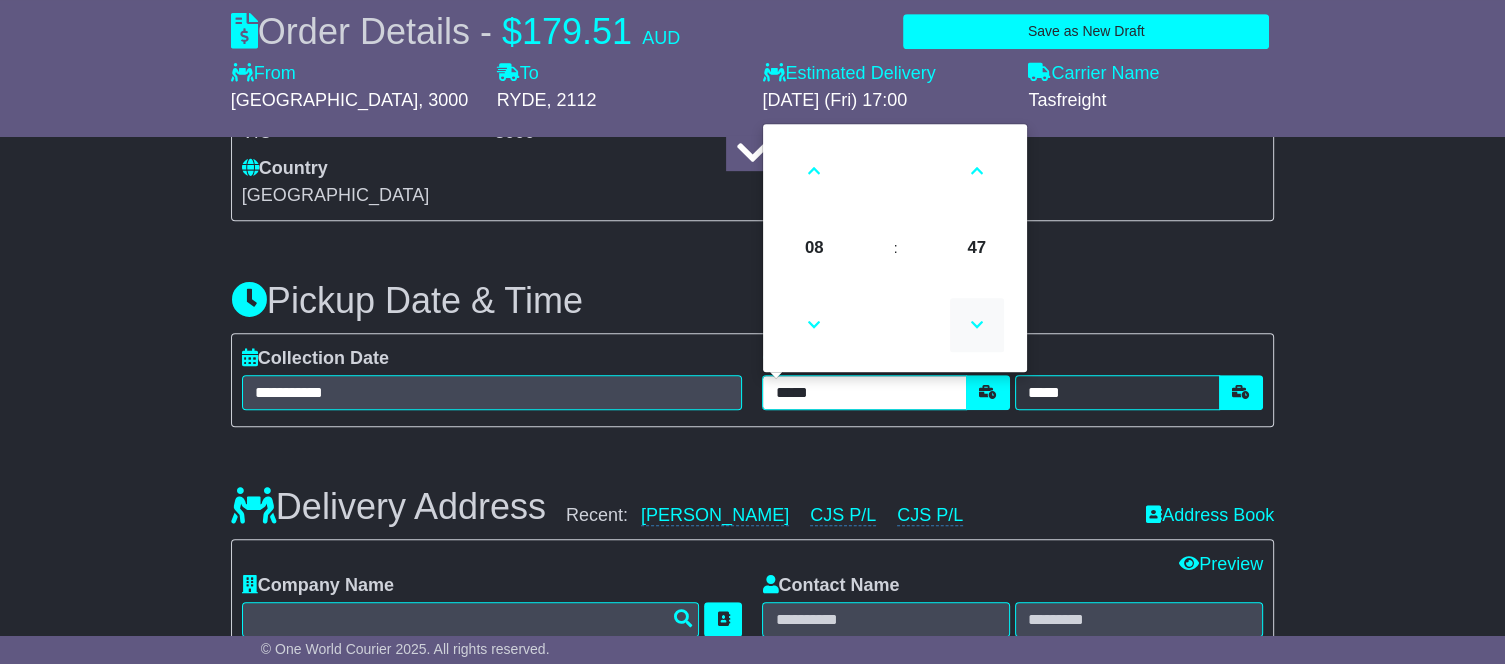 click at bounding box center (977, 325) 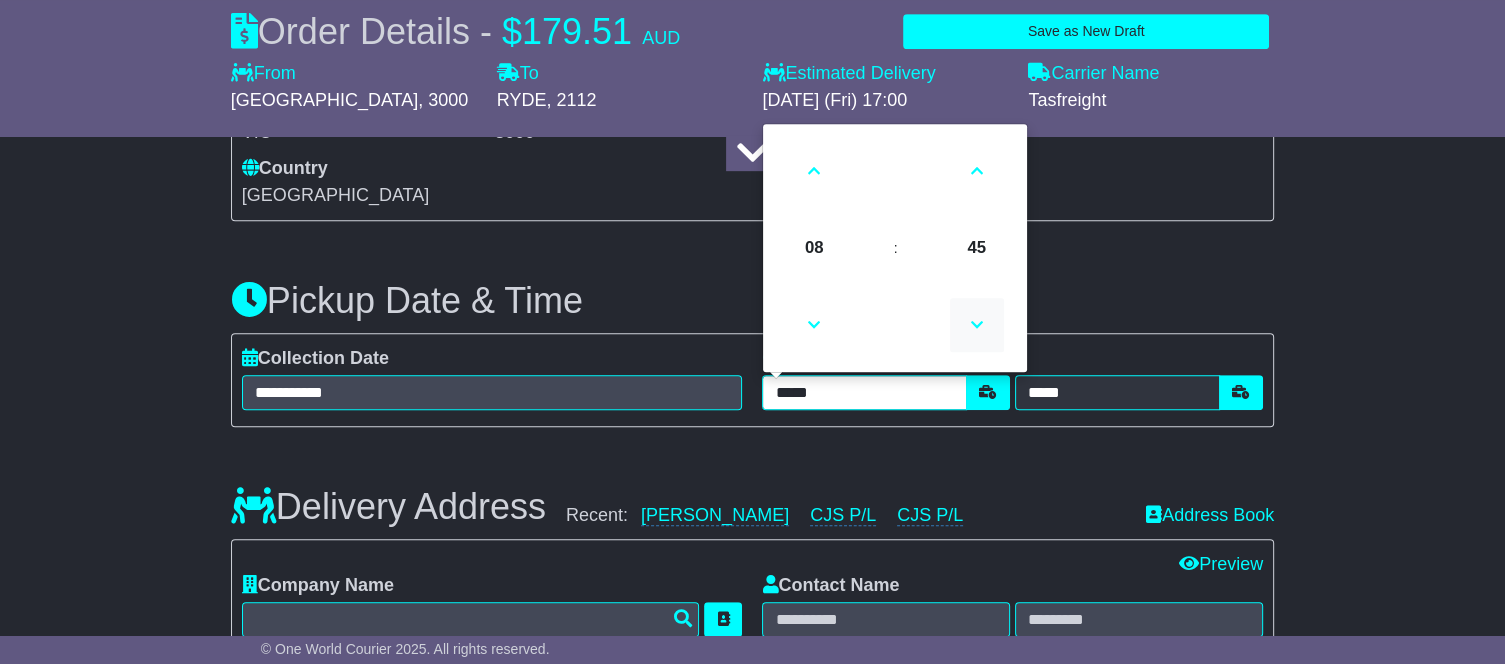 click at bounding box center (977, 325) 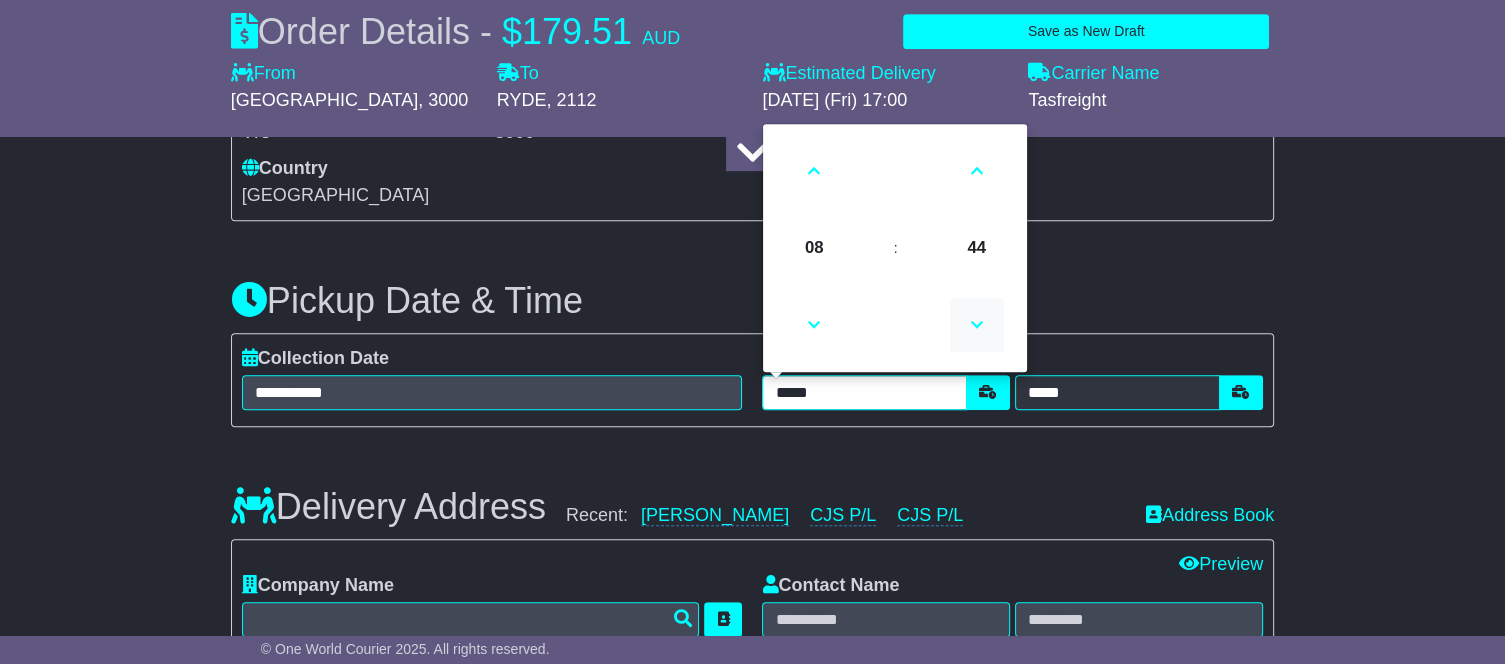 click at bounding box center (977, 325) 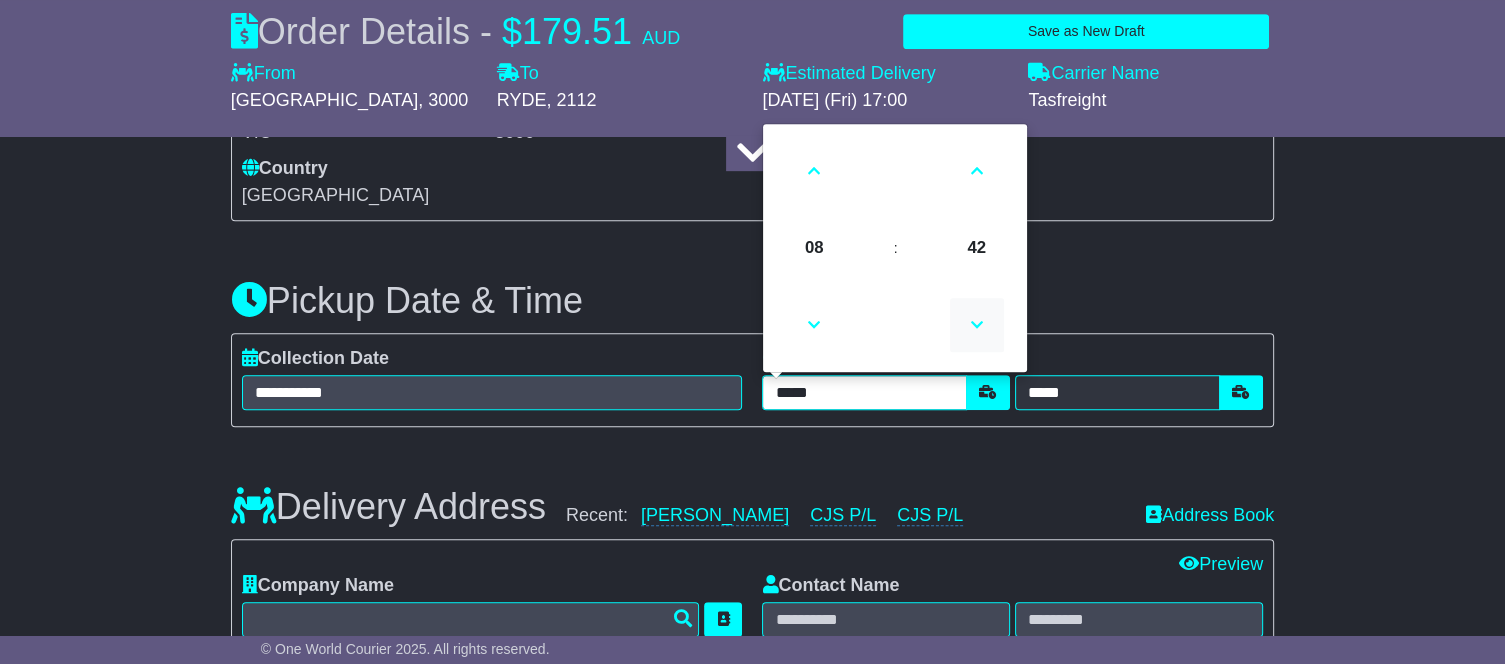 click at bounding box center (977, 325) 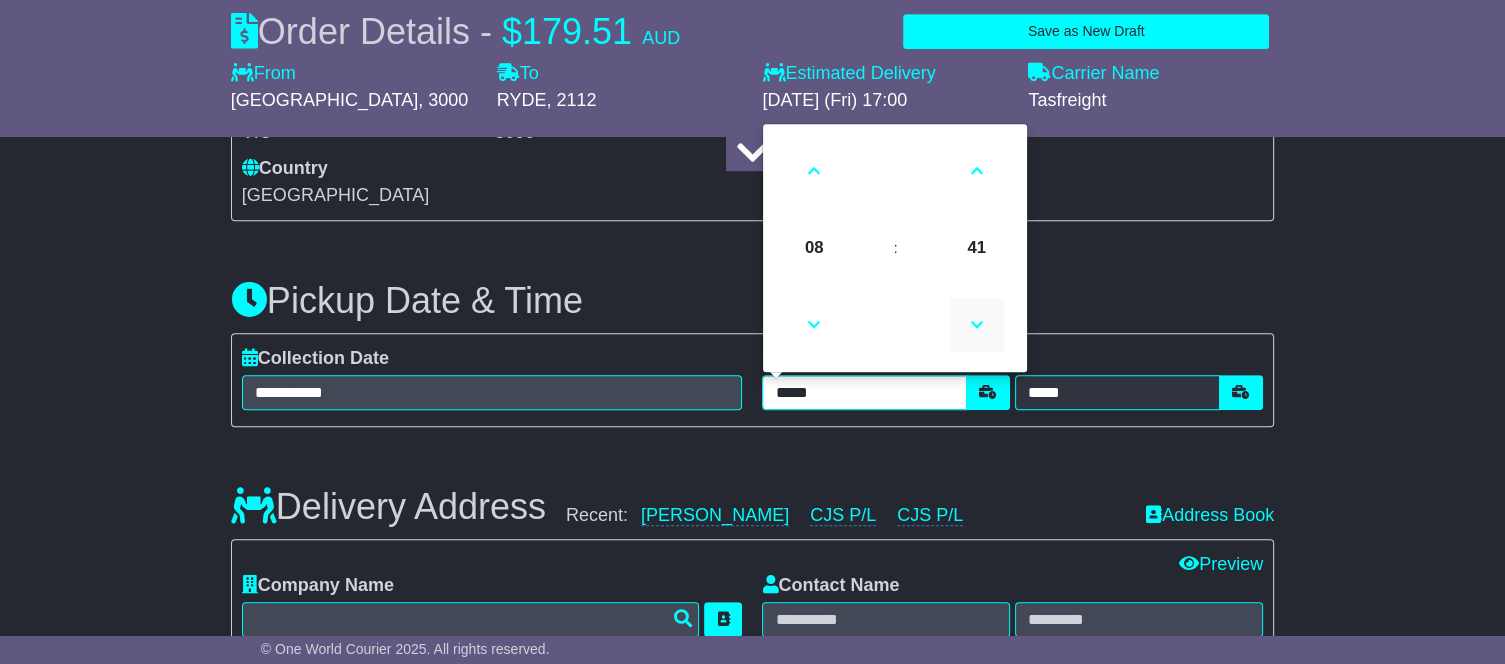 click at bounding box center [977, 325] 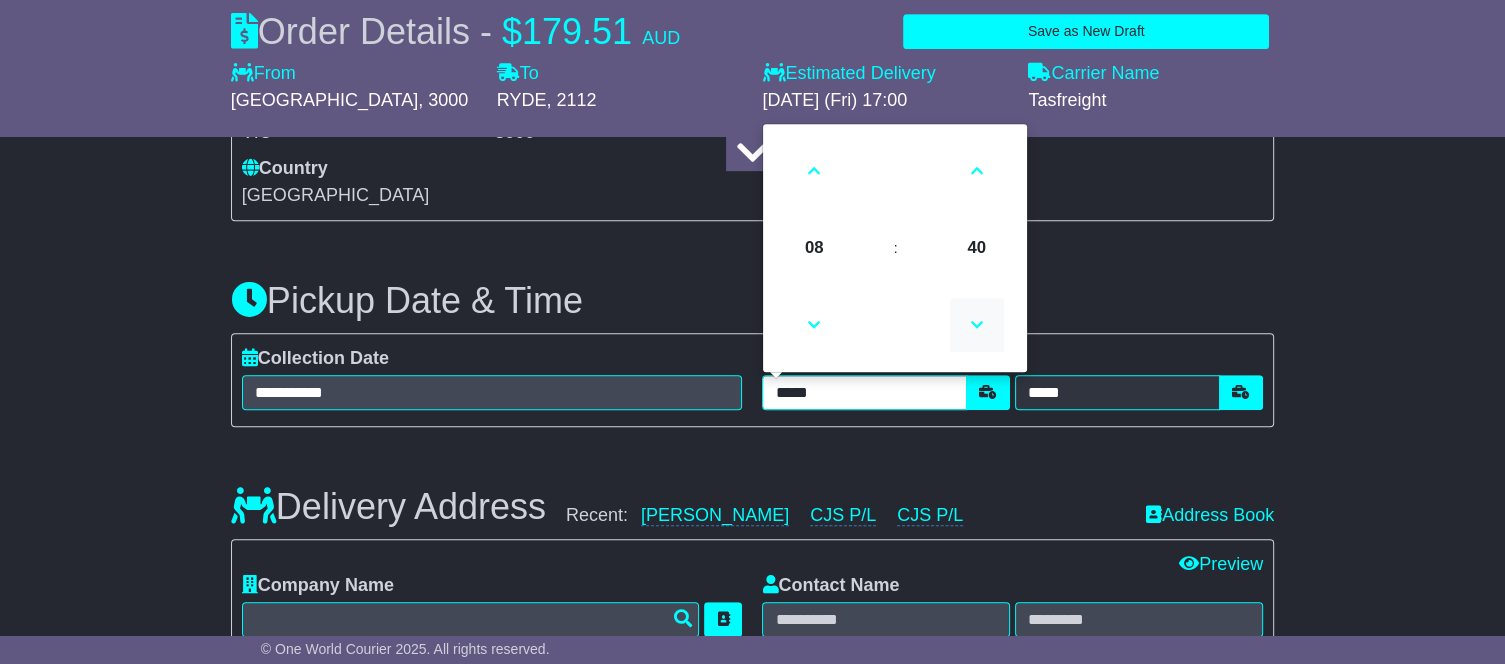 click at bounding box center [977, 325] 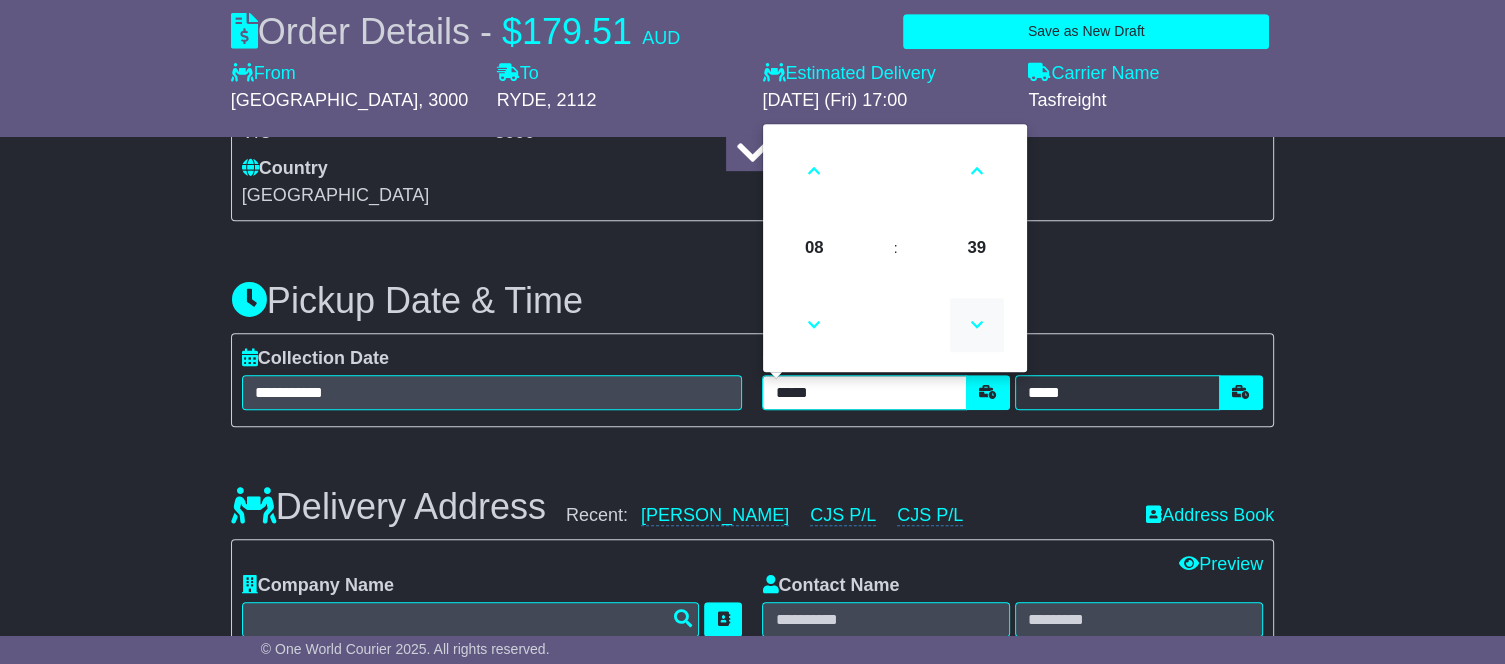 click at bounding box center (977, 325) 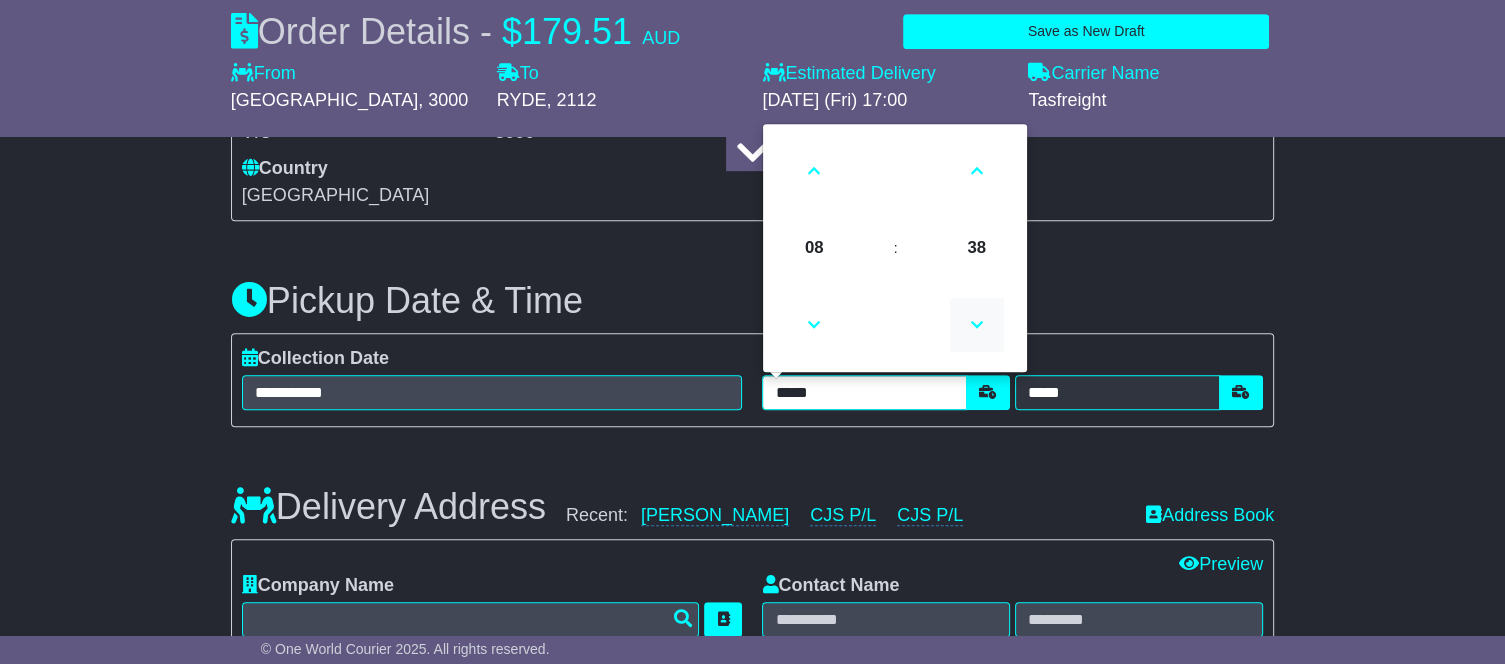 click at bounding box center [977, 325] 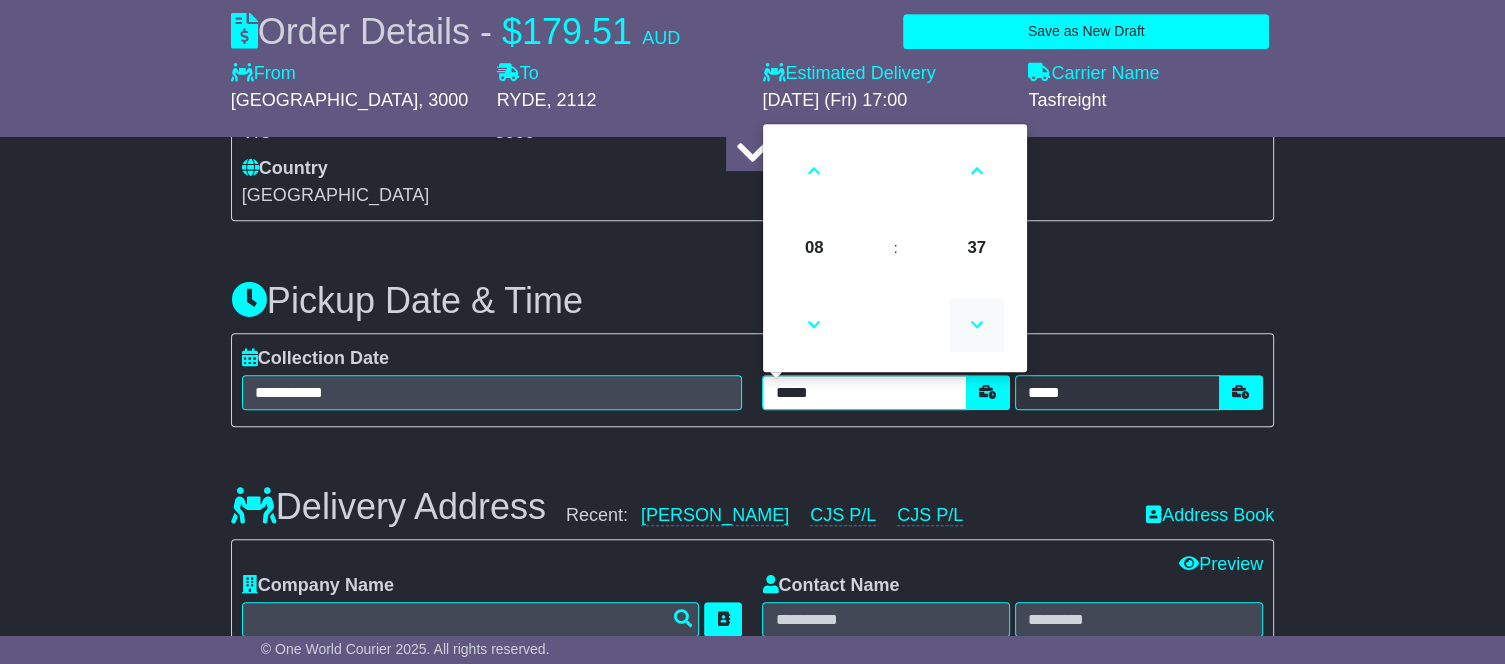 click at bounding box center (977, 325) 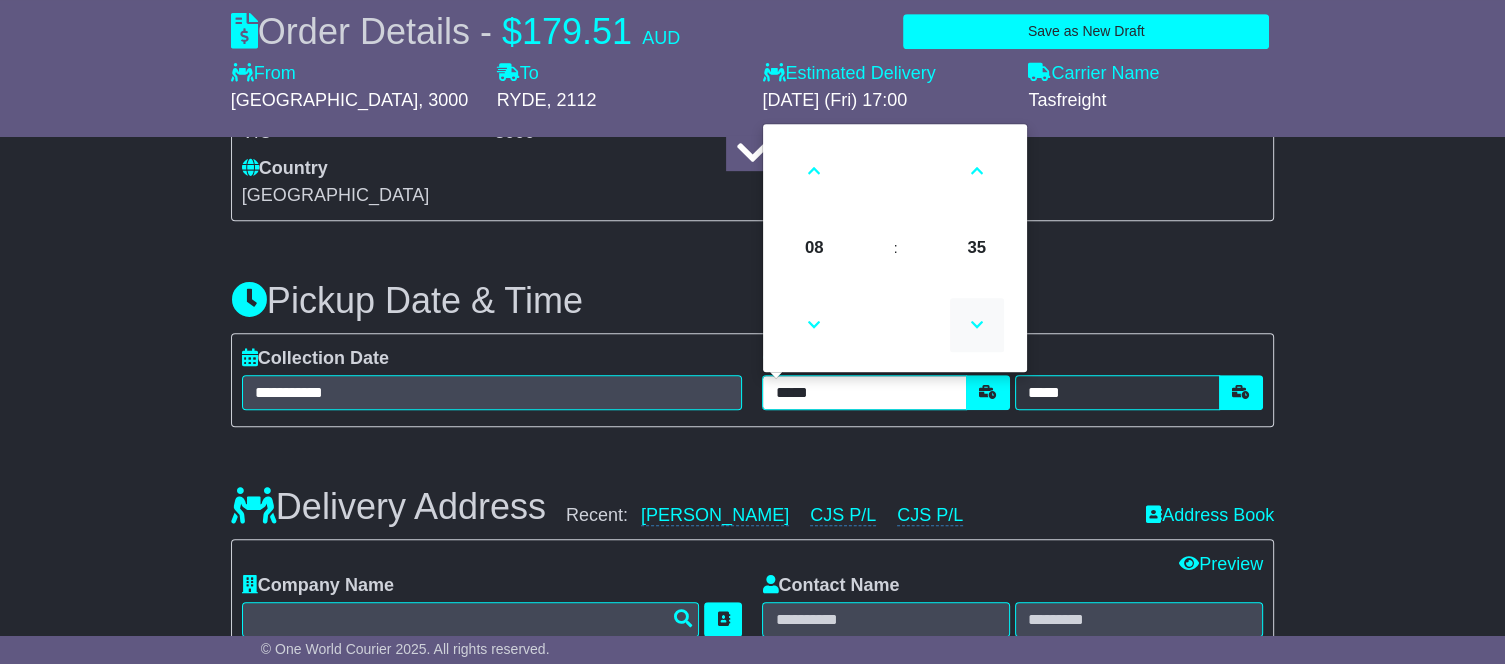 click at bounding box center [977, 325] 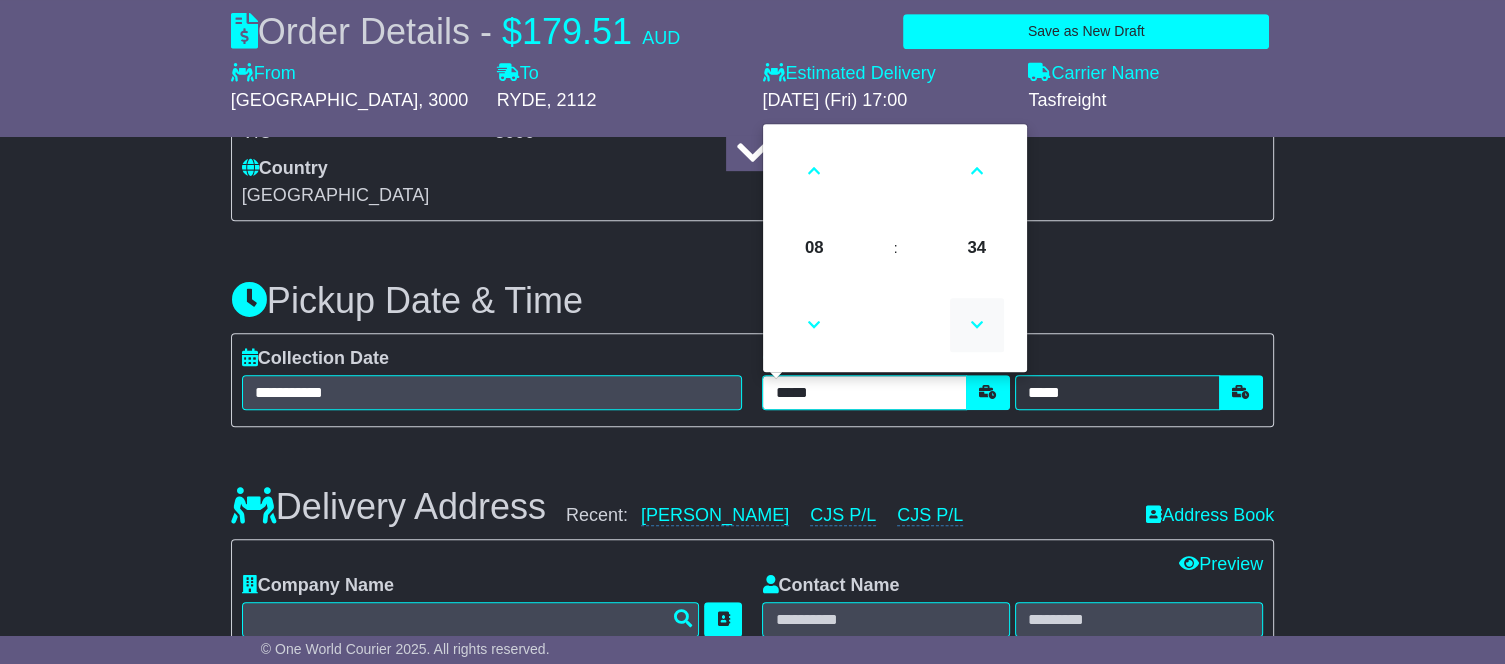 click at bounding box center (977, 325) 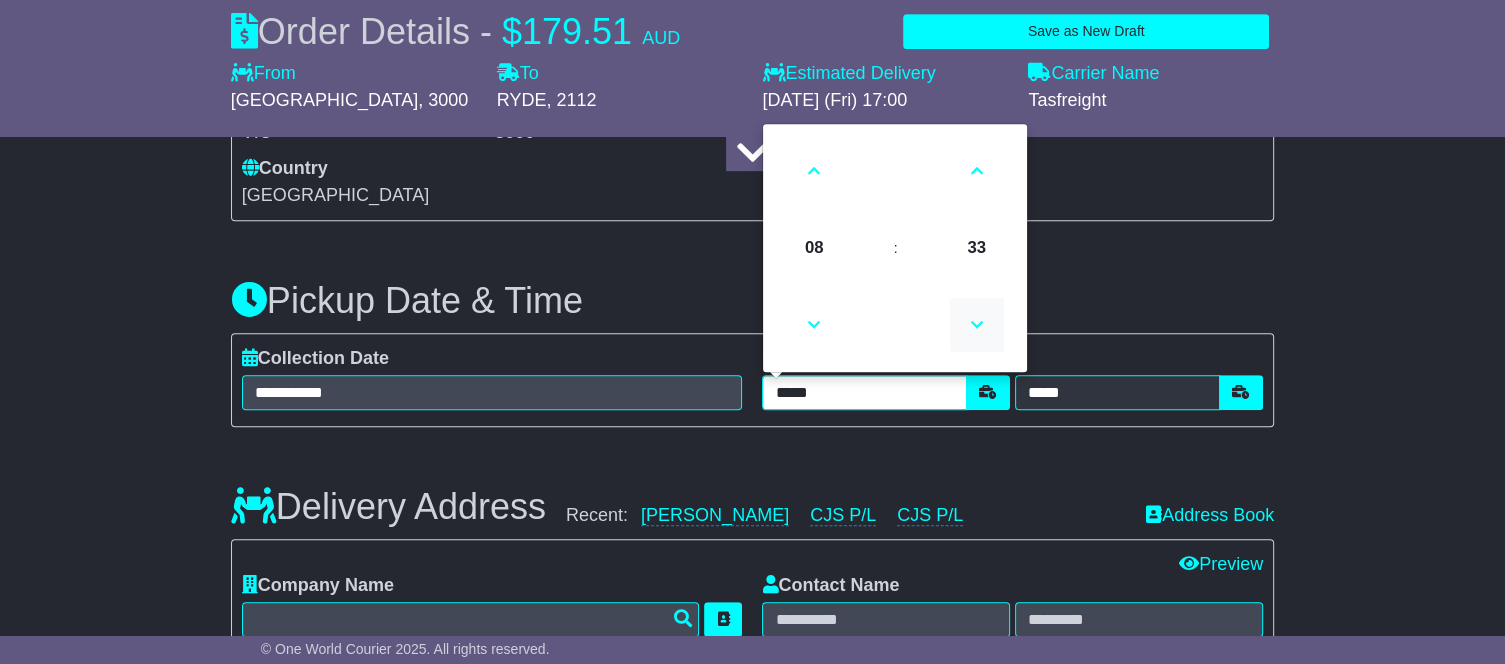 click at bounding box center (977, 325) 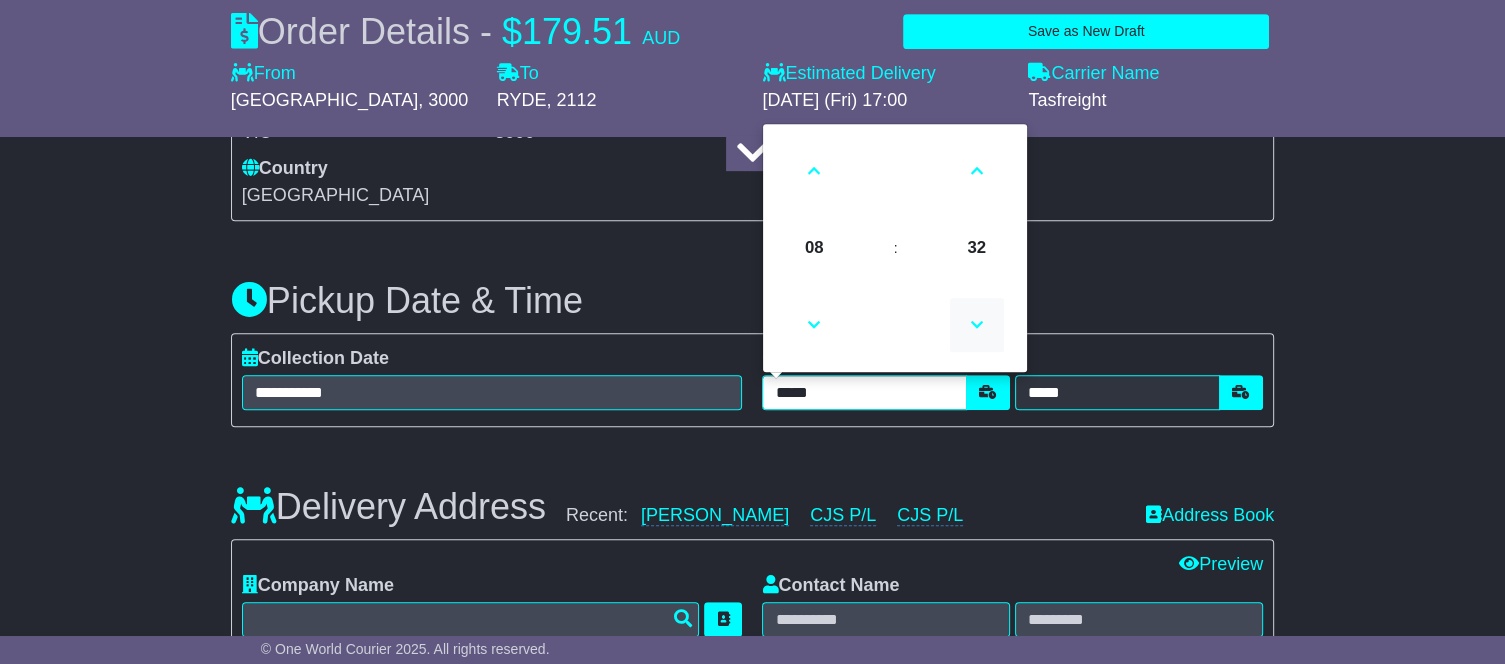 click at bounding box center (977, 325) 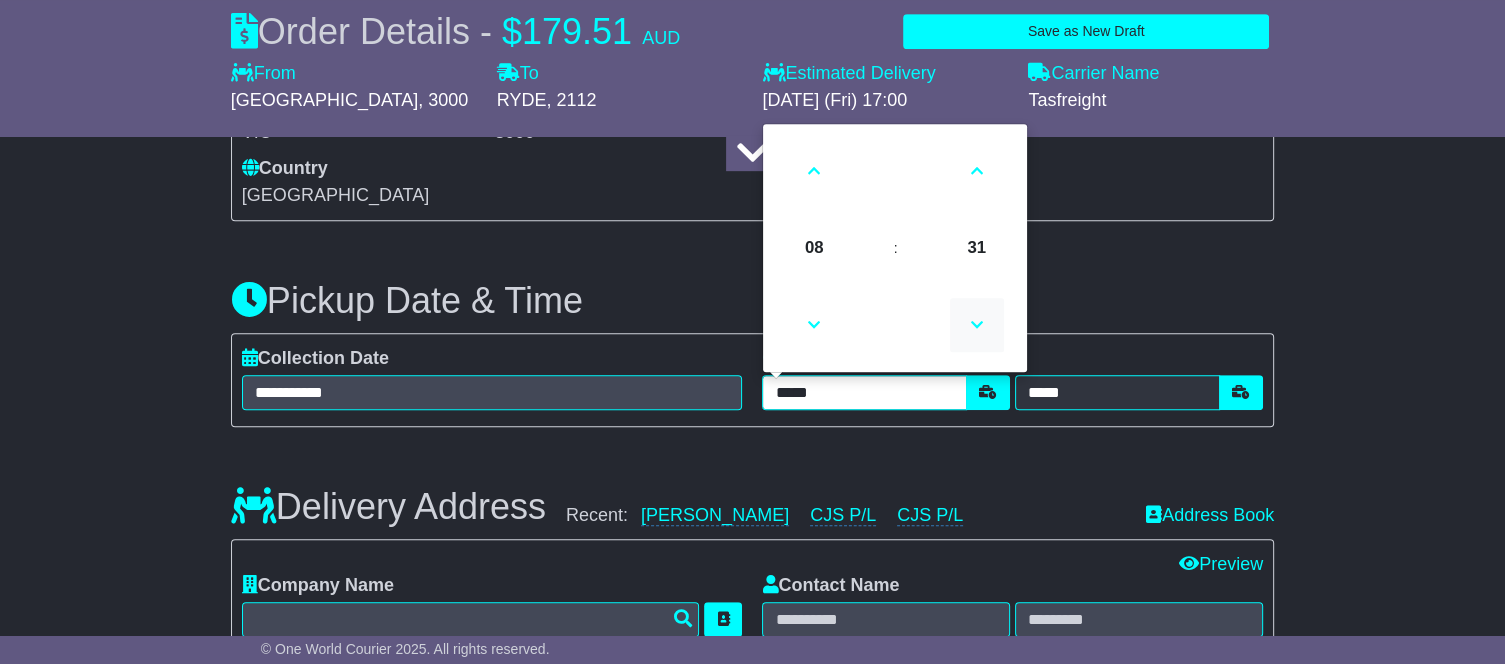 click at bounding box center [977, 325] 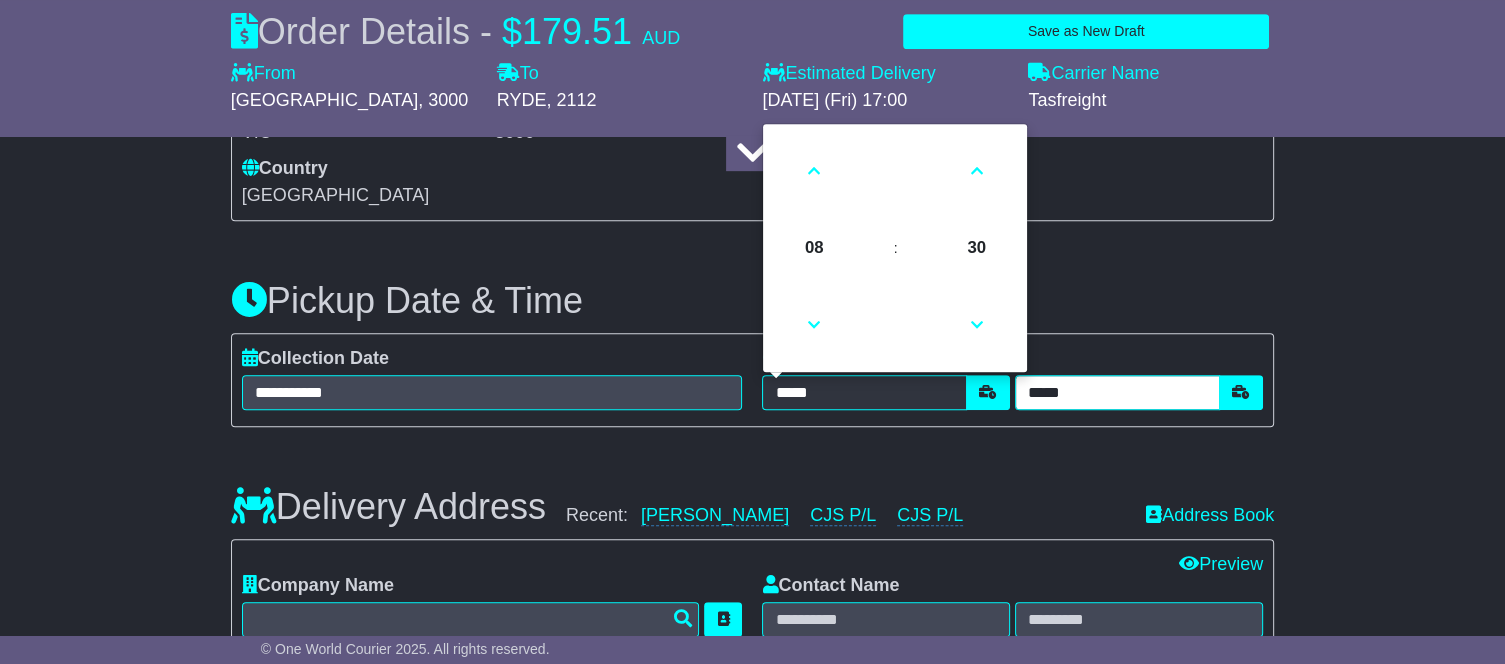 click on "*****" at bounding box center (1117, 392) 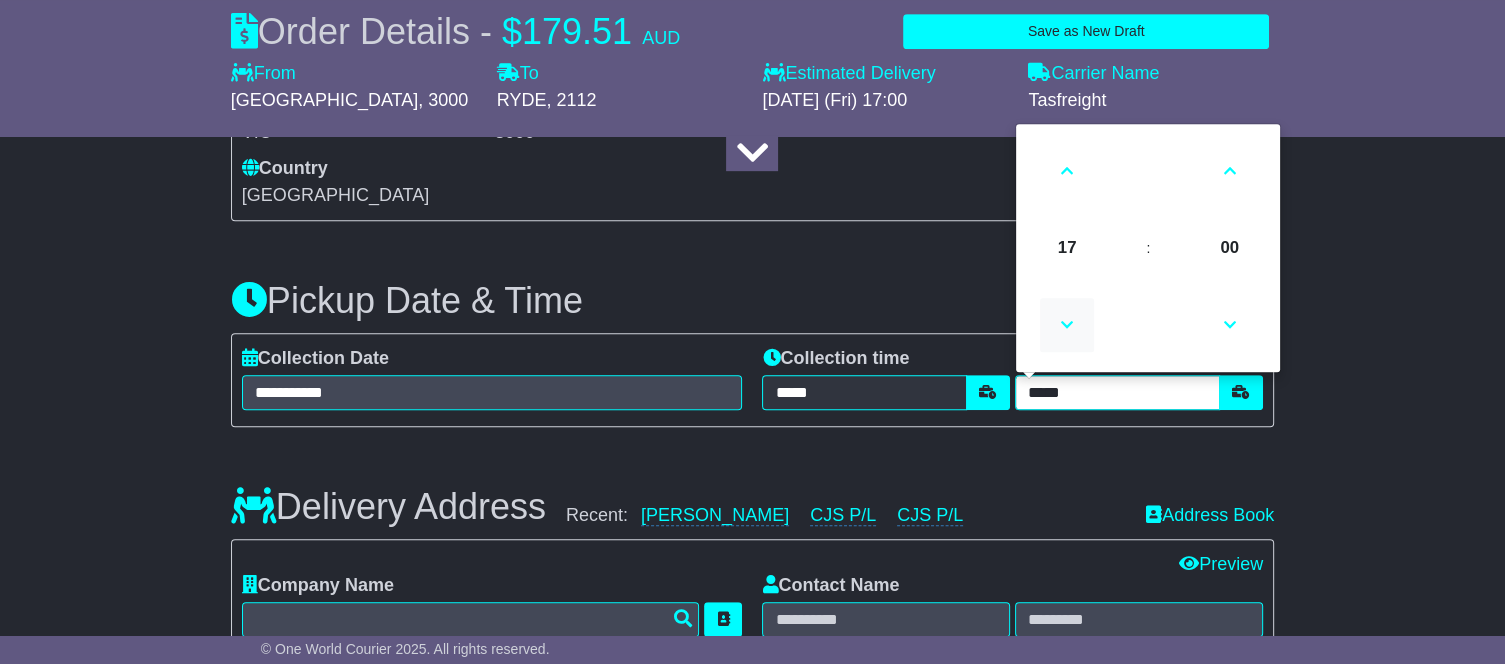 click at bounding box center [1067, 325] 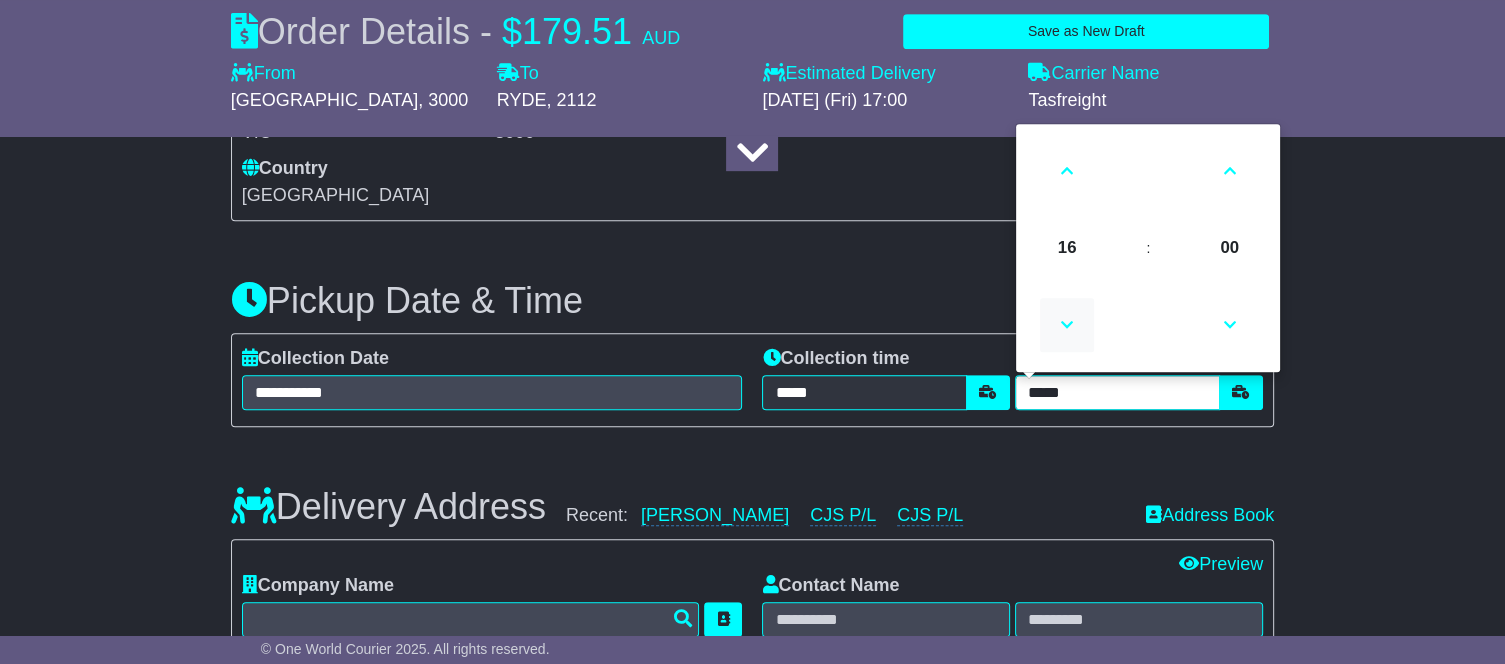 click at bounding box center (1067, 325) 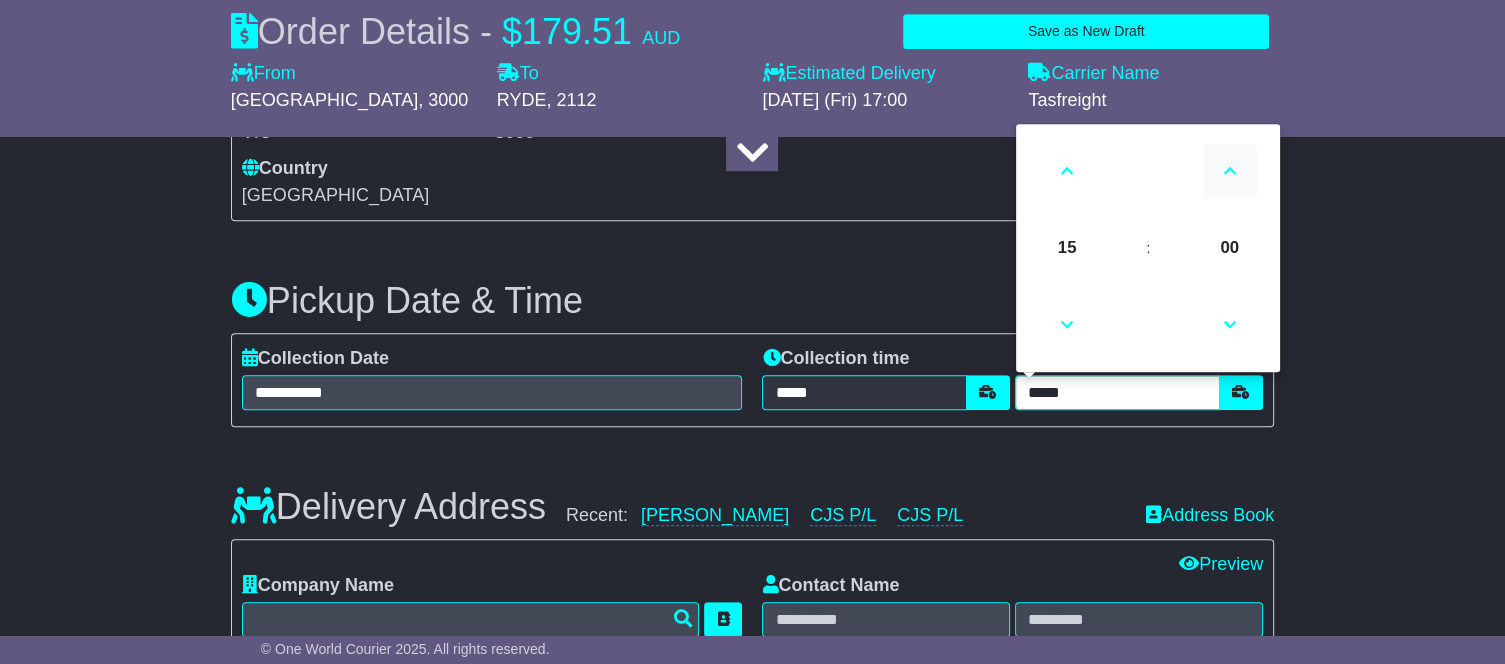 click at bounding box center (1230, 171) 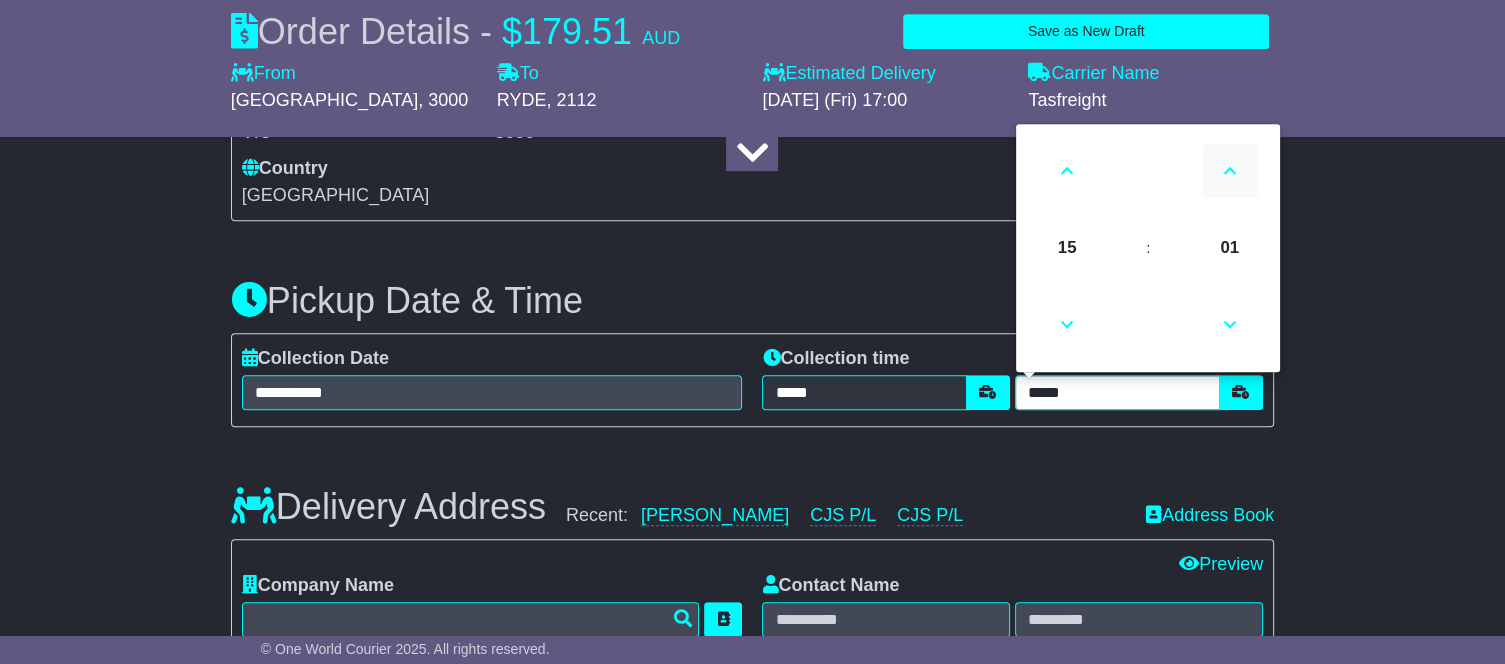 click at bounding box center (1230, 171) 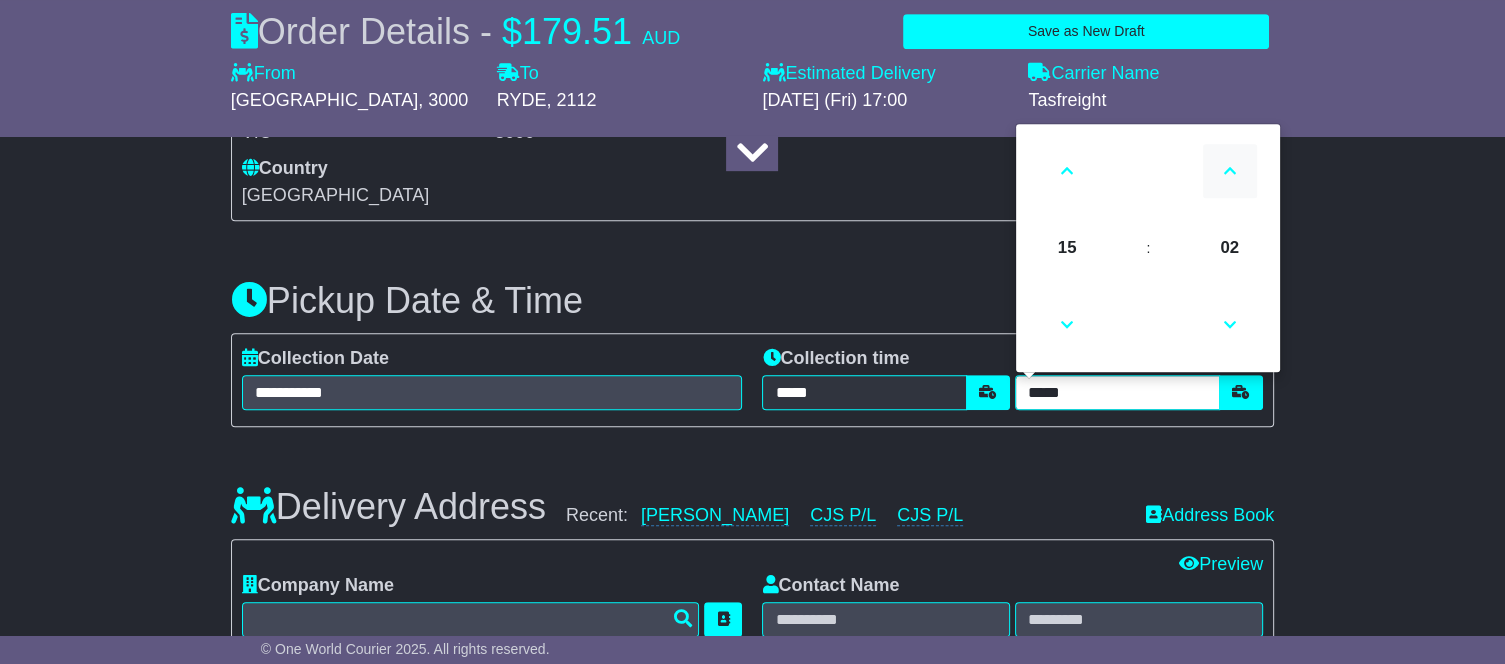 click at bounding box center [1230, 171] 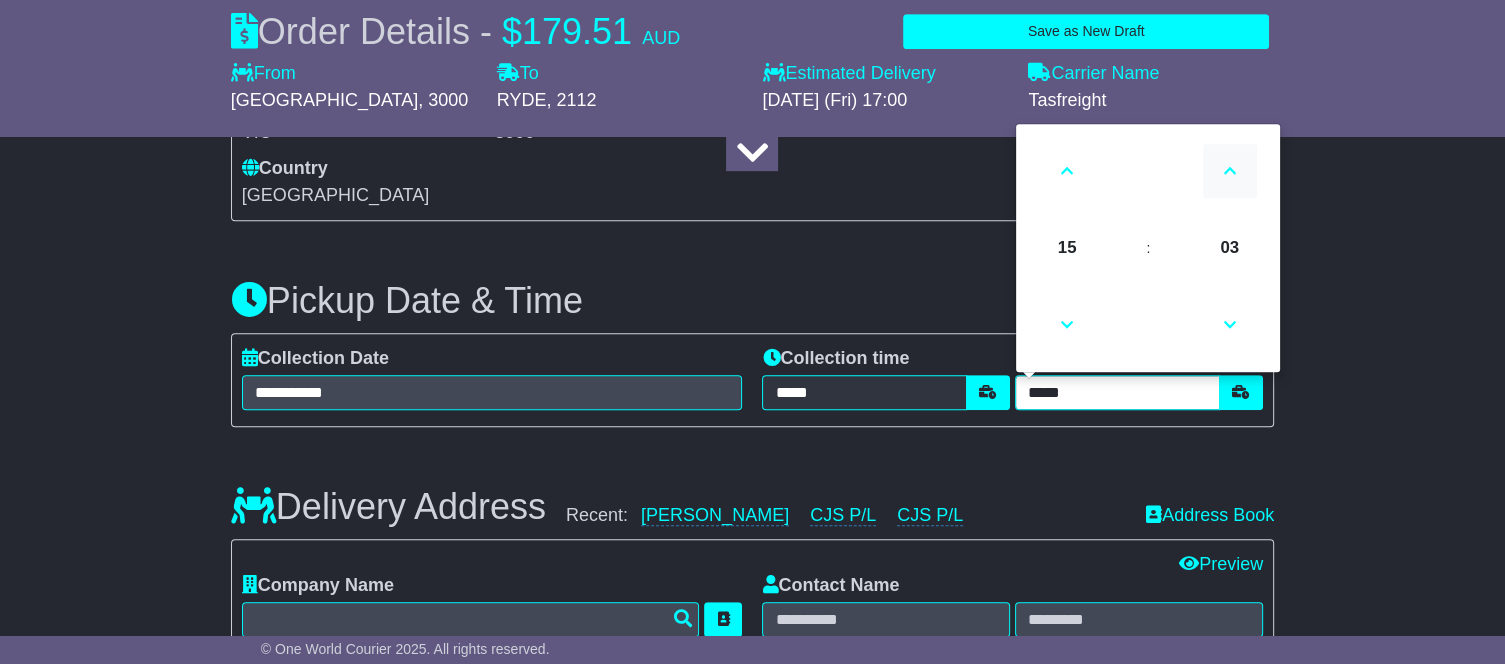 click at bounding box center (1230, 171) 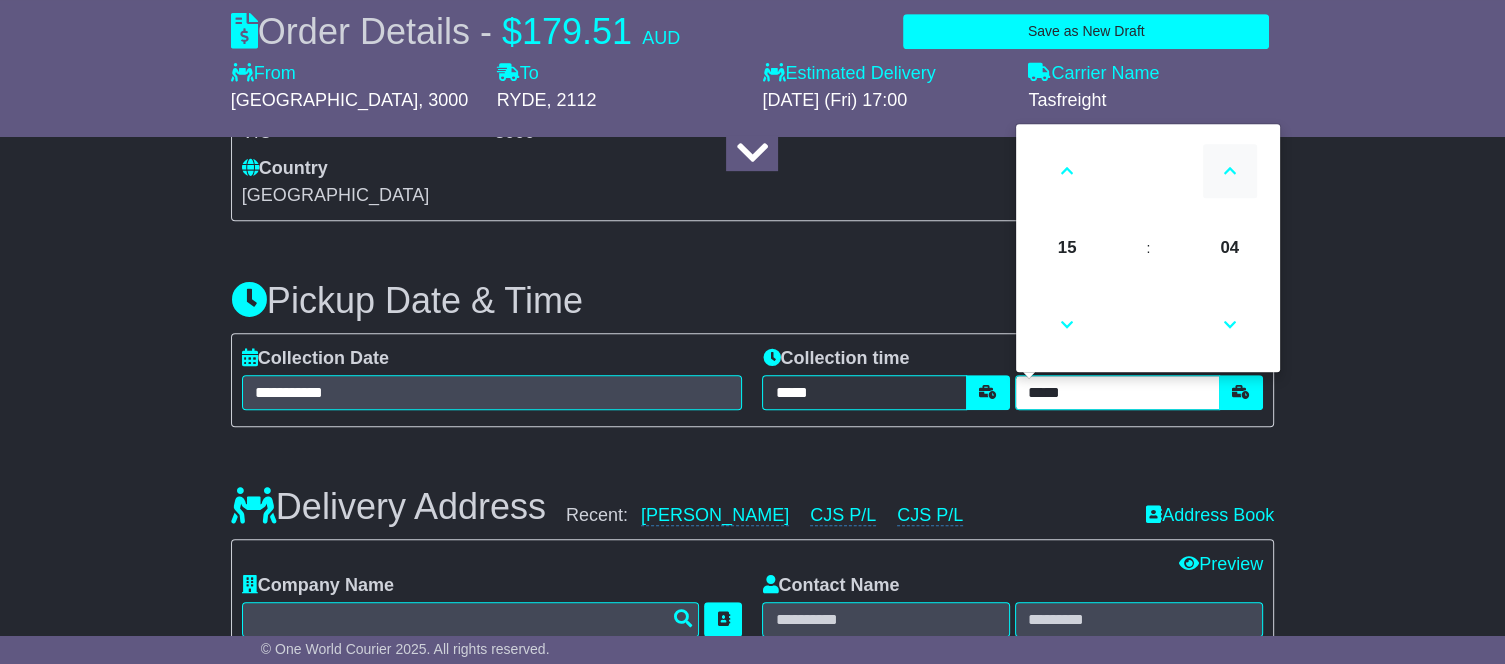 click at bounding box center [1230, 171] 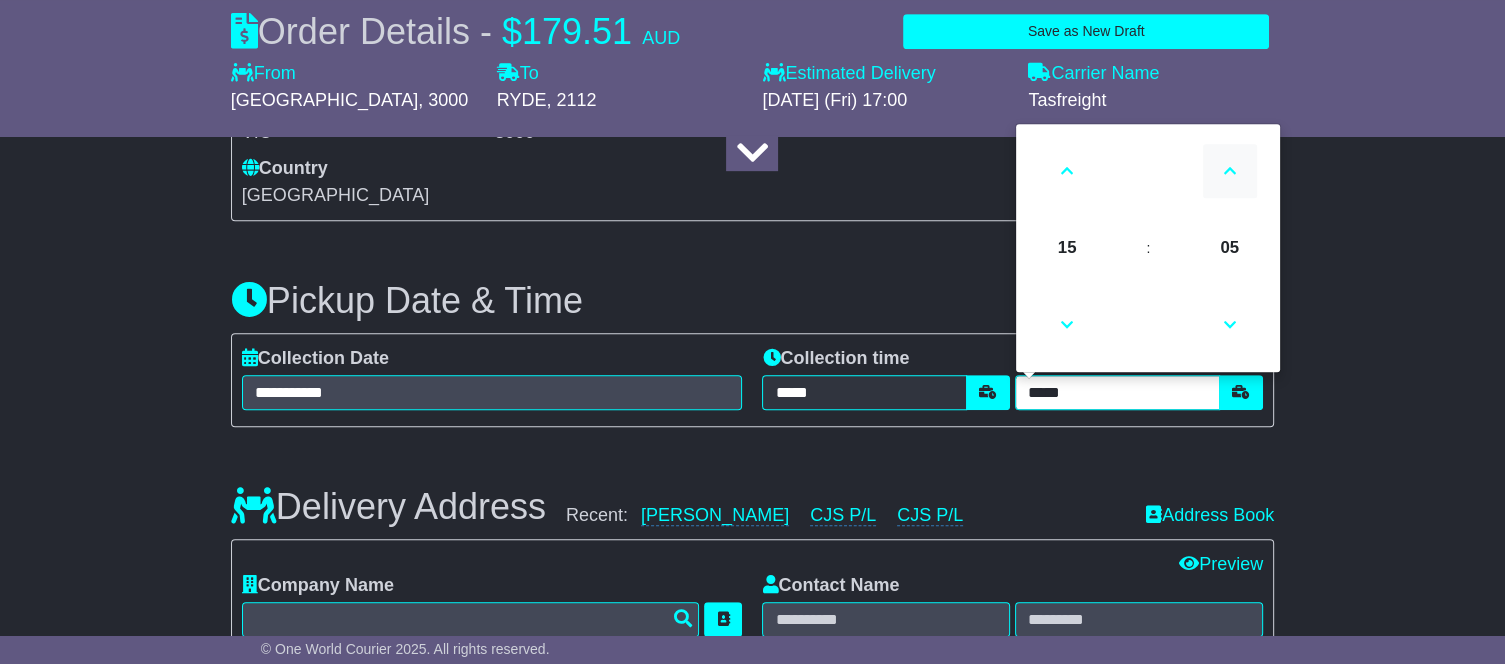 click at bounding box center (1230, 171) 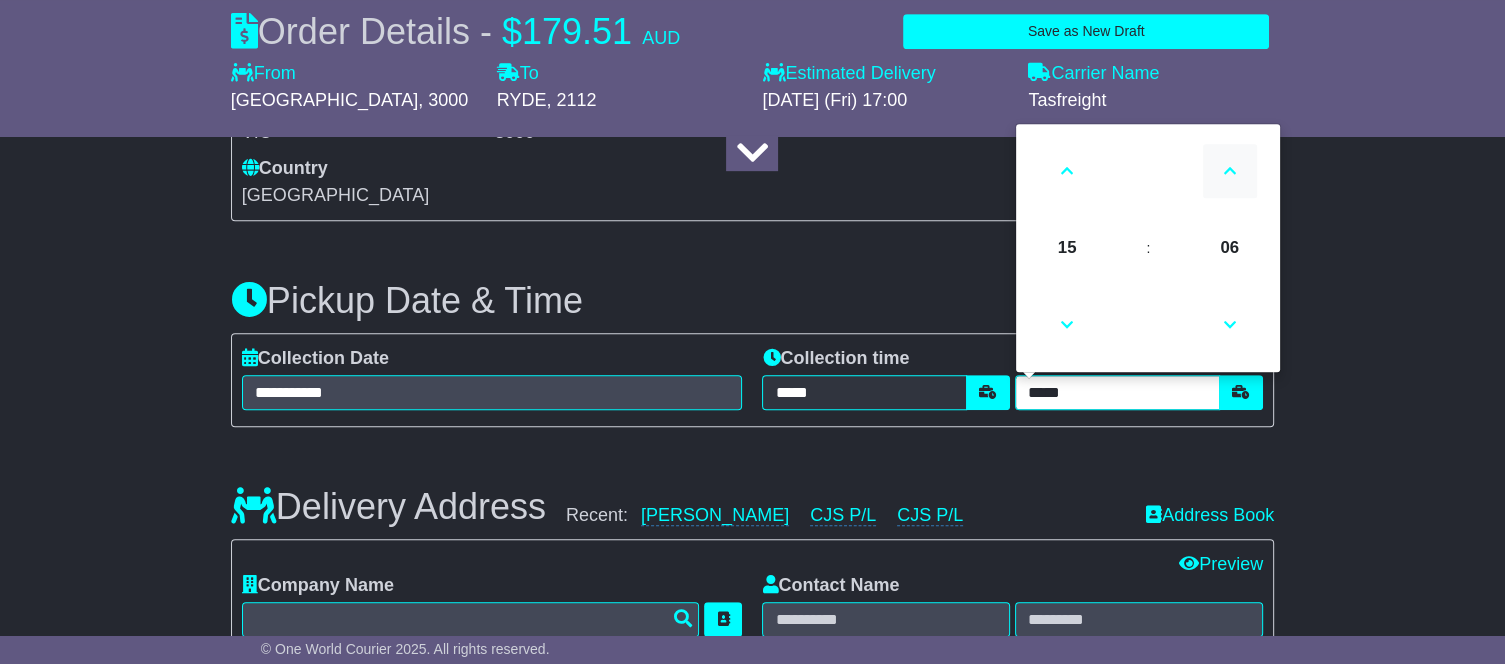 click at bounding box center (1230, 171) 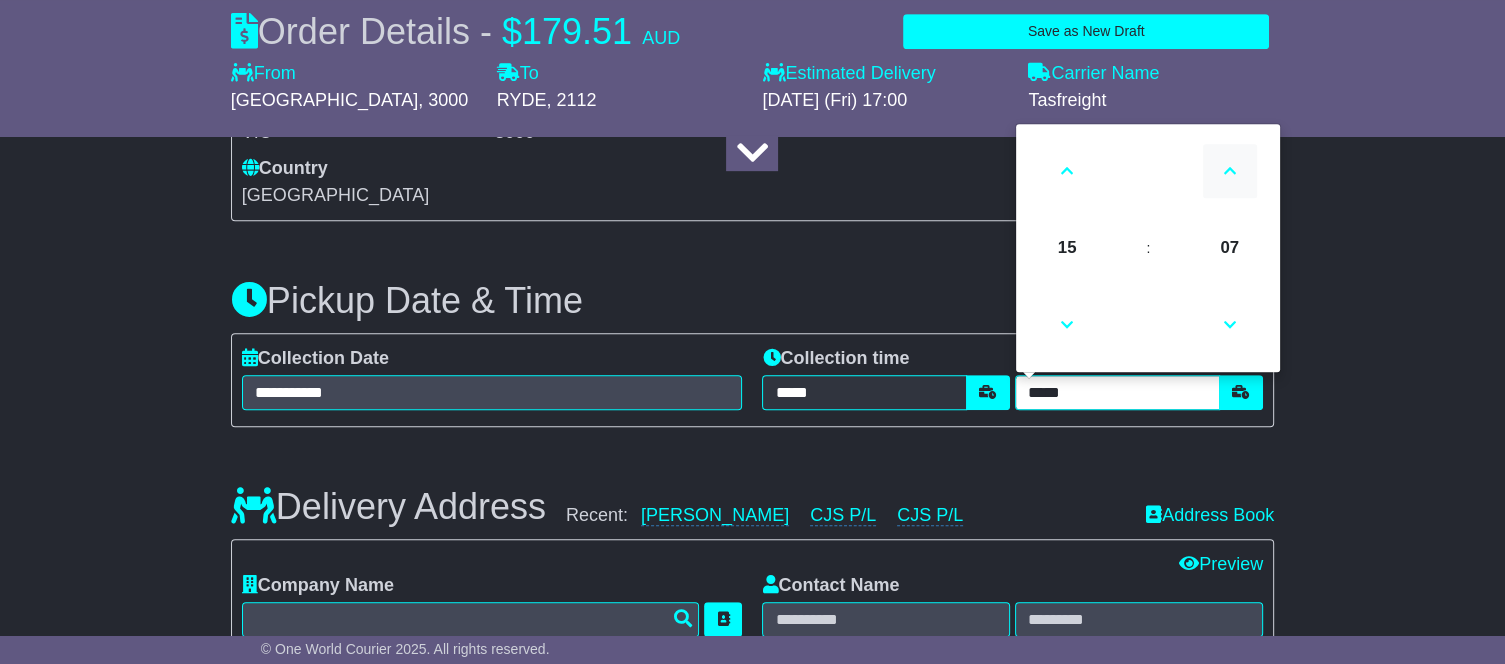 click at bounding box center (1230, 171) 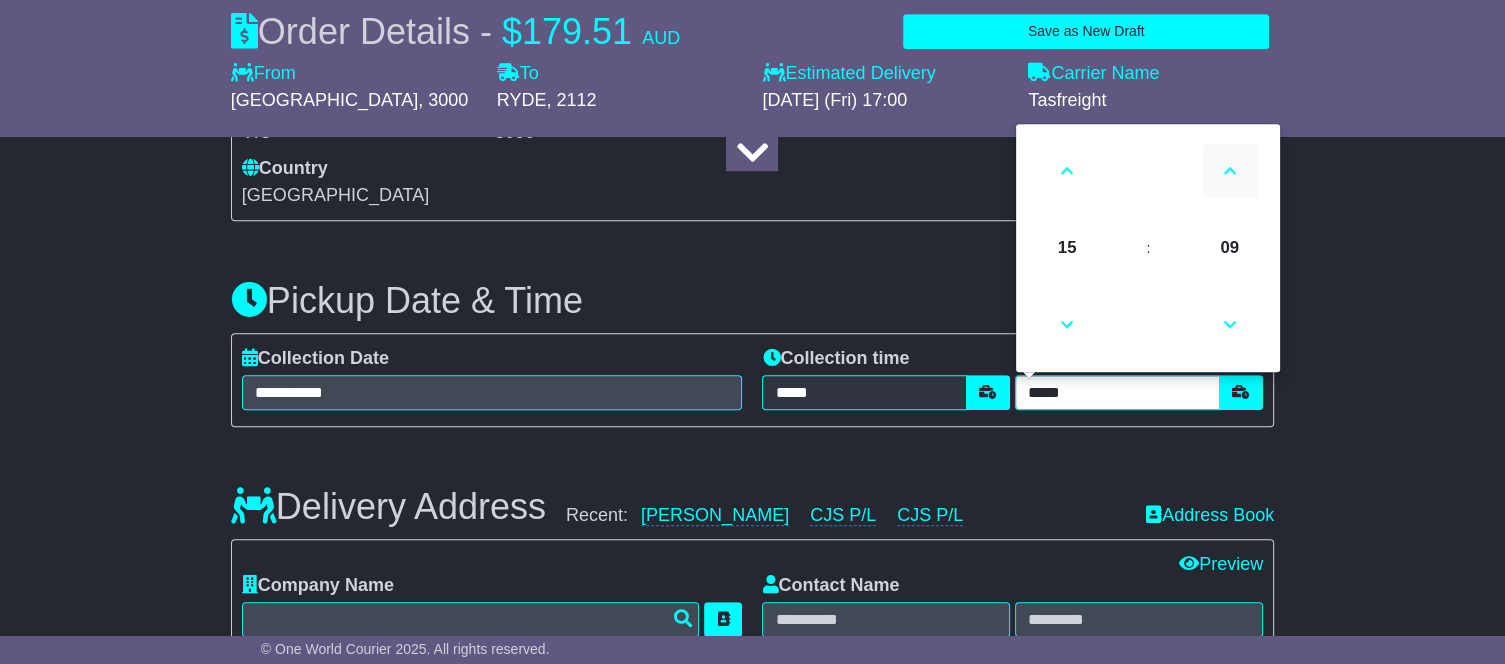 click at bounding box center (1230, 171) 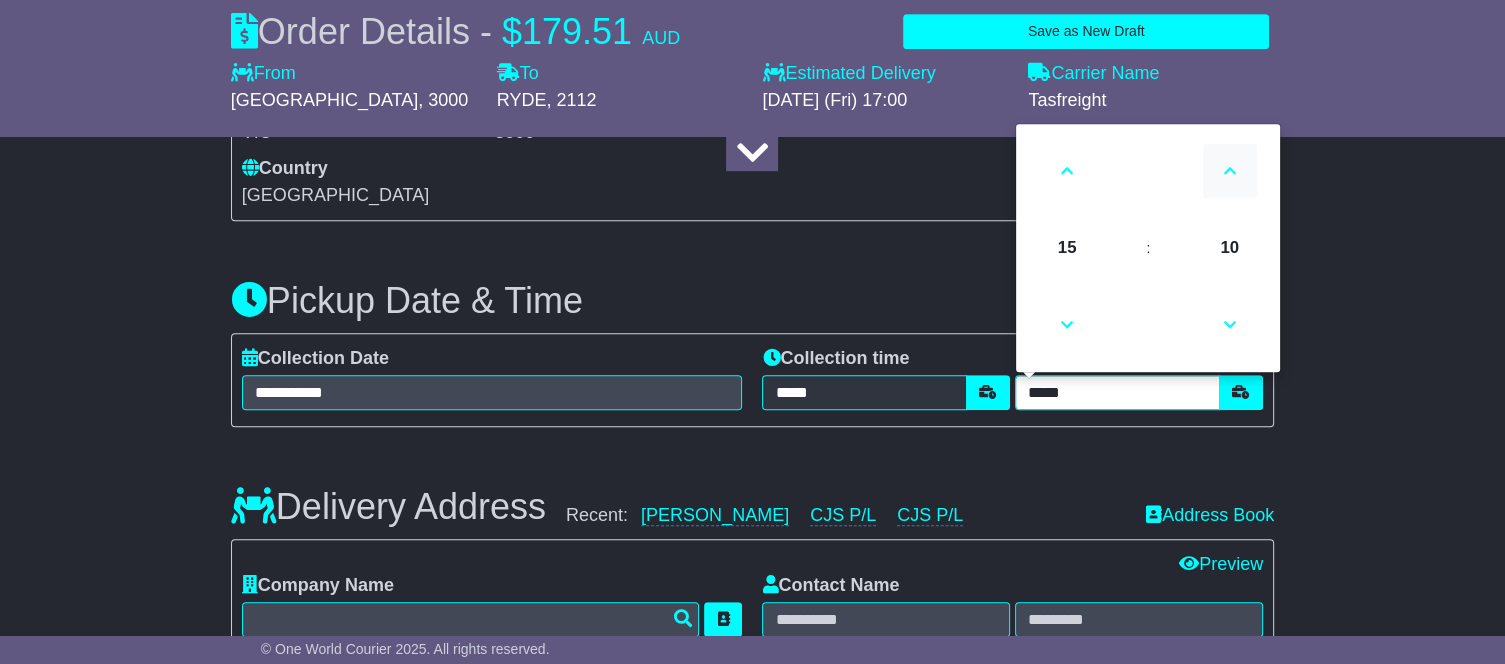 click at bounding box center [1230, 171] 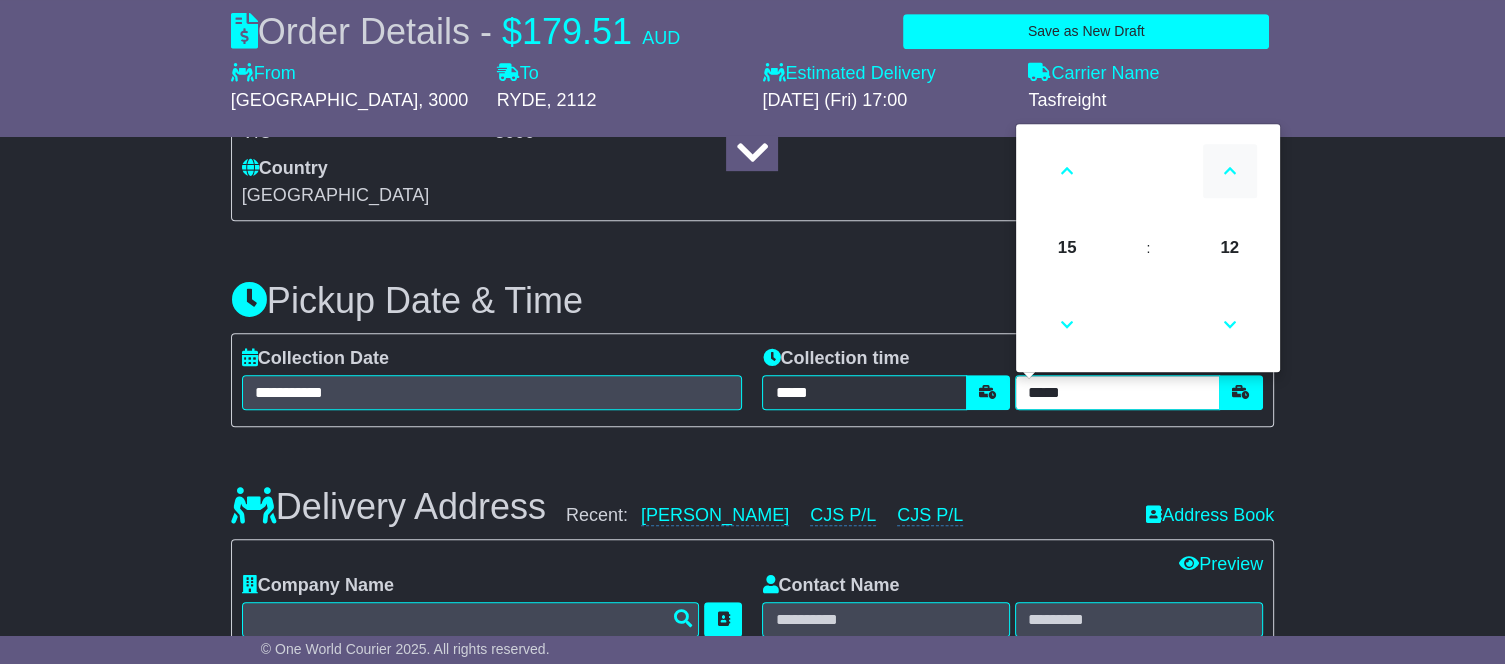 click at bounding box center (1230, 171) 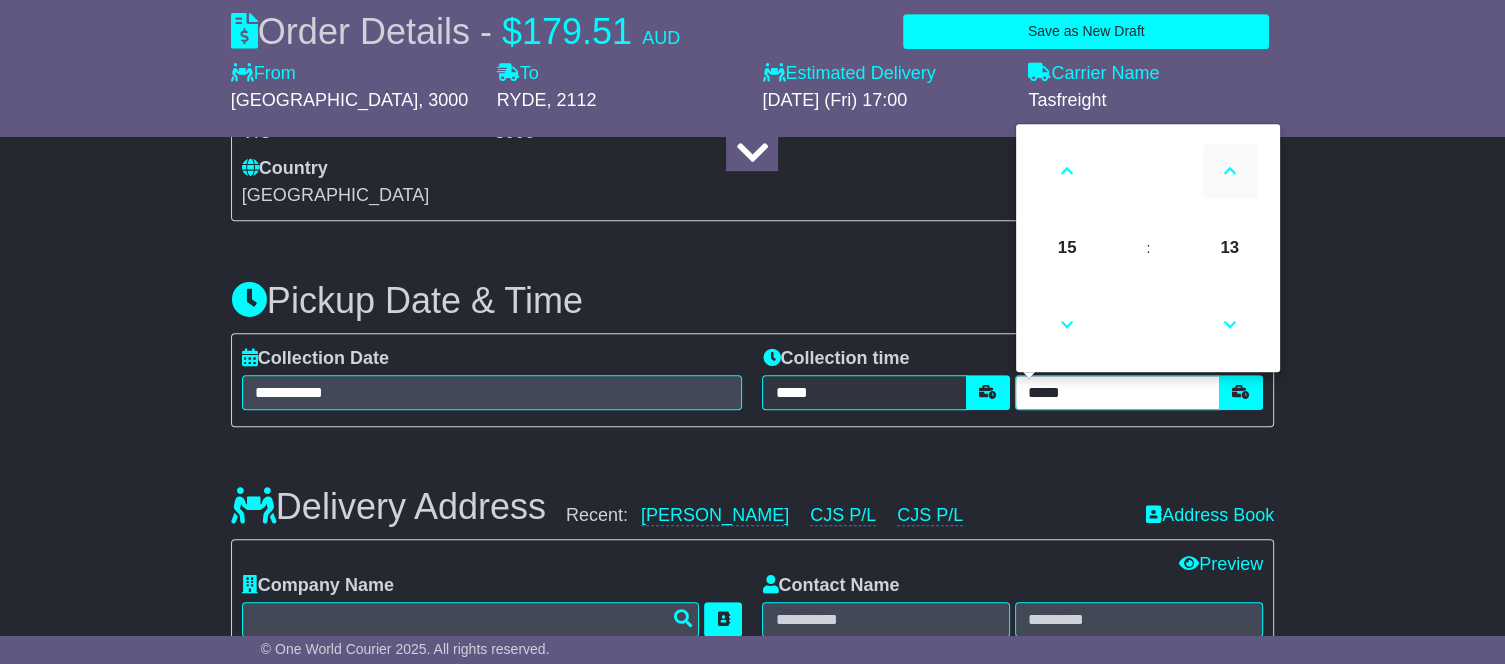 click at bounding box center (1230, 171) 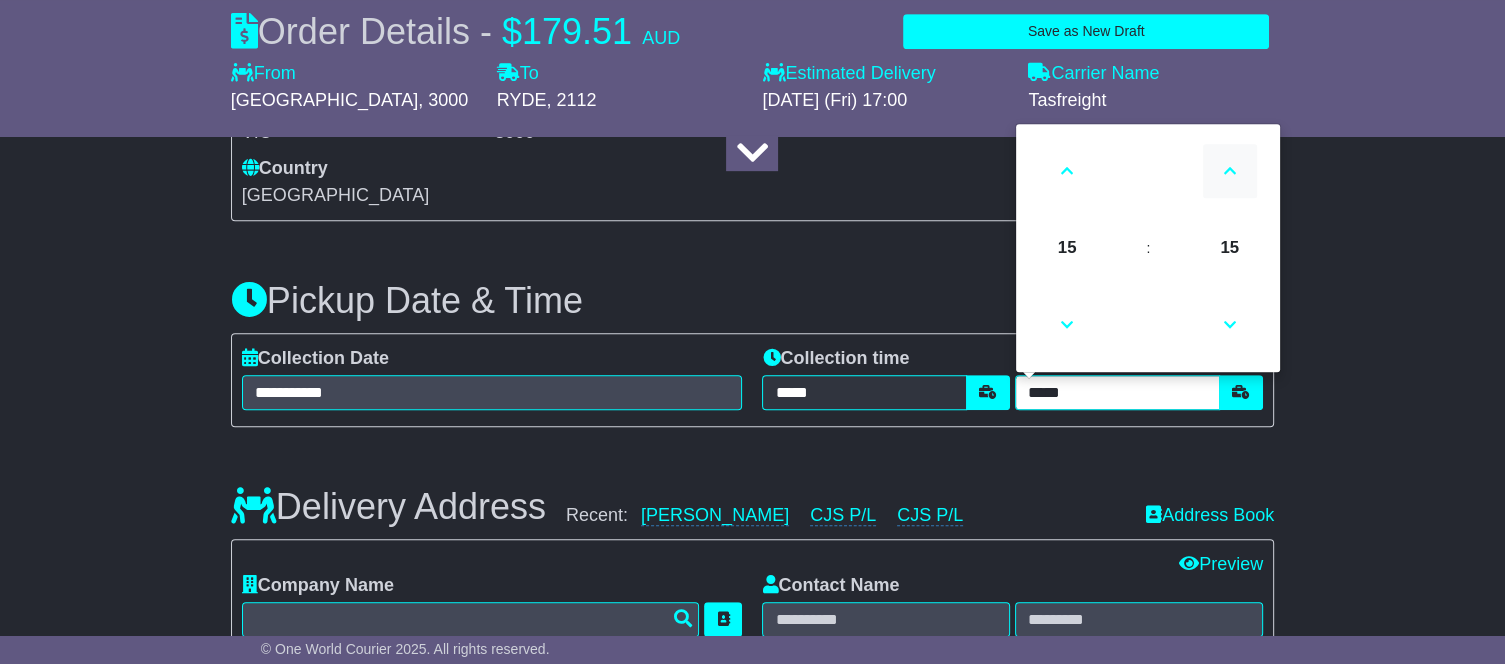 click at bounding box center (1230, 171) 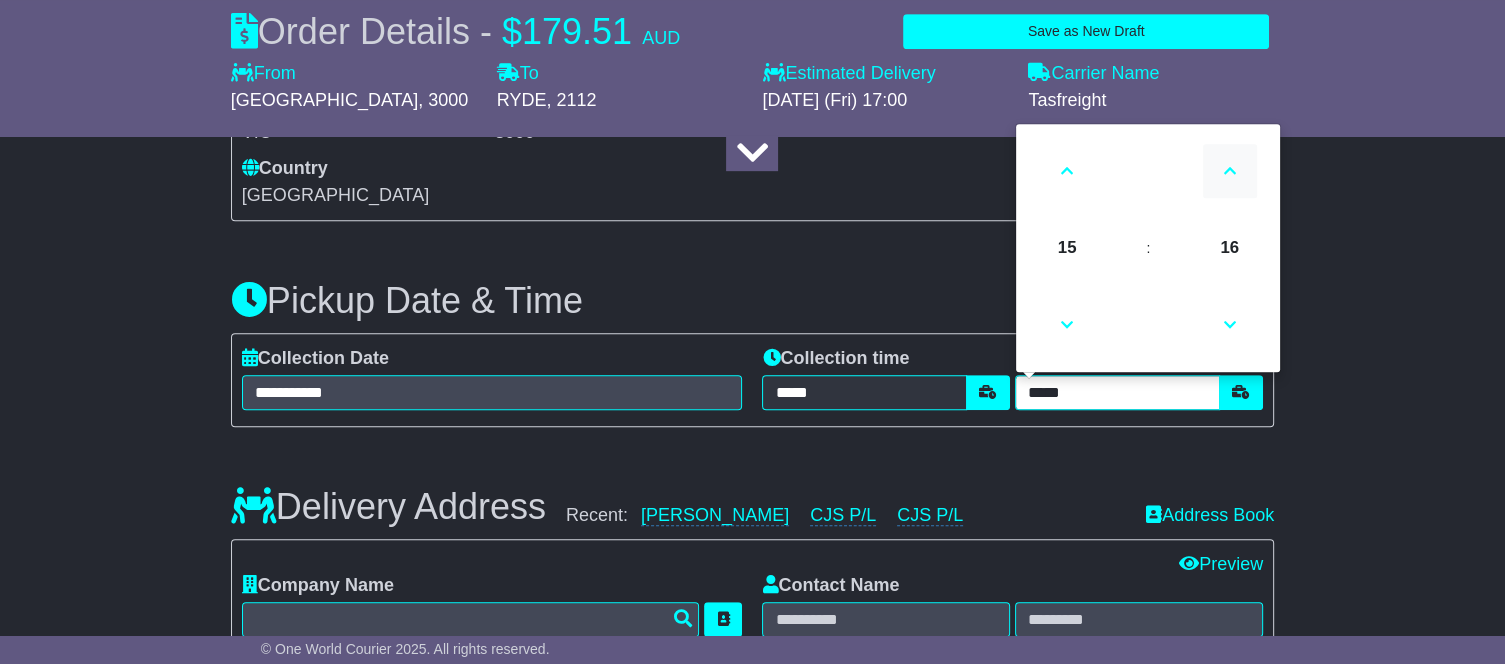click at bounding box center (1230, 171) 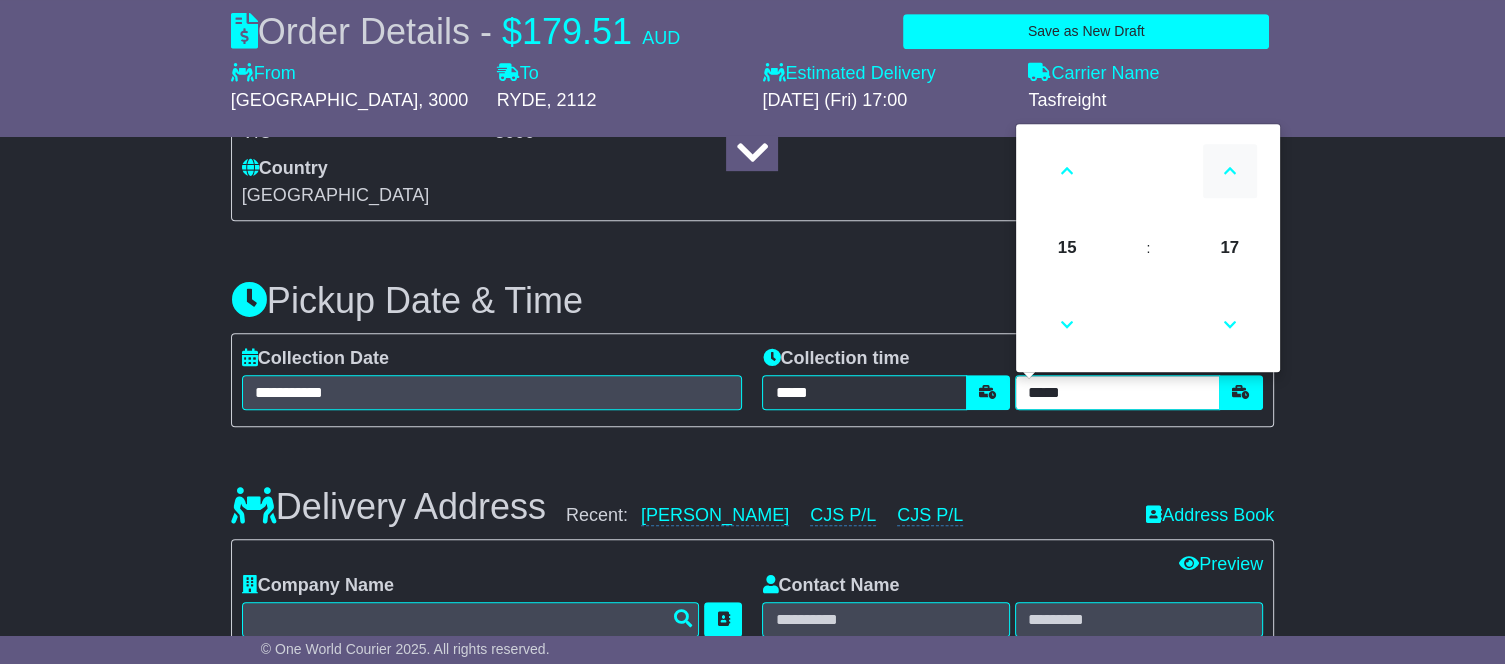 click at bounding box center (1230, 171) 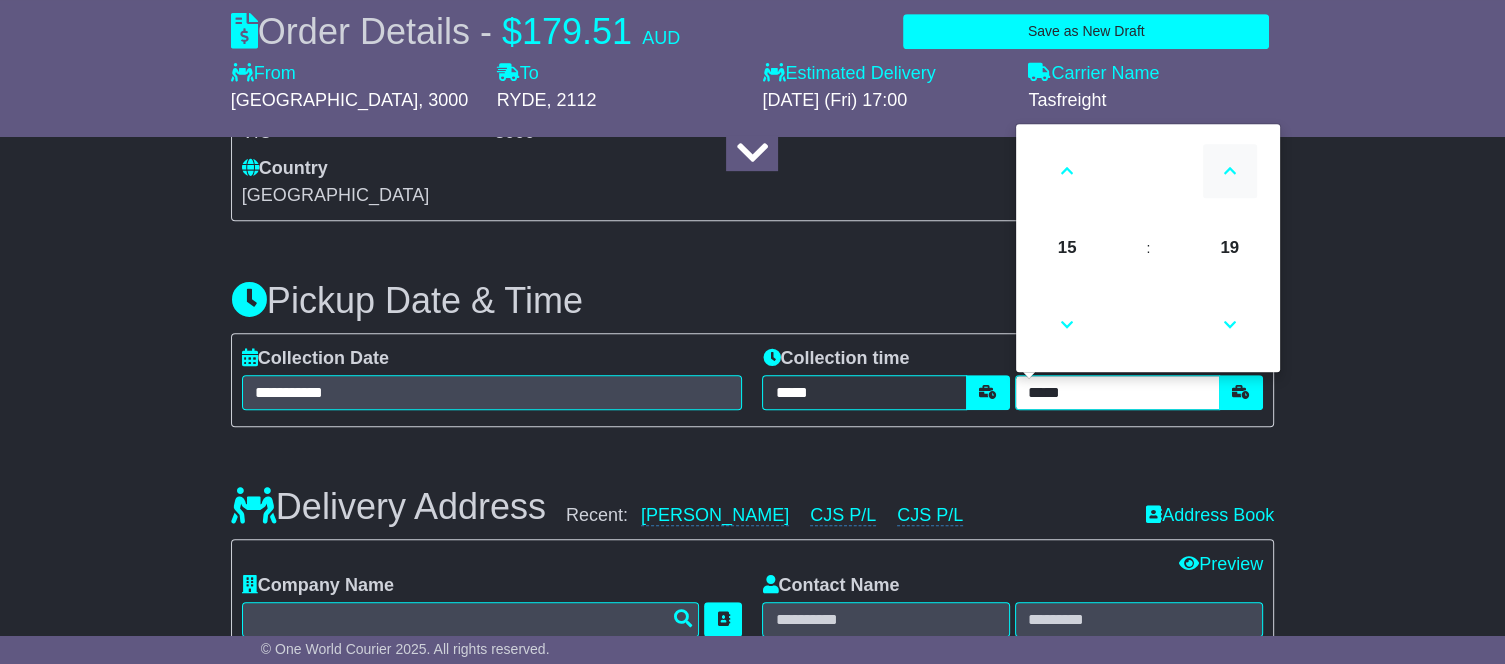 click at bounding box center [1230, 171] 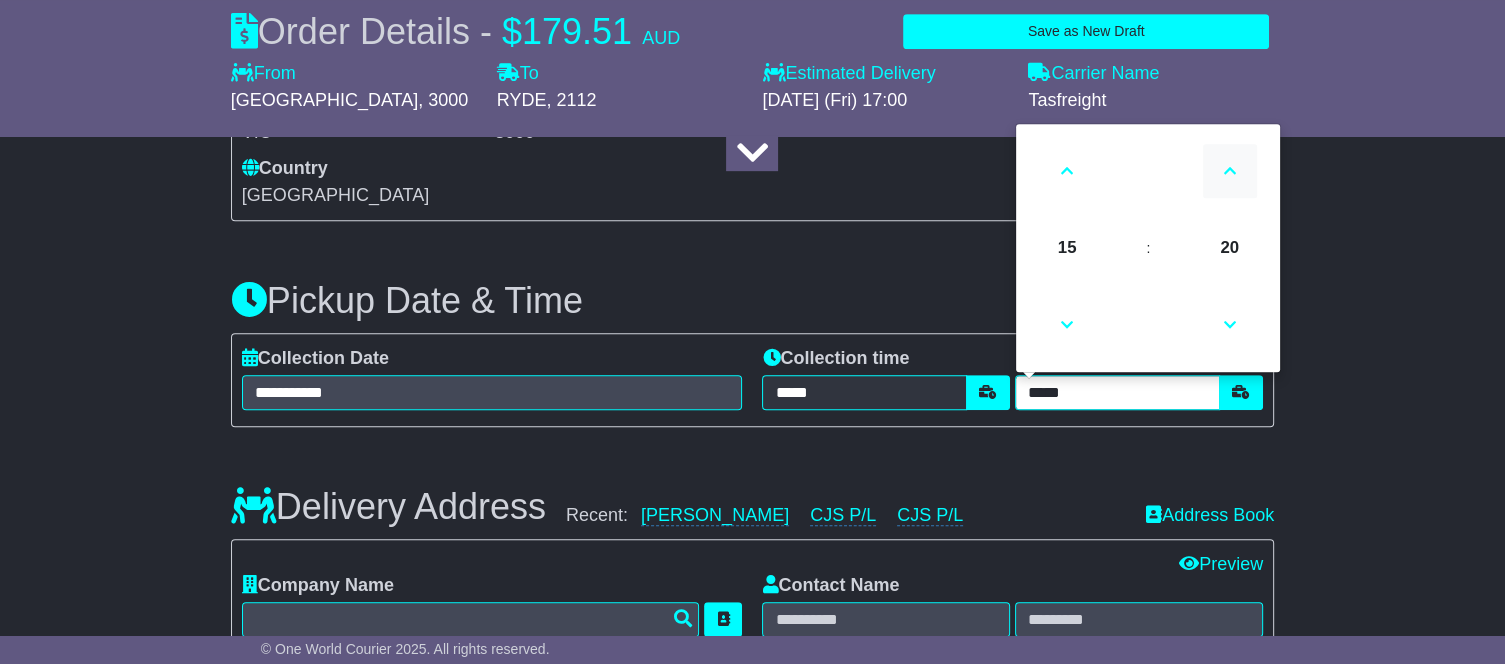 click at bounding box center [1230, 171] 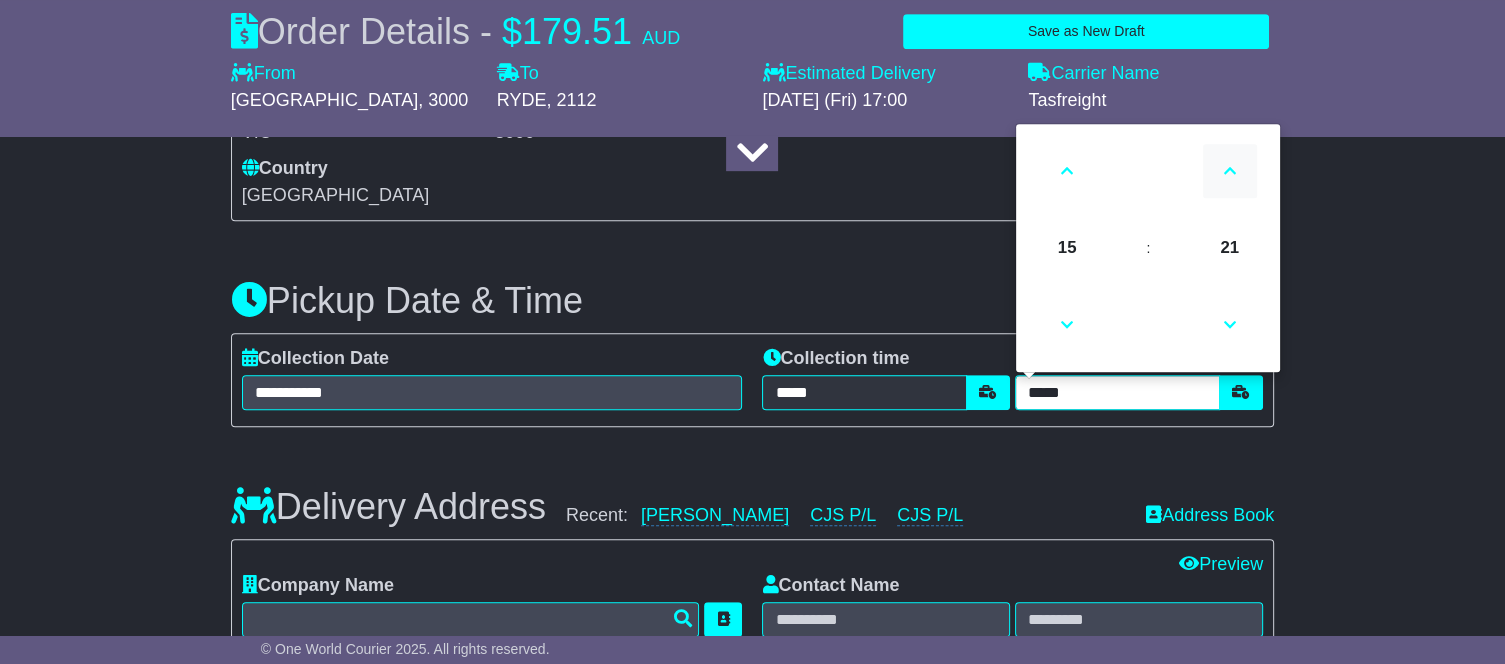 click at bounding box center [1230, 171] 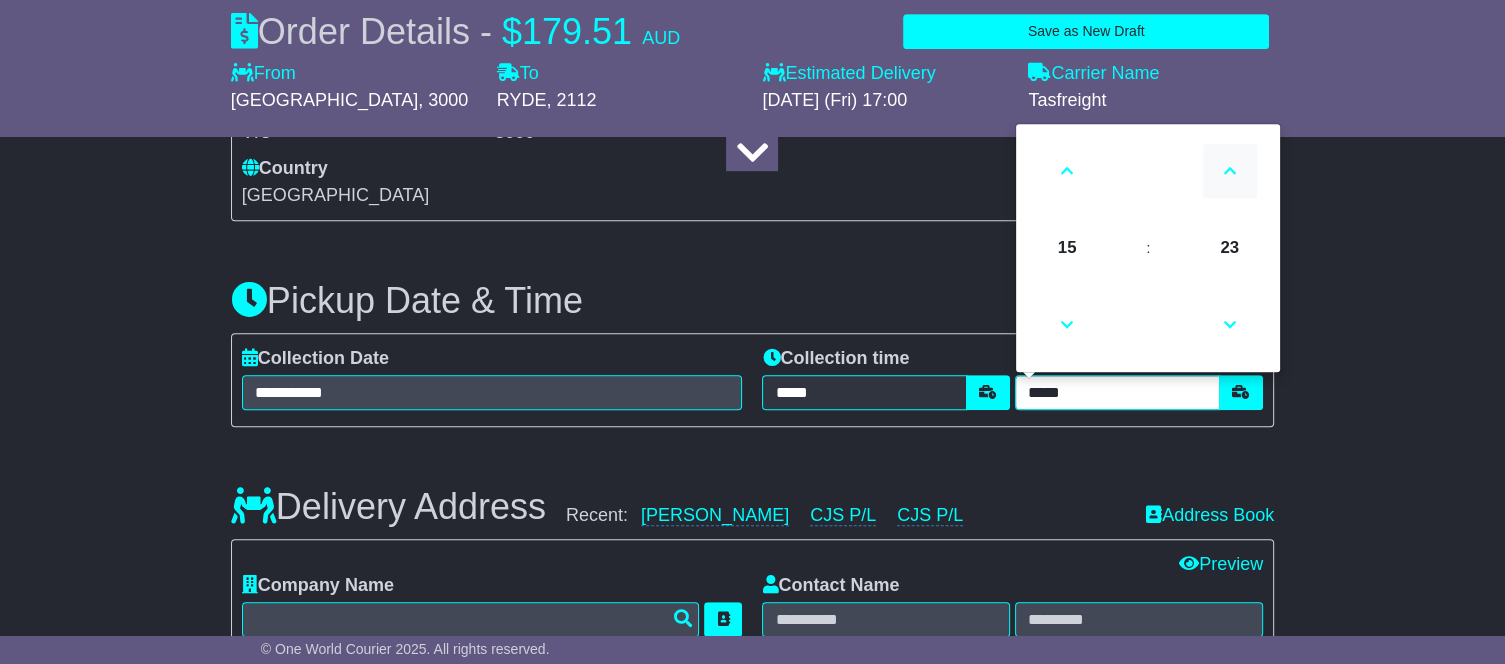 click at bounding box center [1230, 171] 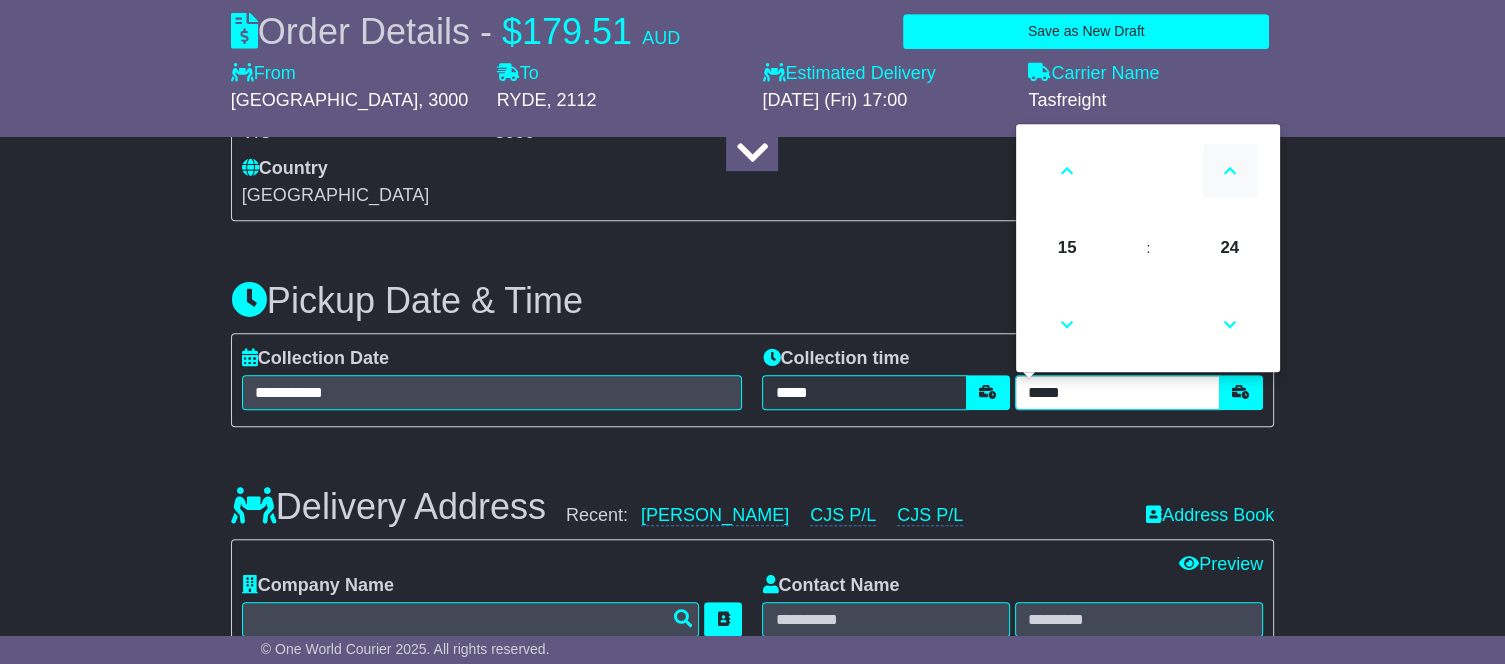 click at bounding box center [1230, 171] 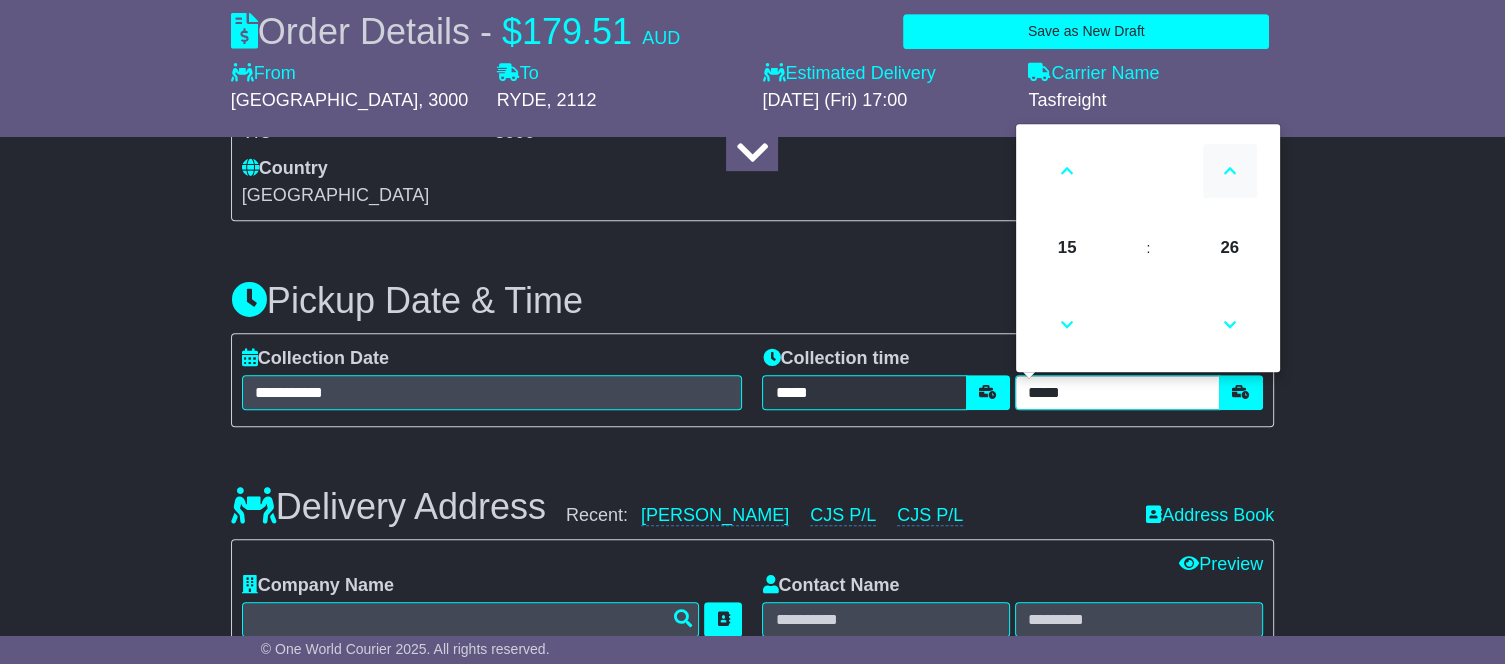 click at bounding box center [1230, 171] 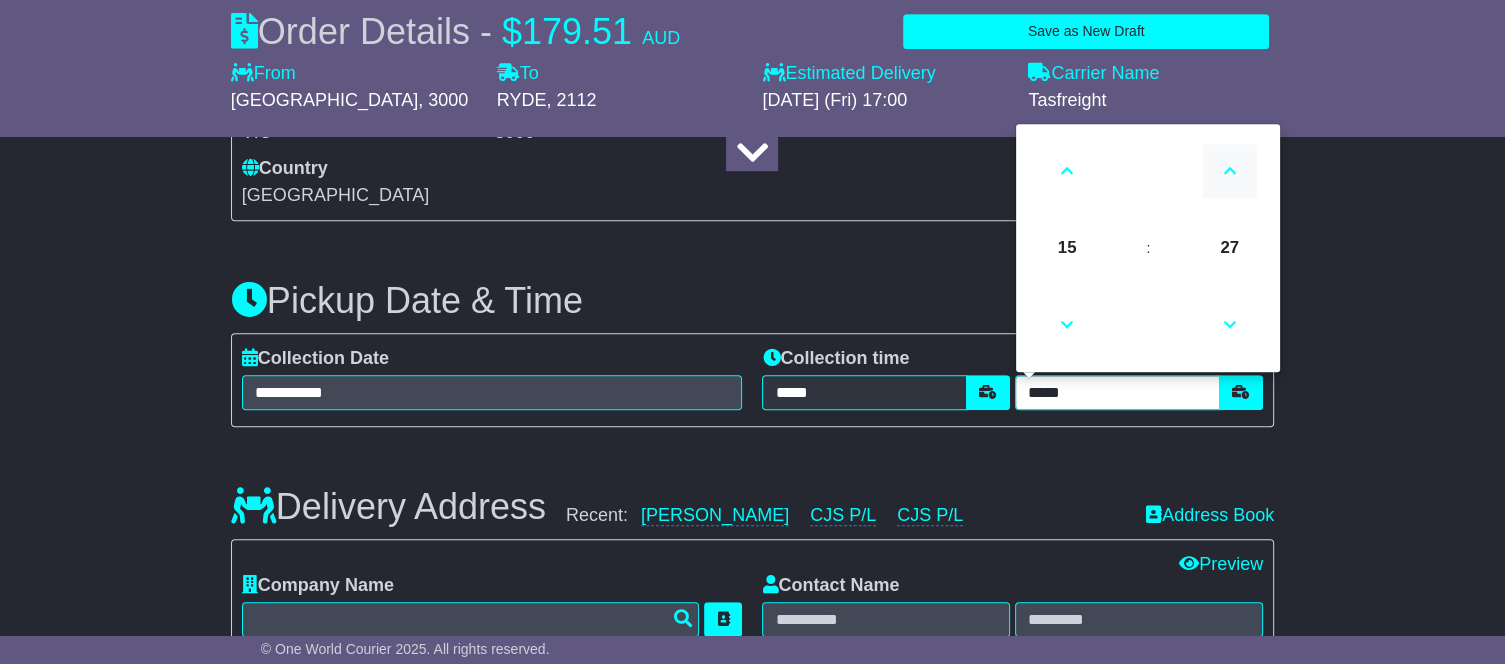 click at bounding box center [1230, 171] 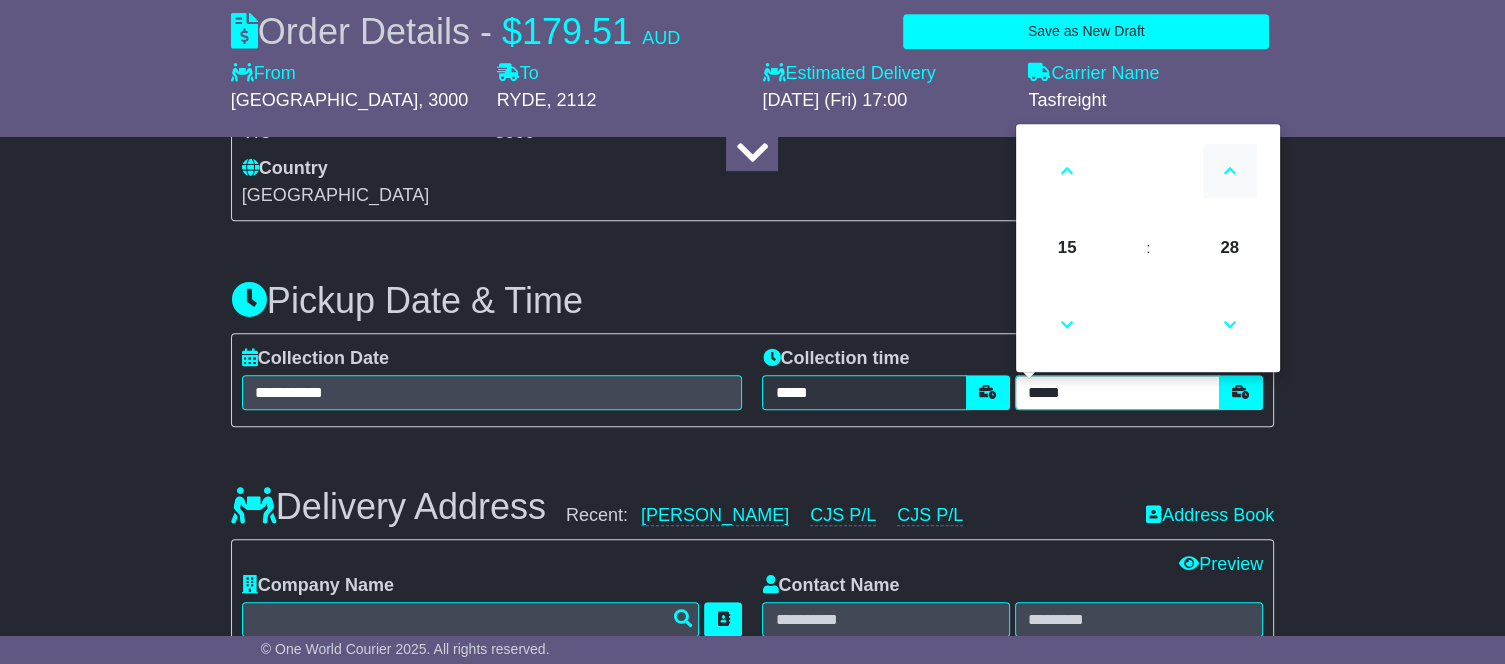 click at bounding box center (1230, 171) 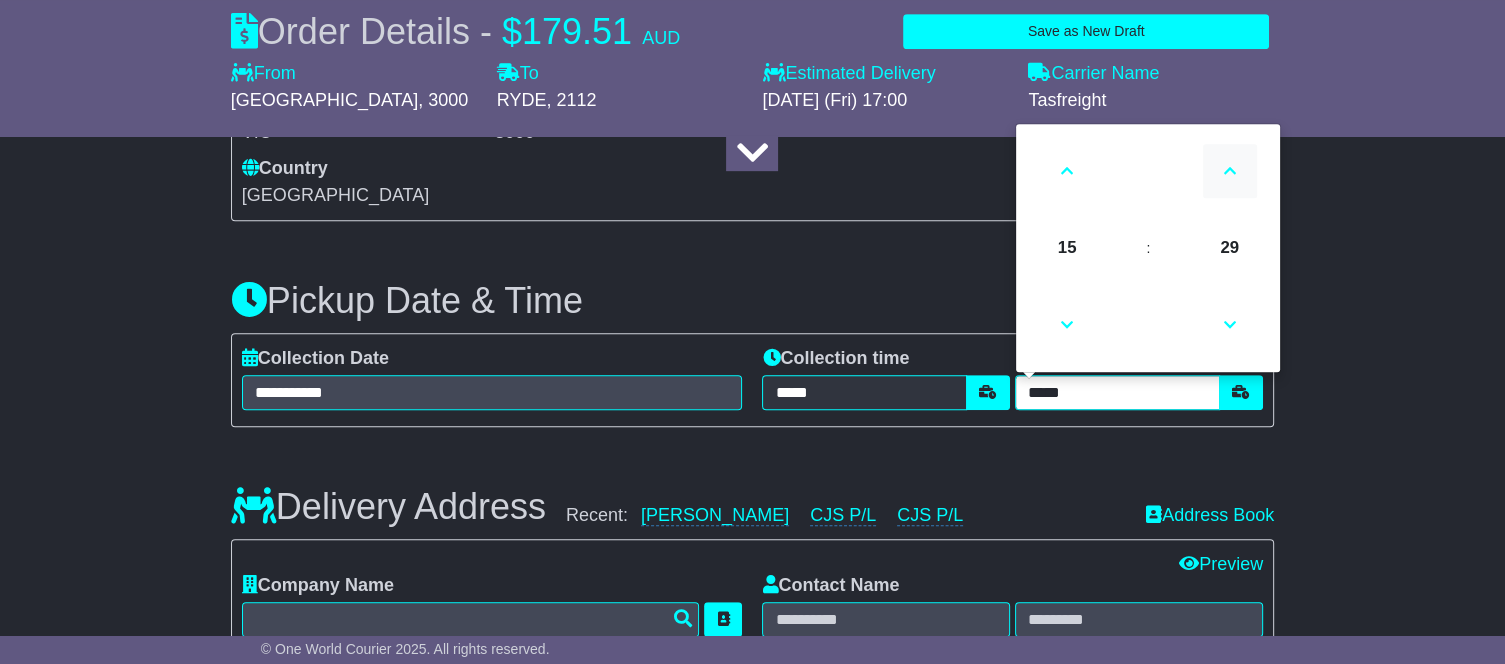 click at bounding box center [1230, 171] 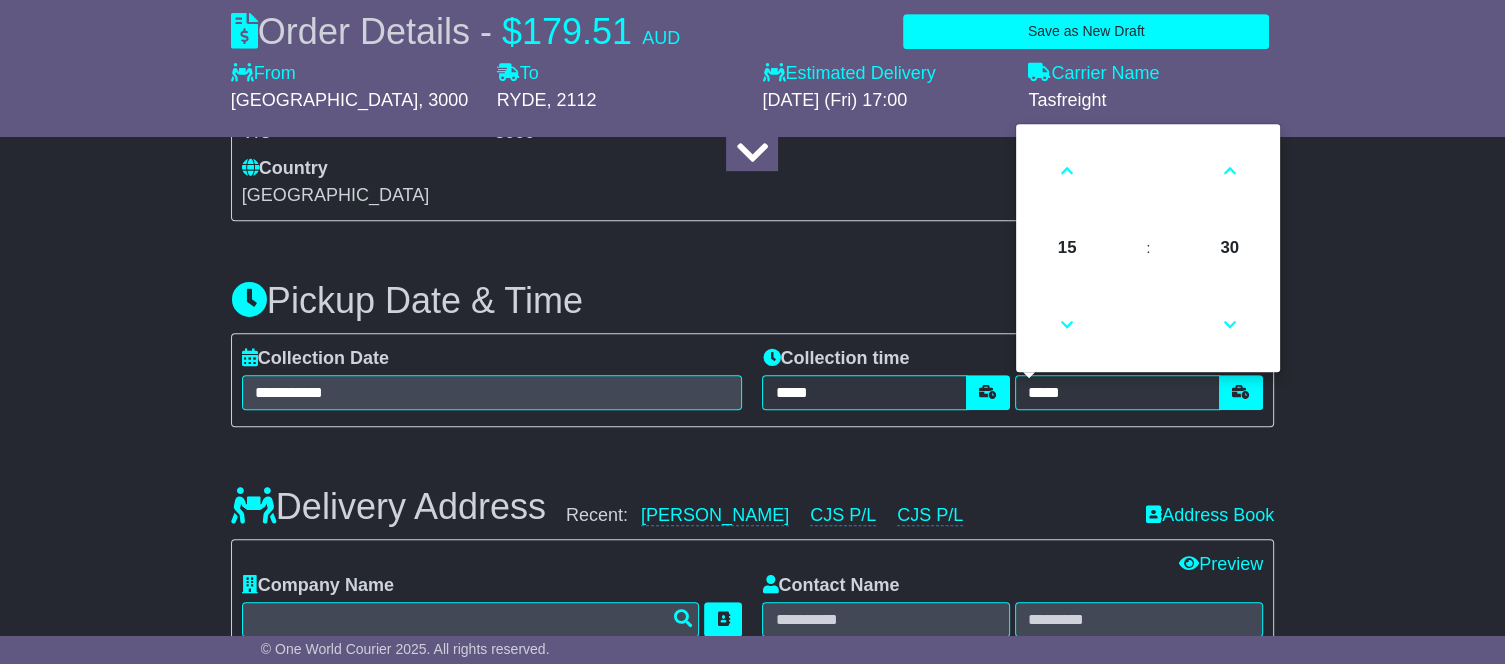 click on "About your package
What is your Package
Documents
Non-Documents
What are the Incoterms?
***
***
***
***
***
***
Description of Goods
Attention: dangerous goods are not allowed by service.
Your Internal Reference (required)
Any Dangerous Goods?
No" at bounding box center [752, 731] 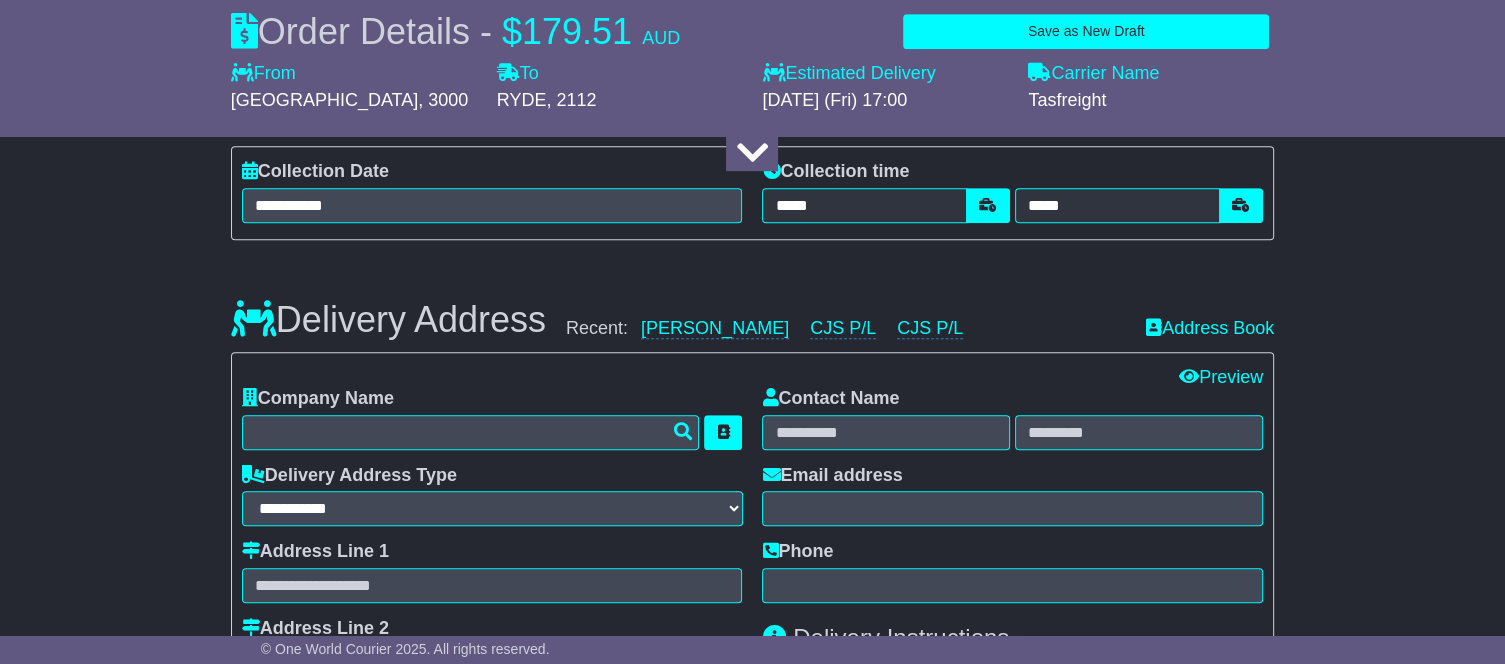 scroll, scrollTop: 1203, scrollLeft: 0, axis: vertical 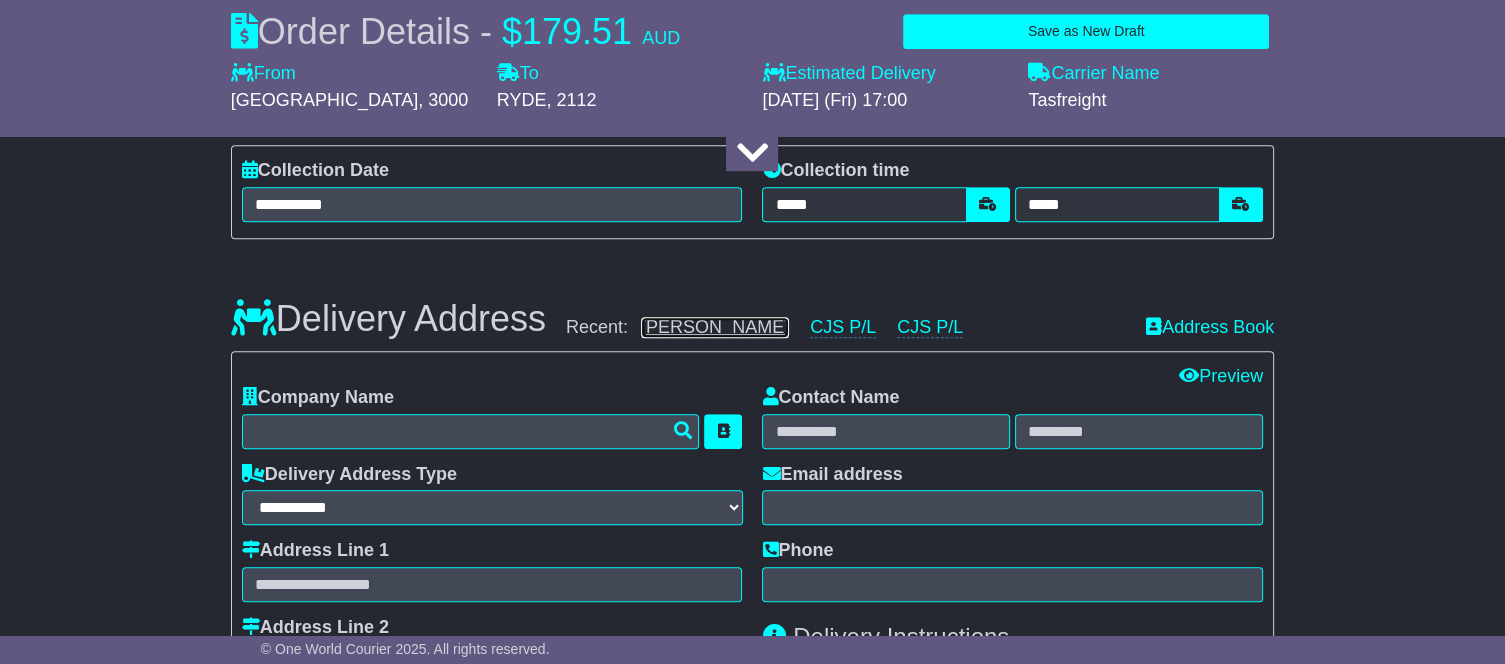 click on "[PERSON_NAME]" at bounding box center (715, 327) 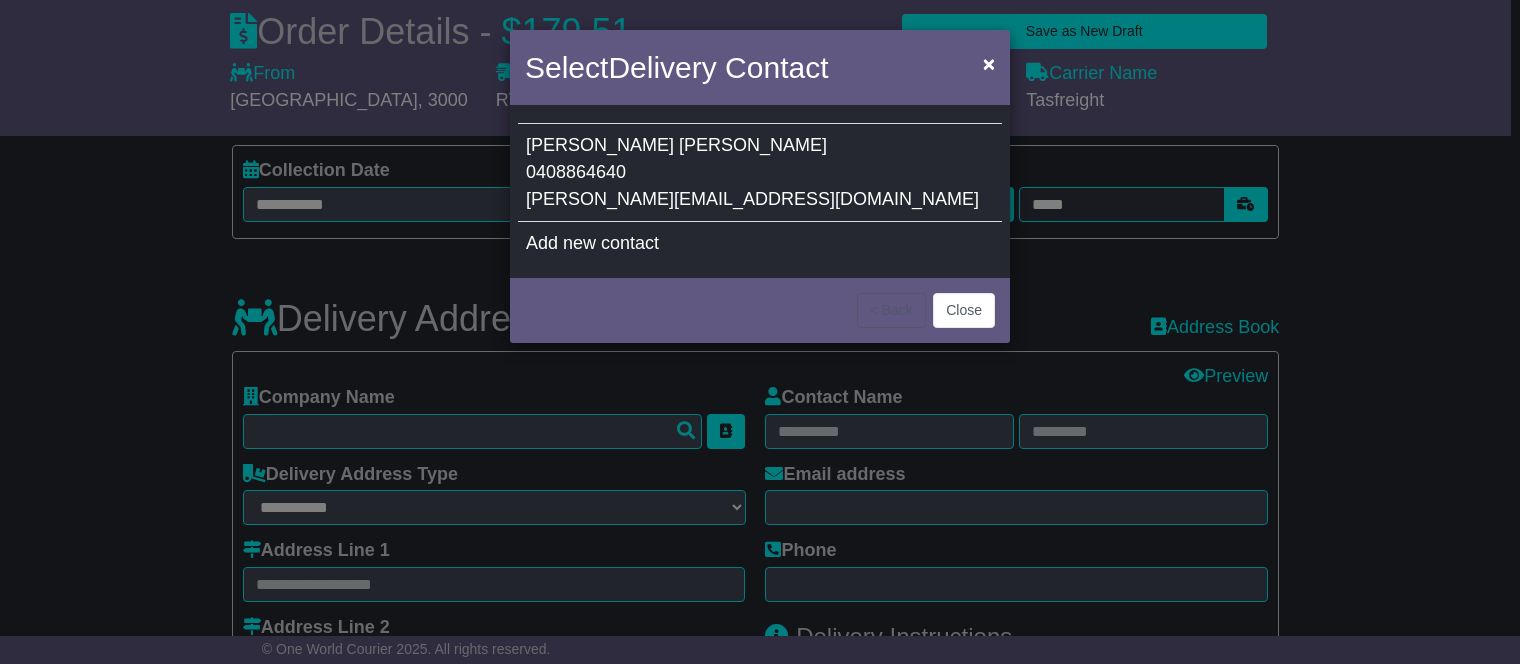 click on "[PERSON_NAME][EMAIL_ADDRESS][DOMAIN_NAME]" at bounding box center (752, 199) 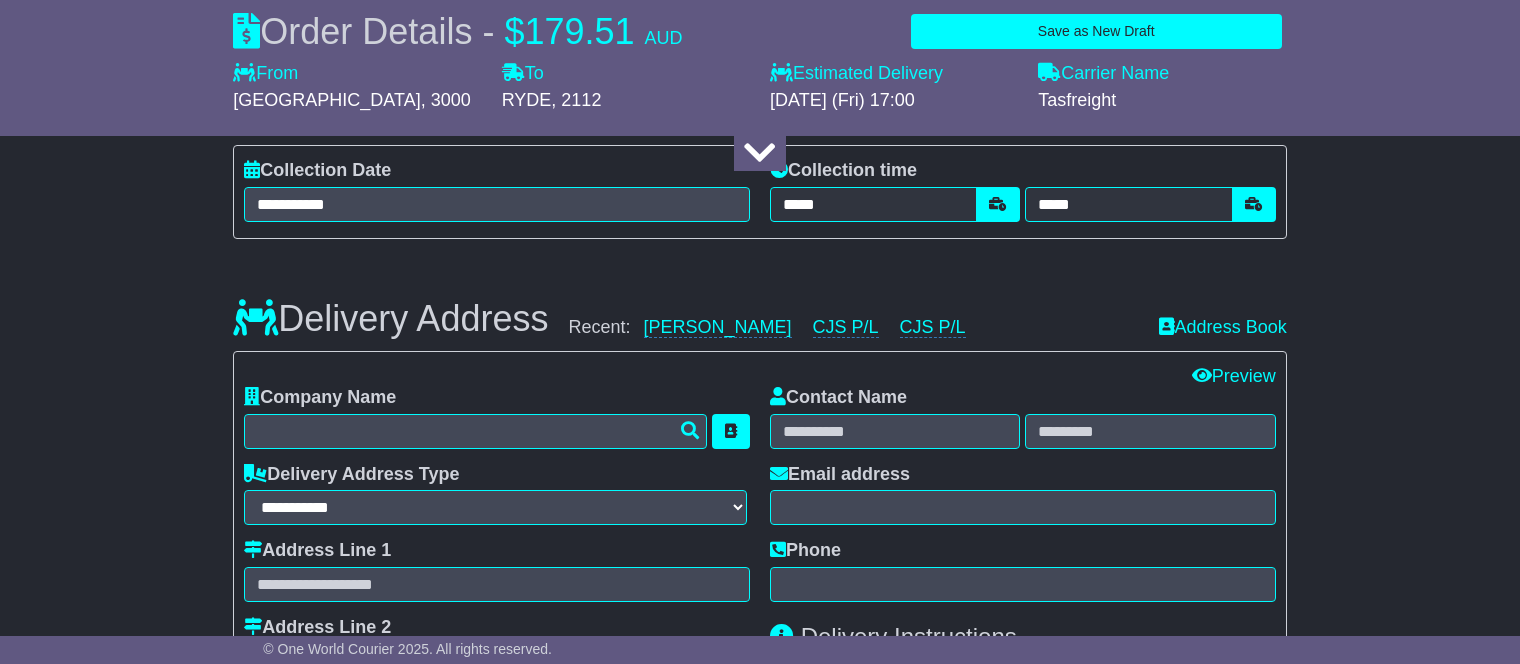 type on "**********" 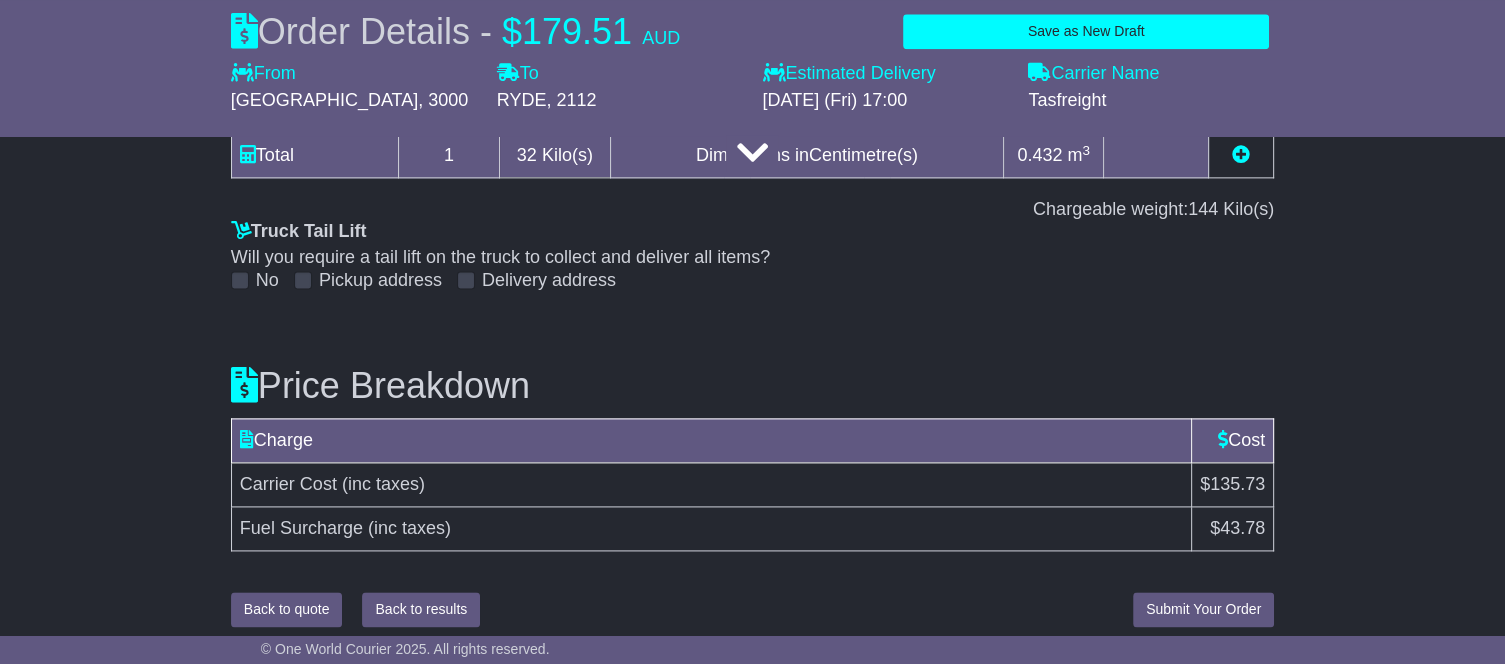 scroll, scrollTop: 2576, scrollLeft: 0, axis: vertical 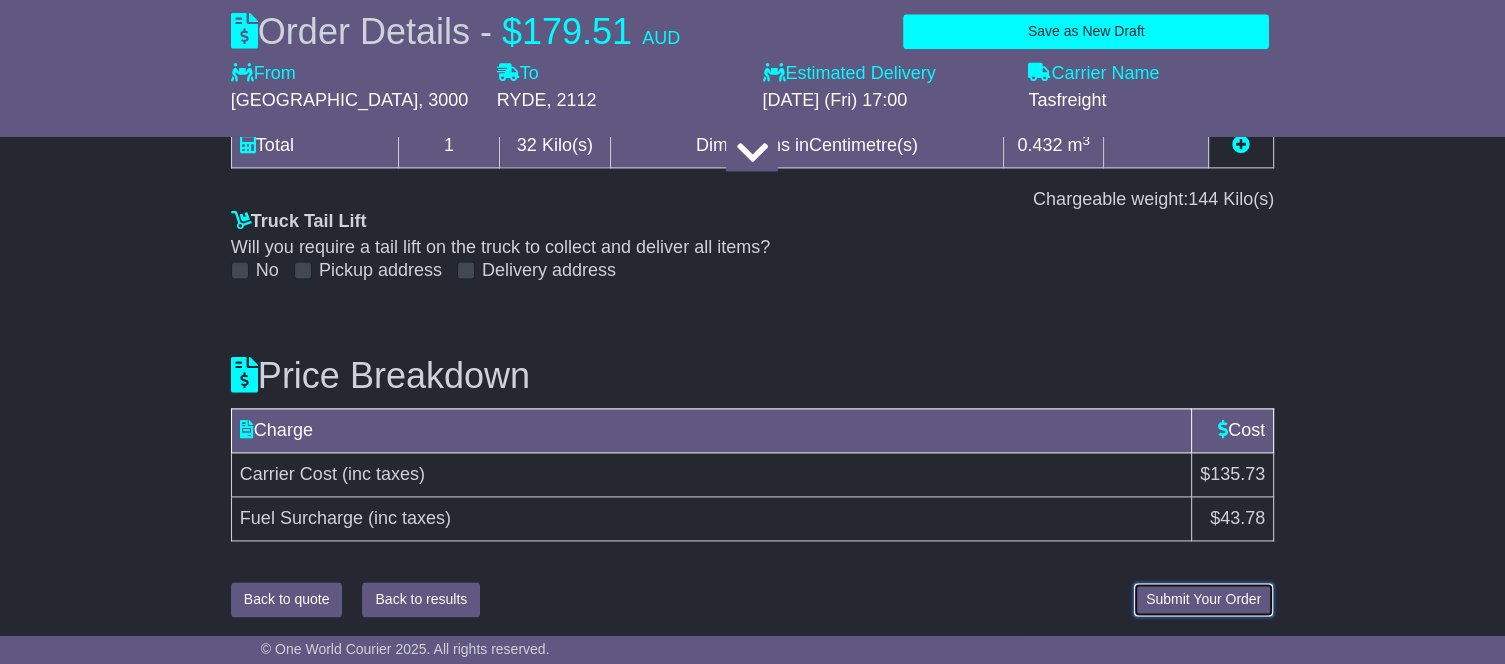 click on "Submit Your Order" at bounding box center [1203, 599] 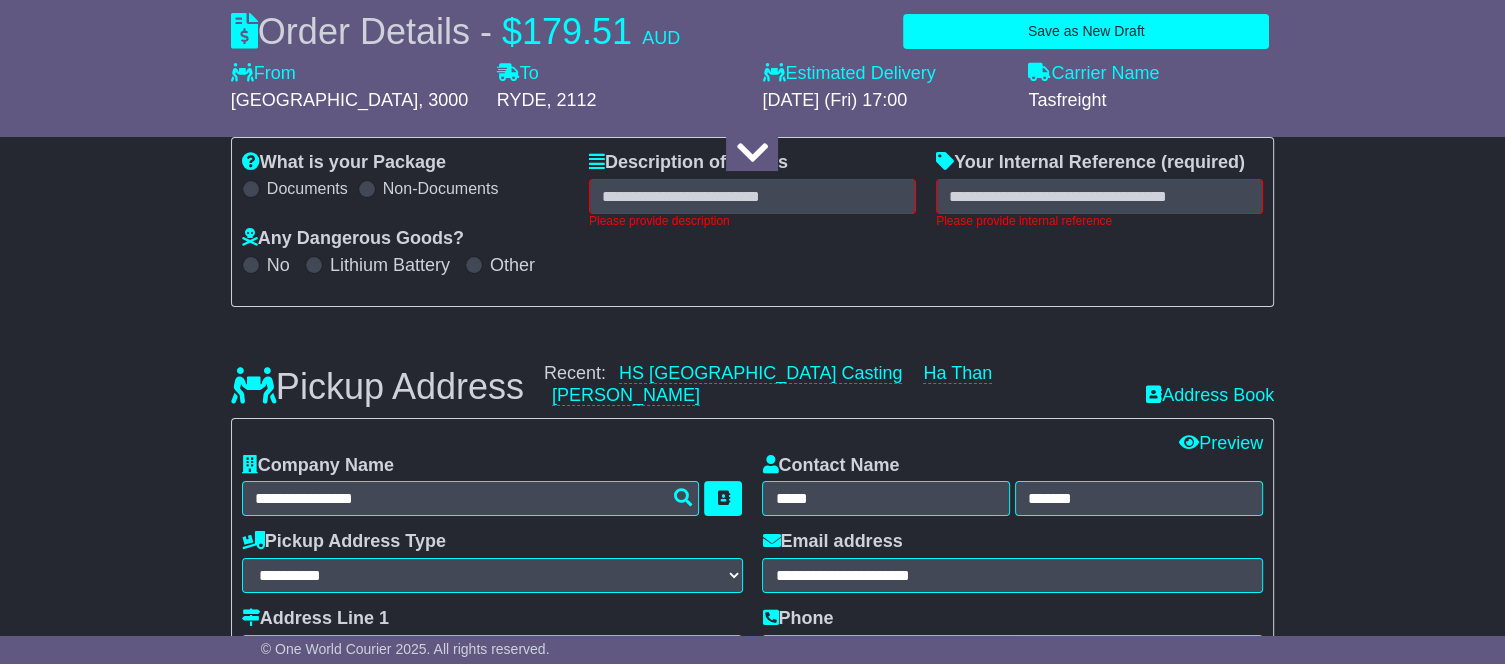 scroll, scrollTop: 292, scrollLeft: 0, axis: vertical 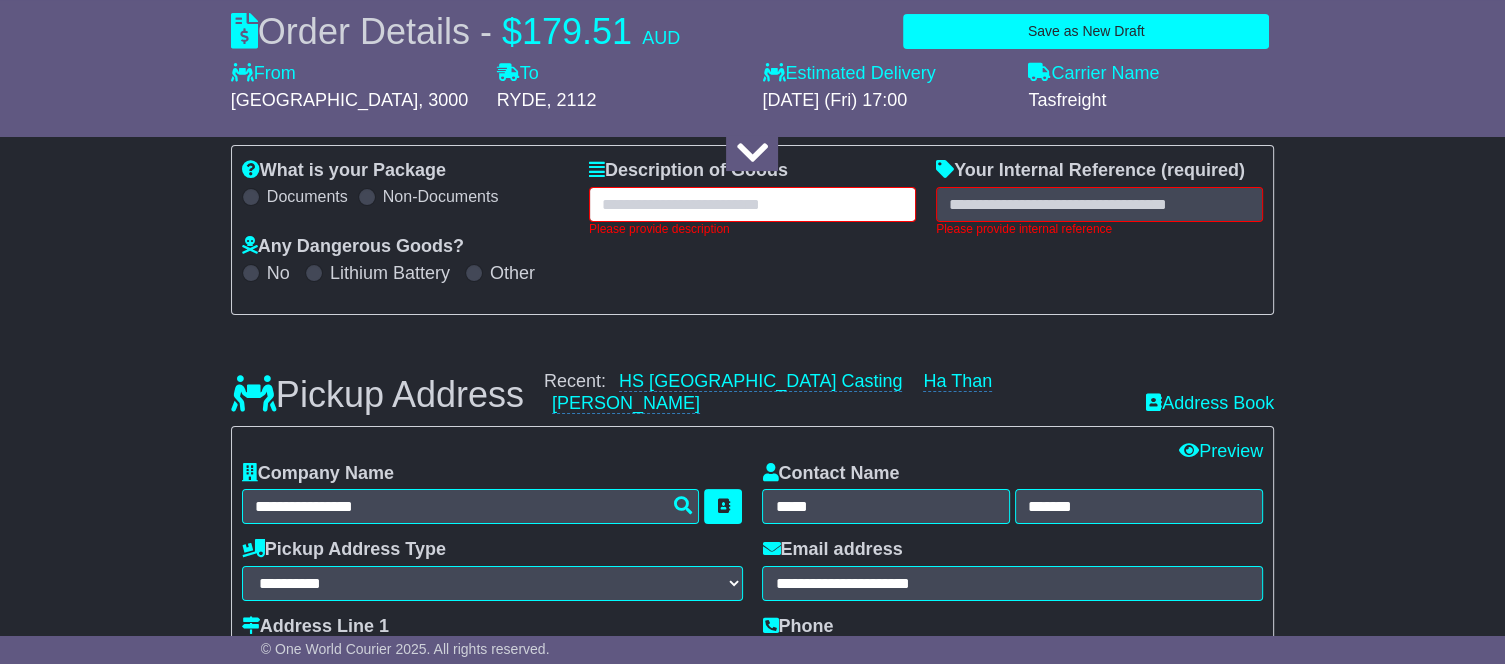 click at bounding box center [752, 204] 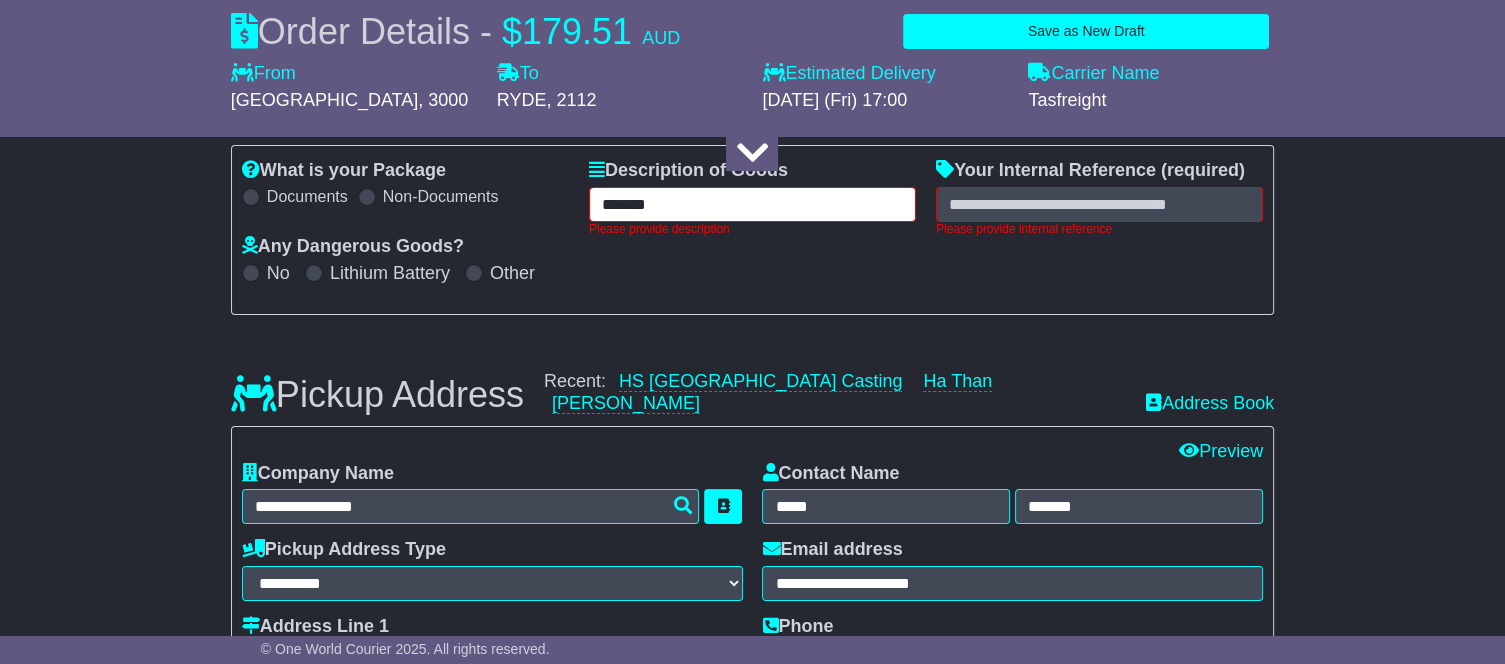 click on "*******" at bounding box center [752, 204] 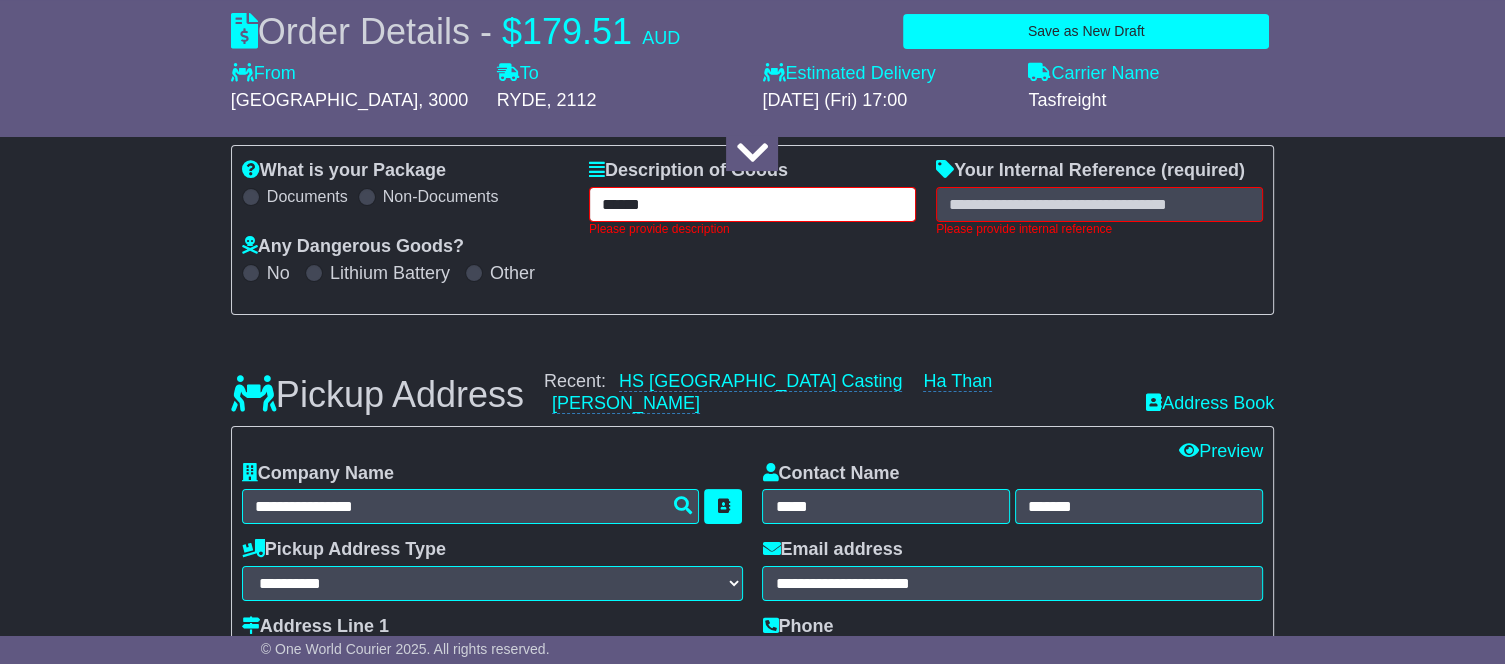 type on "******" 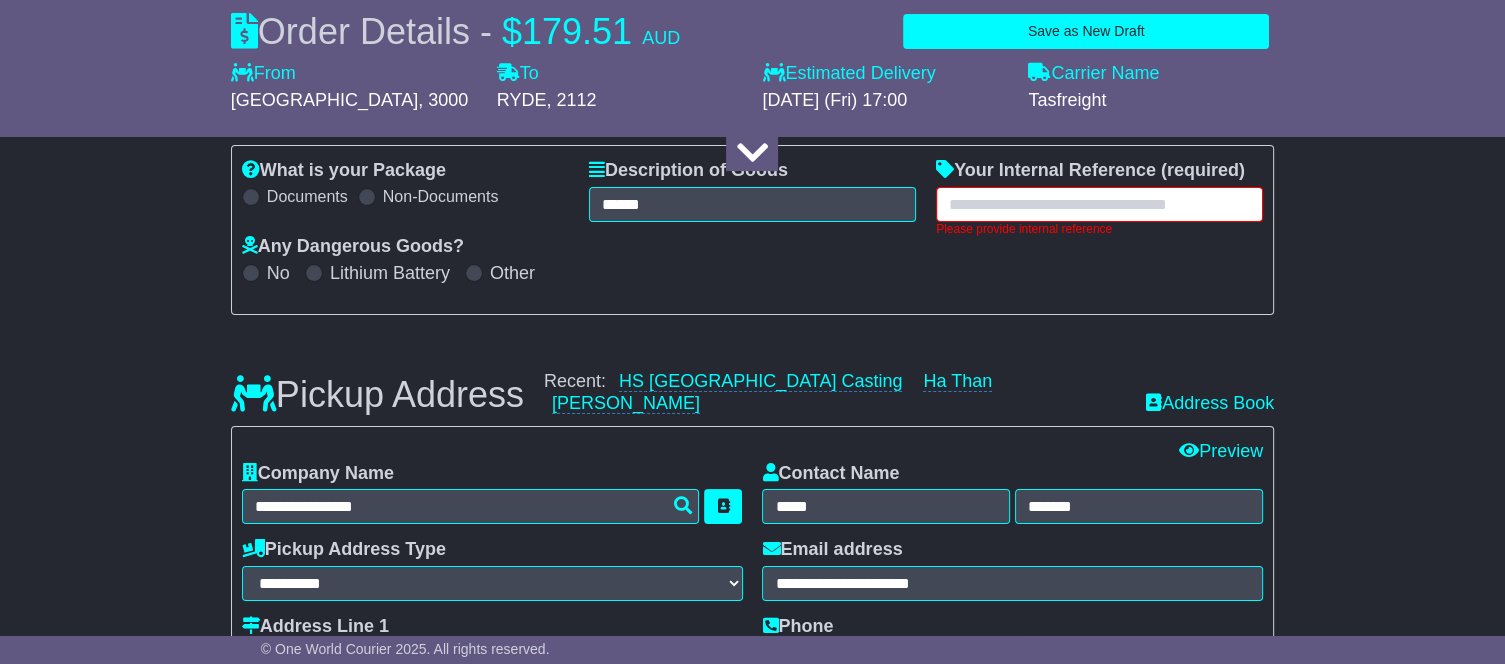 click at bounding box center (1099, 204) 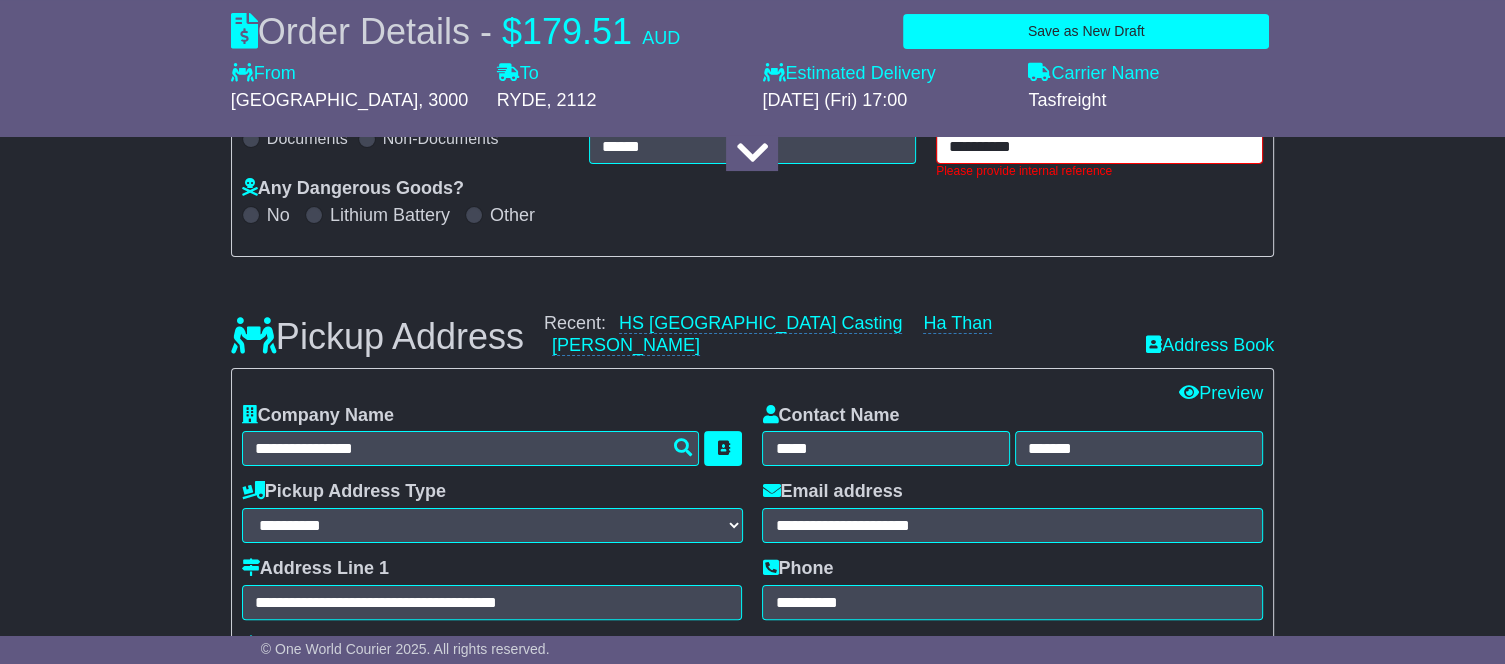 scroll, scrollTop: 351, scrollLeft: 0, axis: vertical 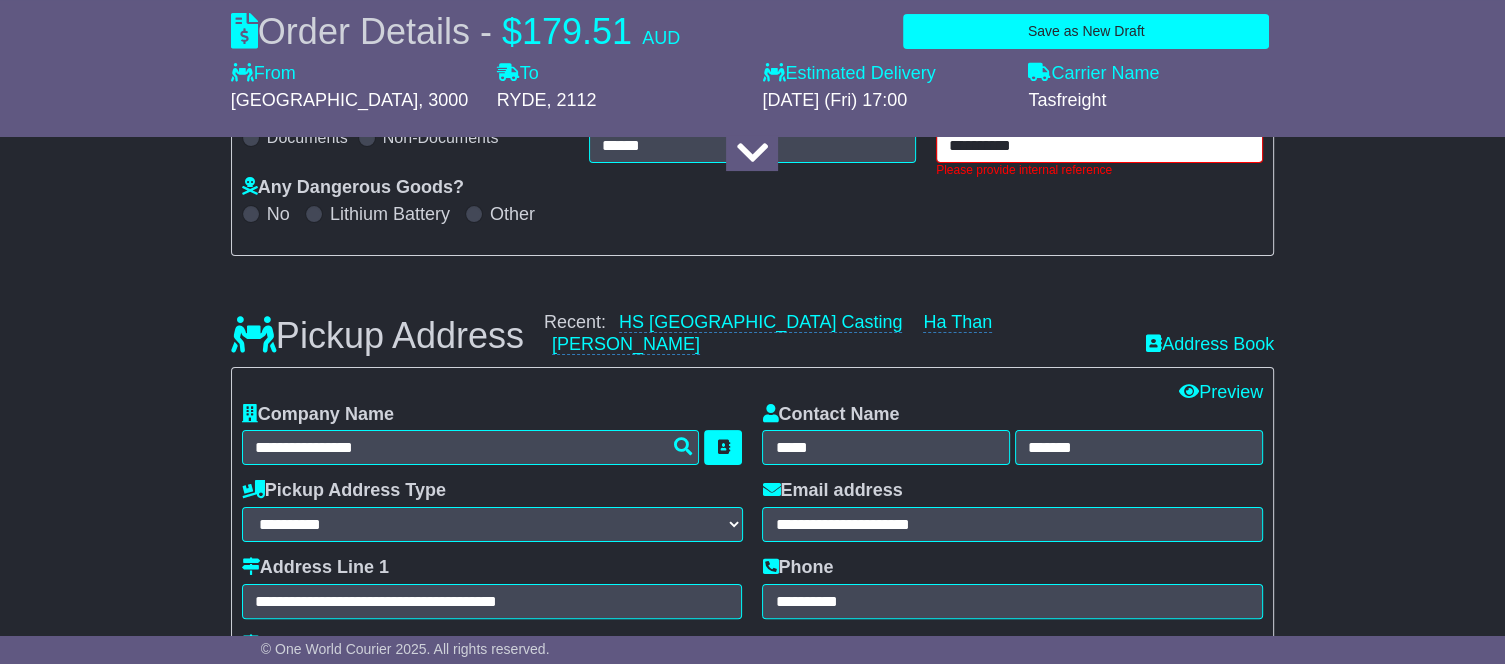 type on "**********" 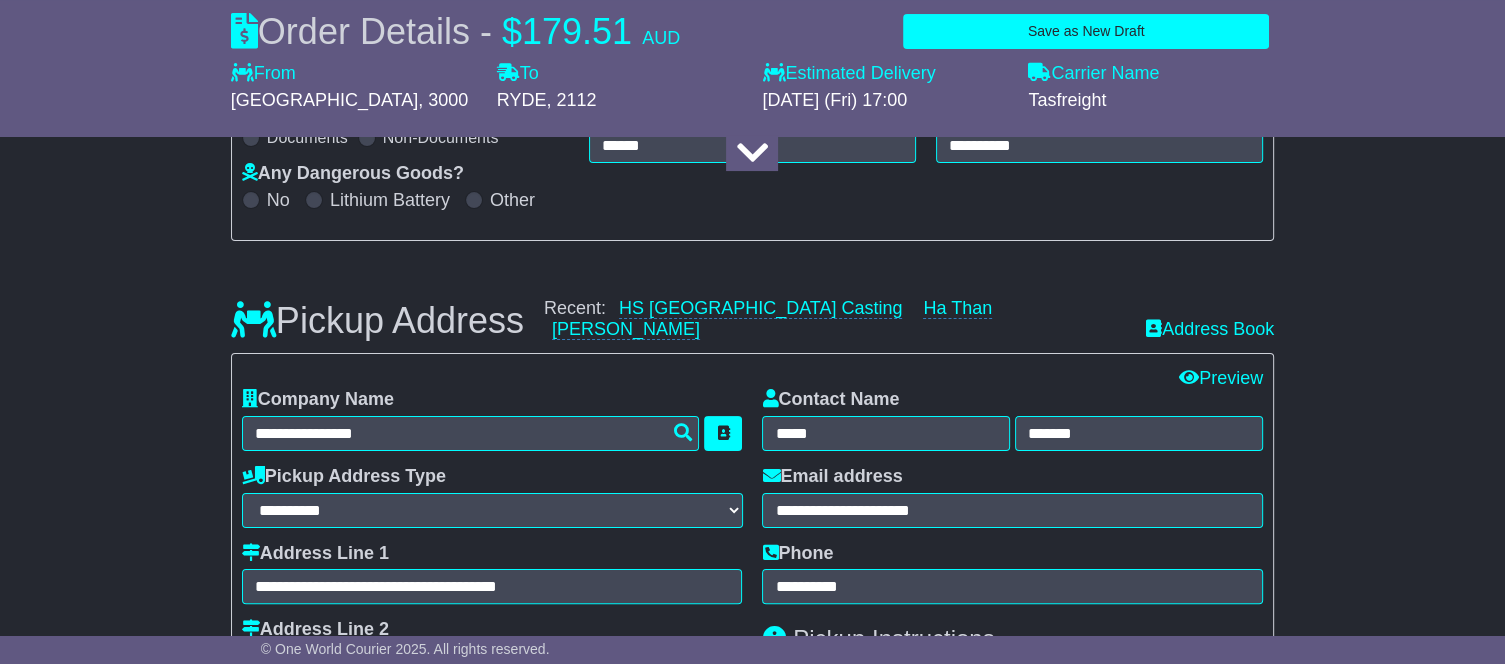 click on "**********" at bounding box center (752, 163) 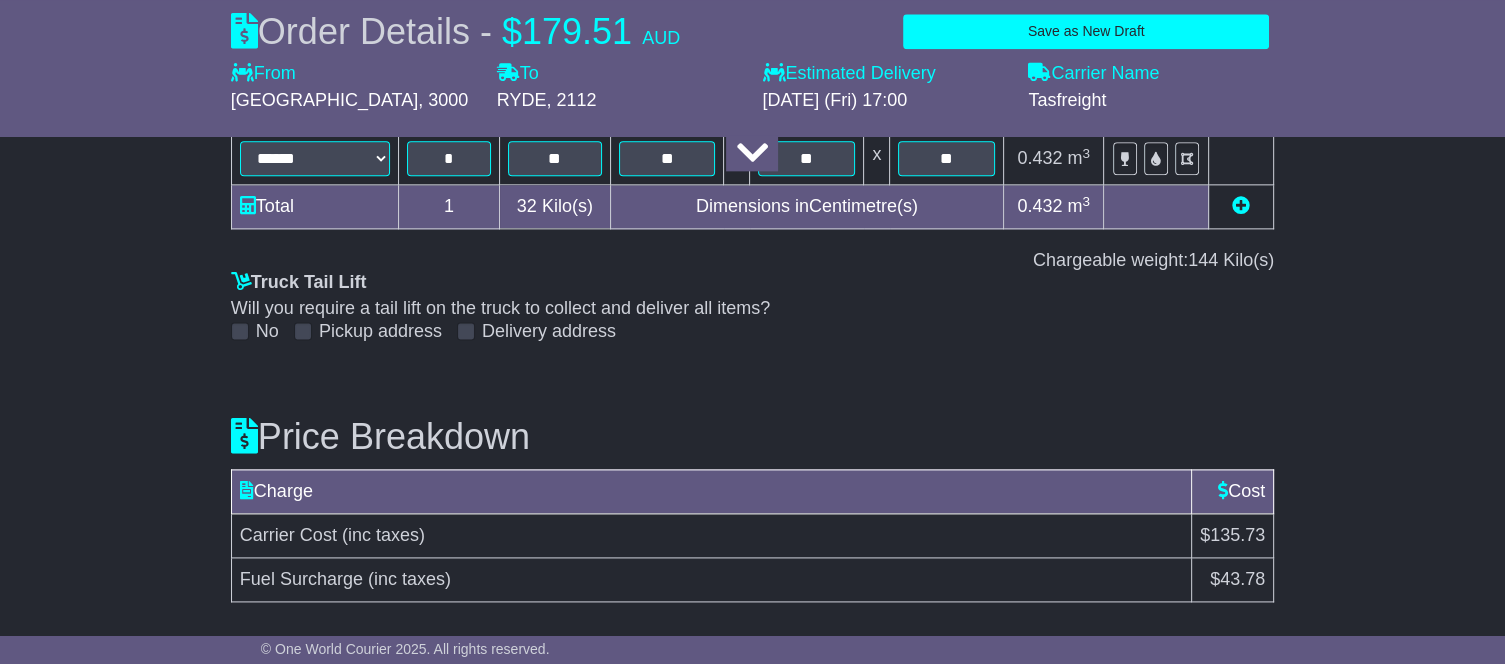 scroll, scrollTop: 2576, scrollLeft: 0, axis: vertical 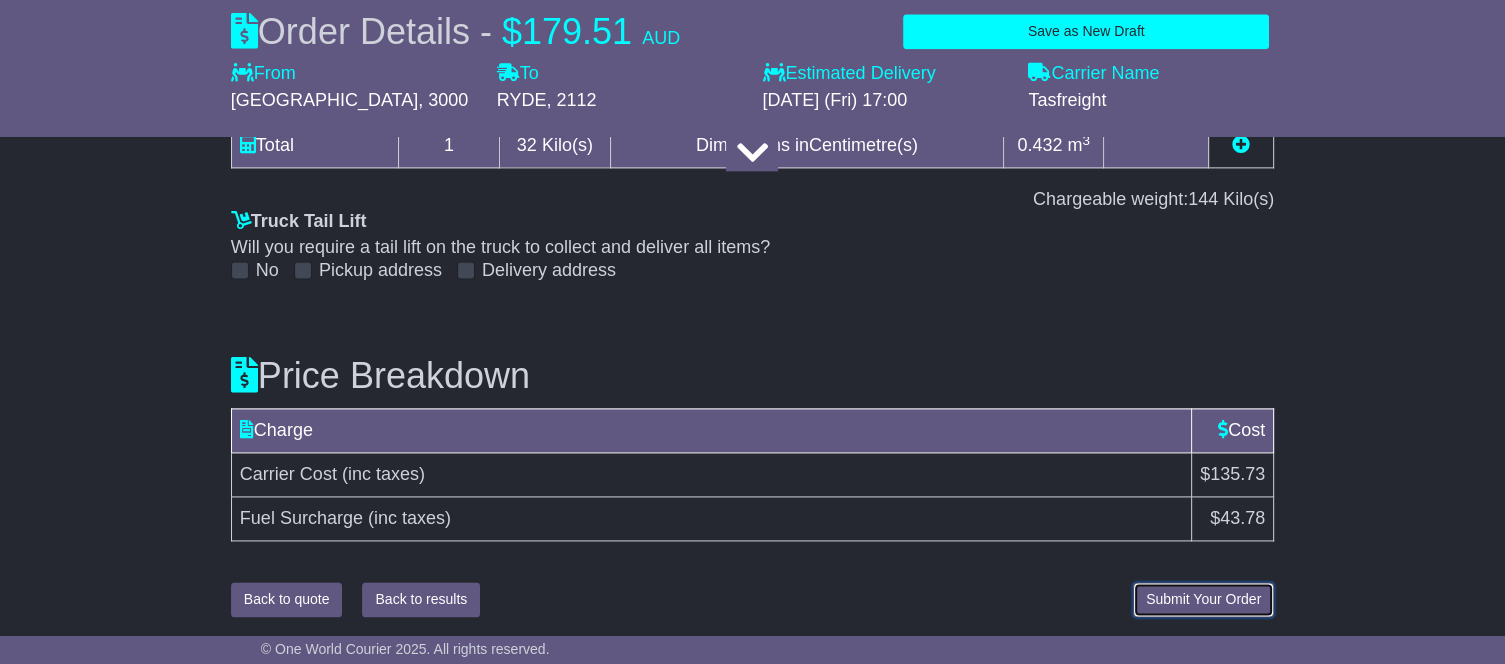 click on "Submit Your Order" at bounding box center [1203, 599] 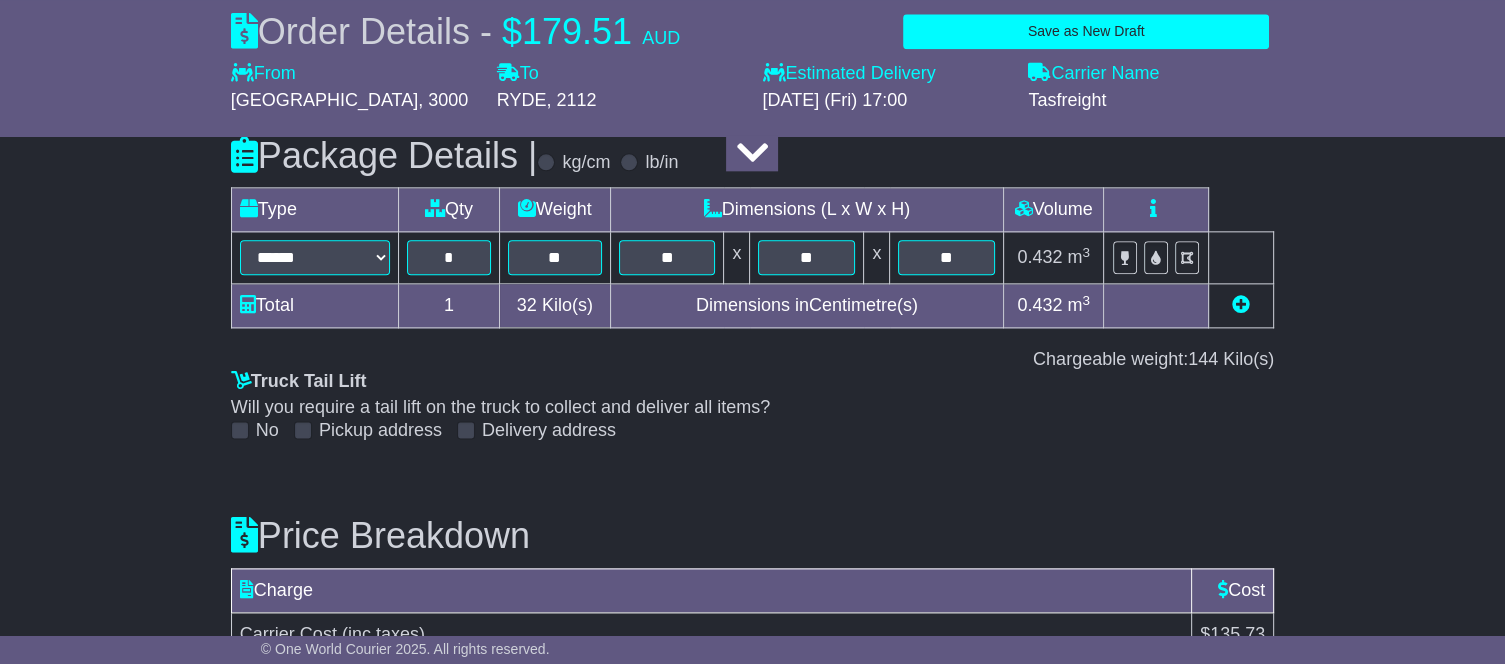 scroll, scrollTop: 2576, scrollLeft: 0, axis: vertical 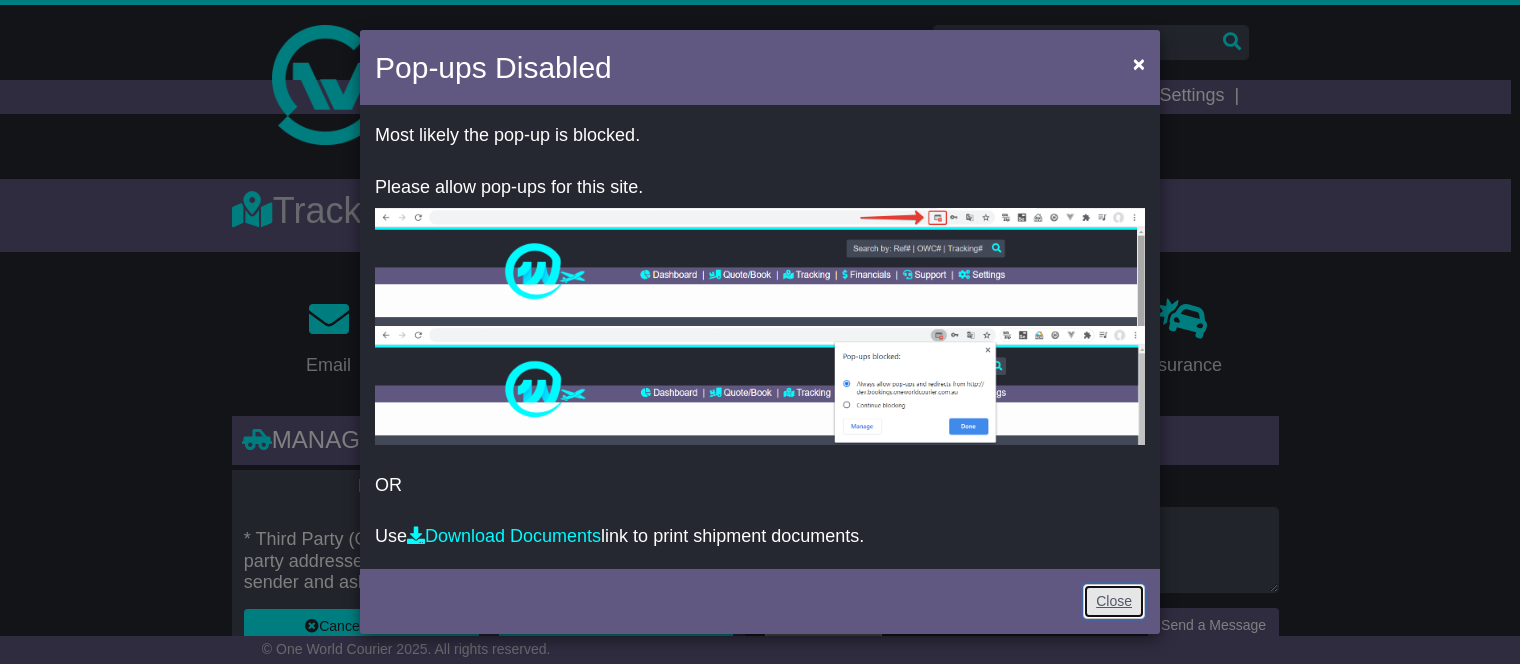 click on "Close" at bounding box center [1114, 601] 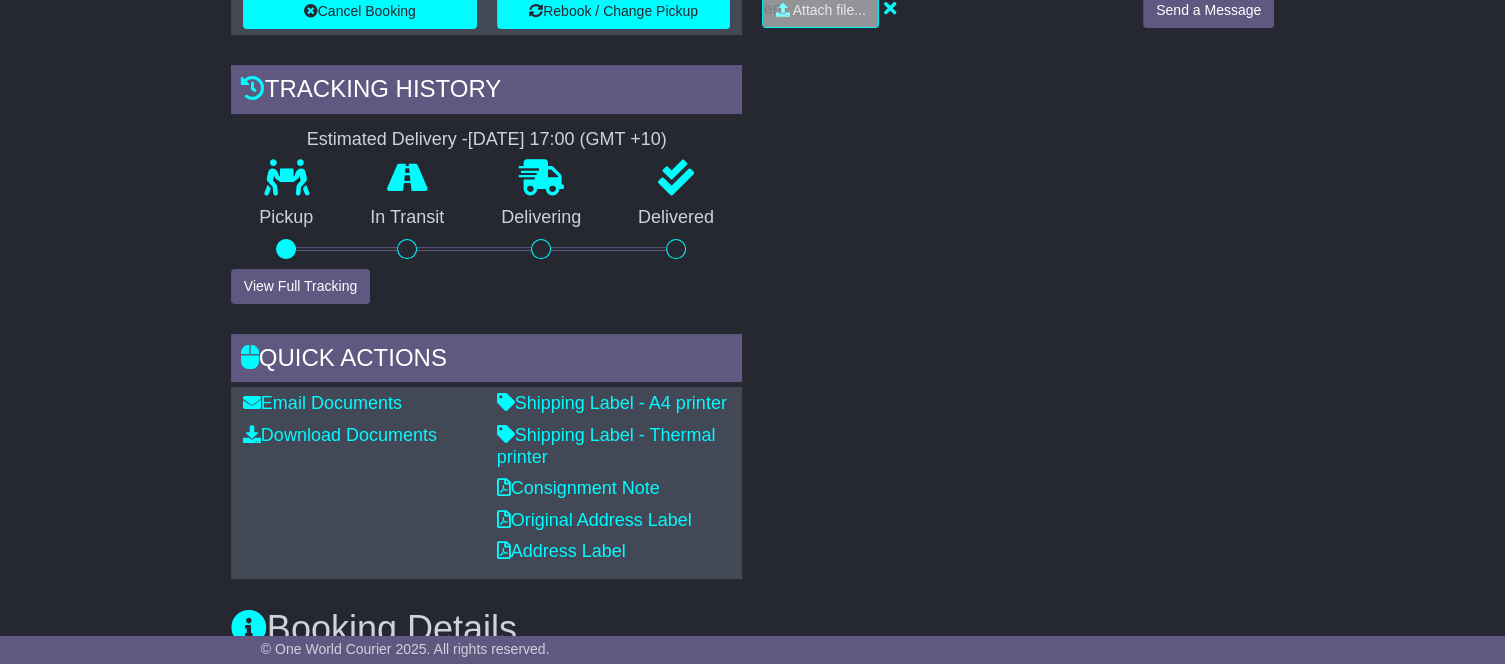 scroll, scrollTop: 616, scrollLeft: 0, axis: vertical 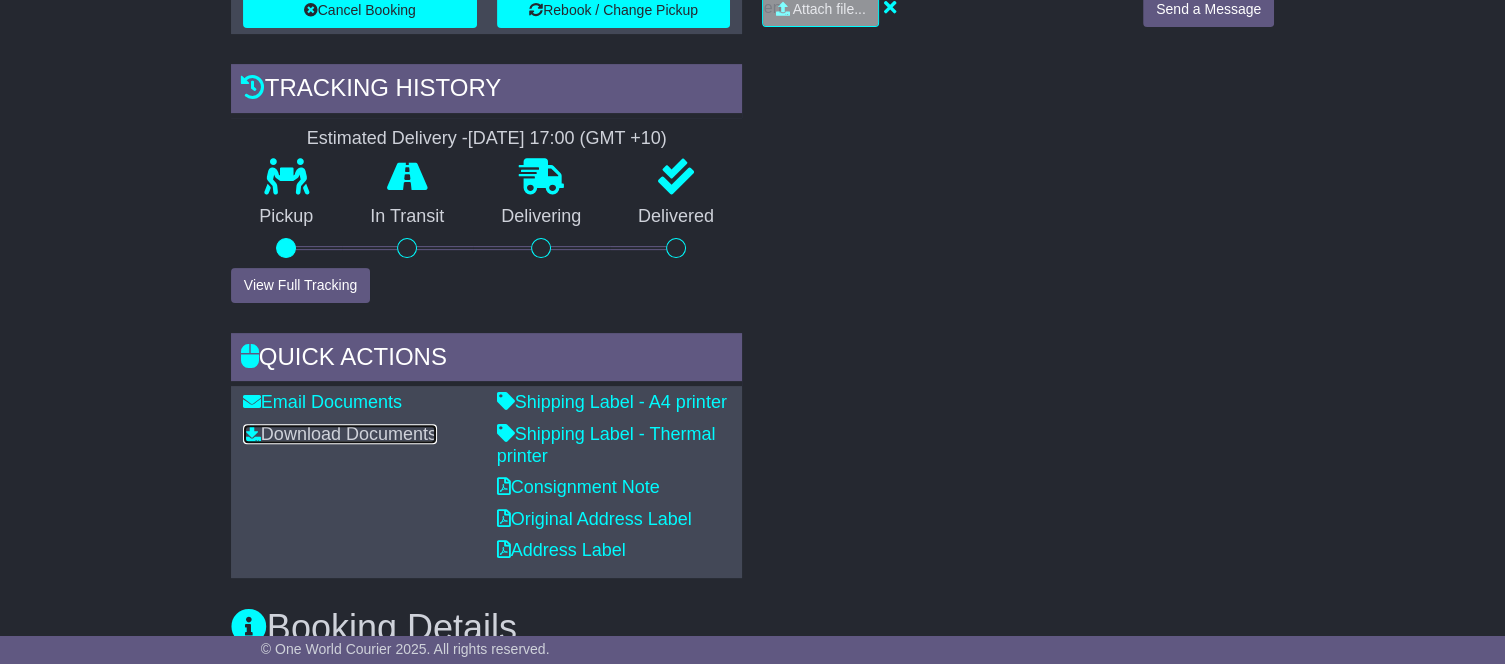 click on "Download Documents" at bounding box center [340, 434] 